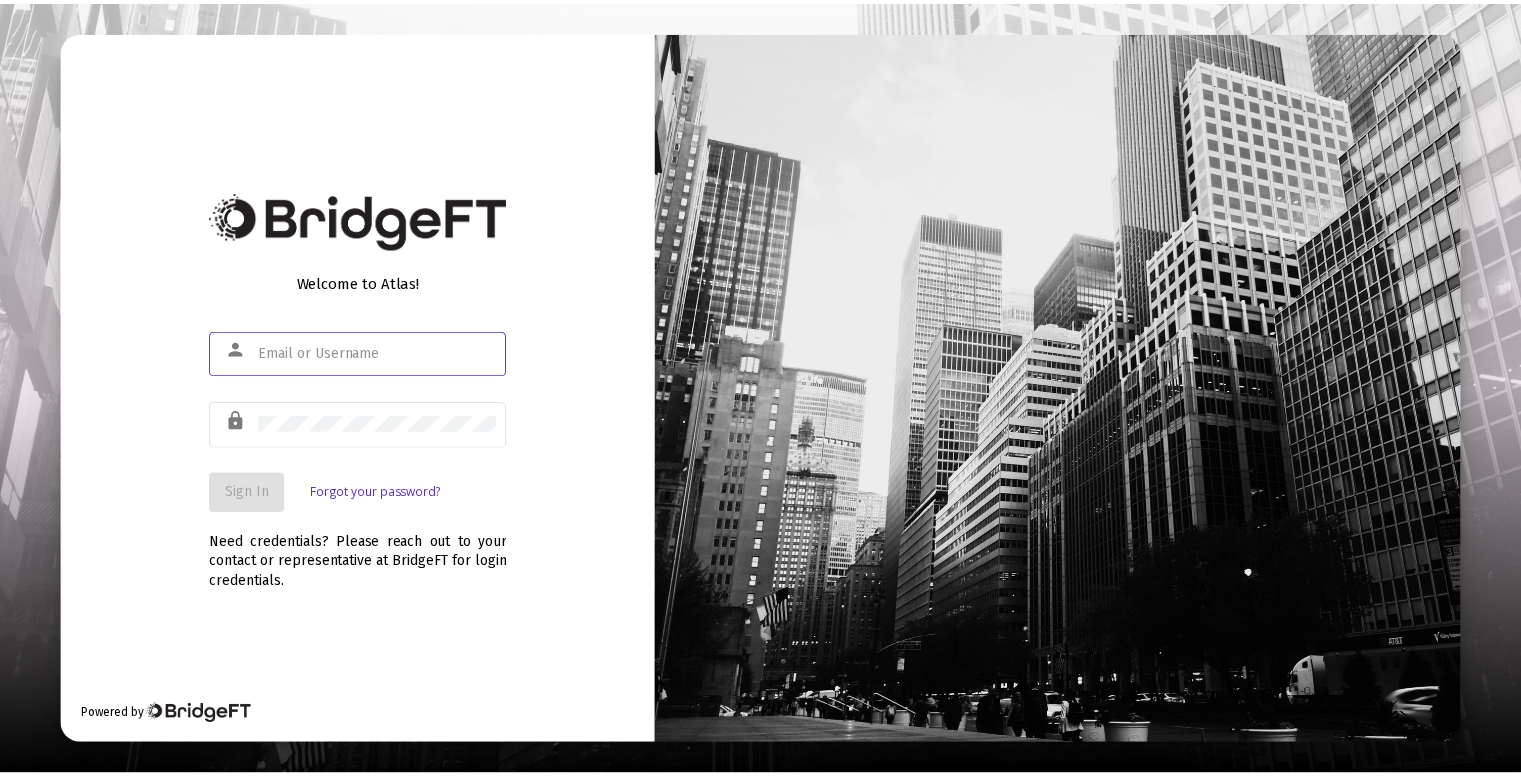 scroll, scrollTop: 0, scrollLeft: 0, axis: both 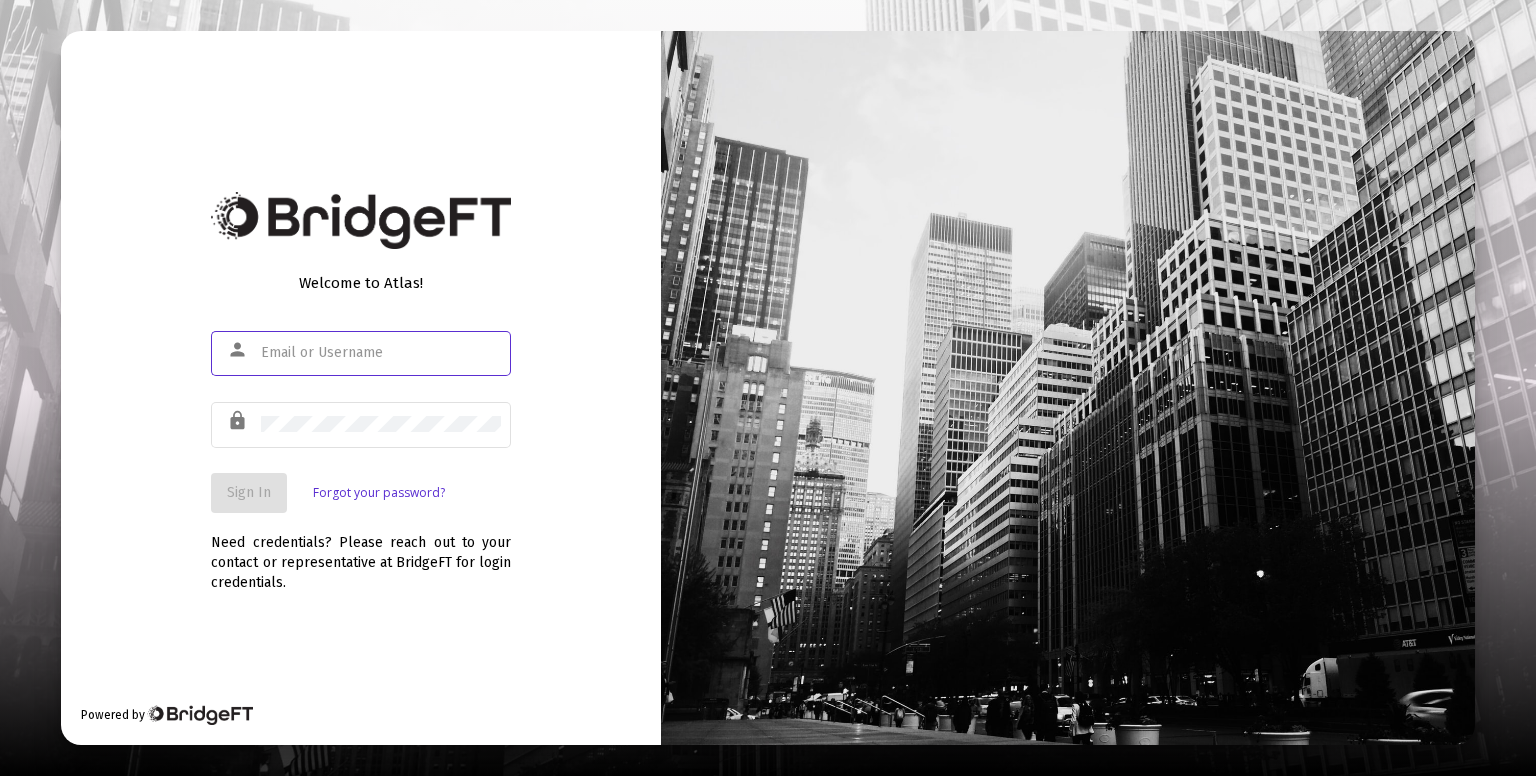 type on "[EMAIL]" 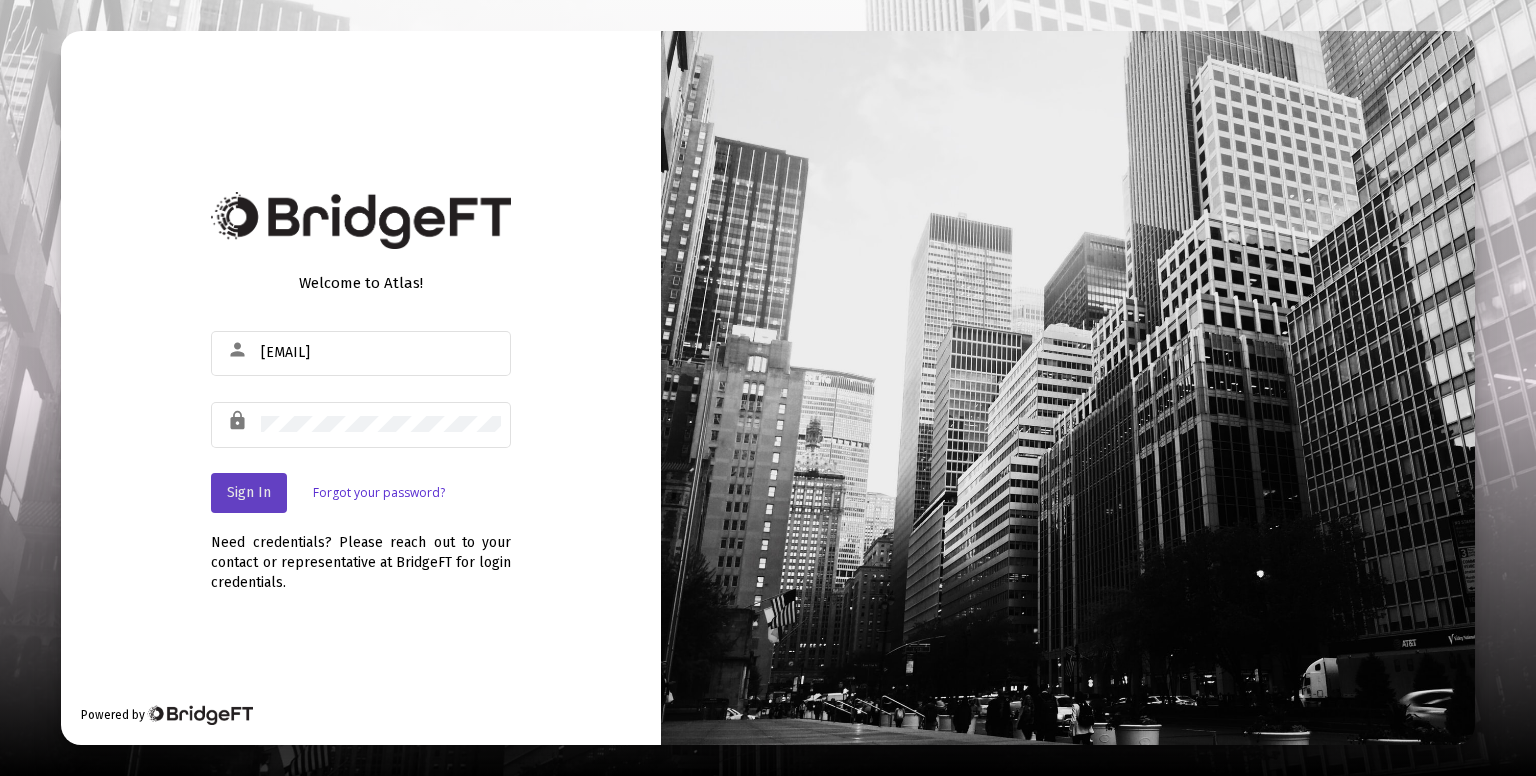 click on "Sign In" 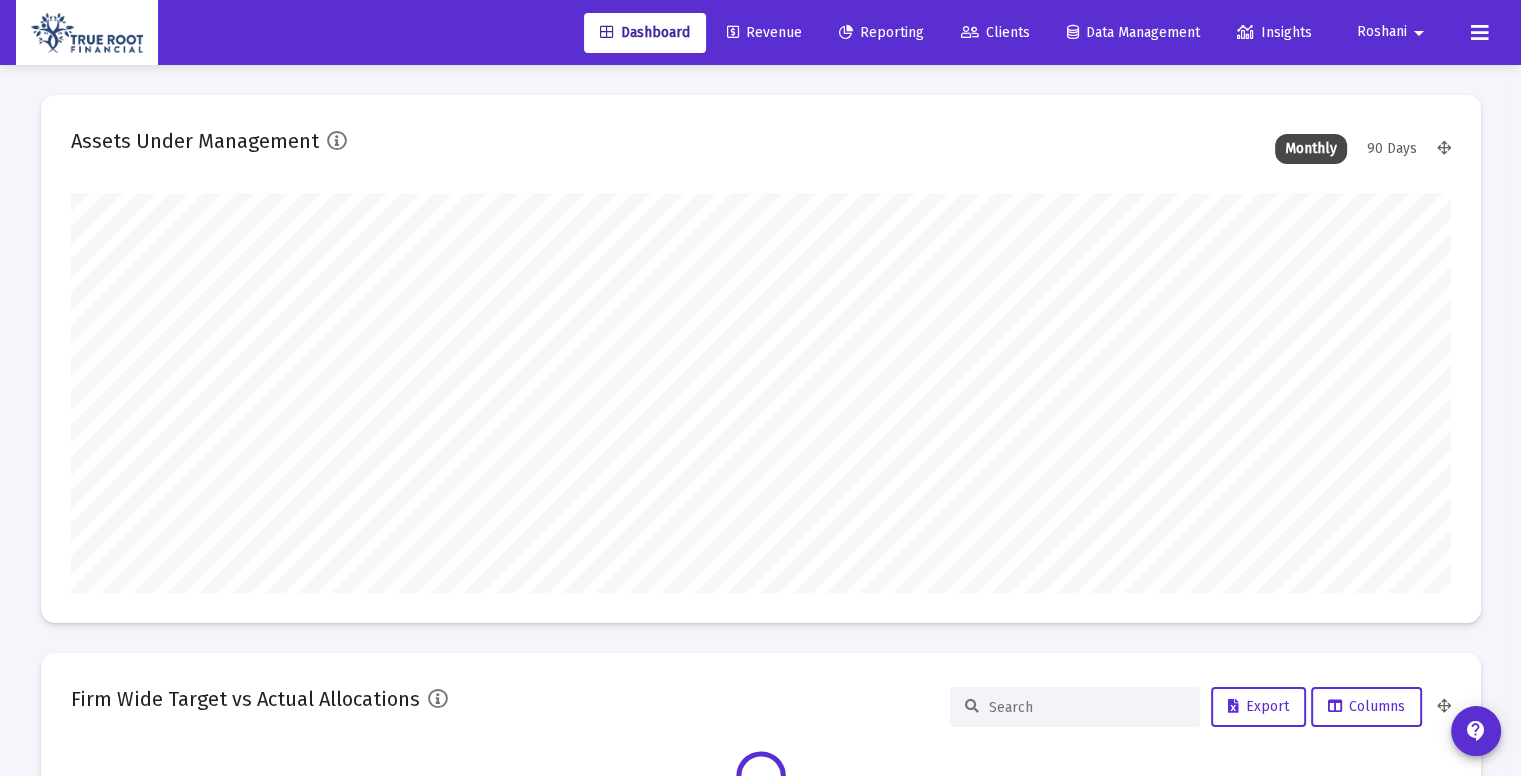scroll, scrollTop: 999600, scrollLeft: 998620, axis: both 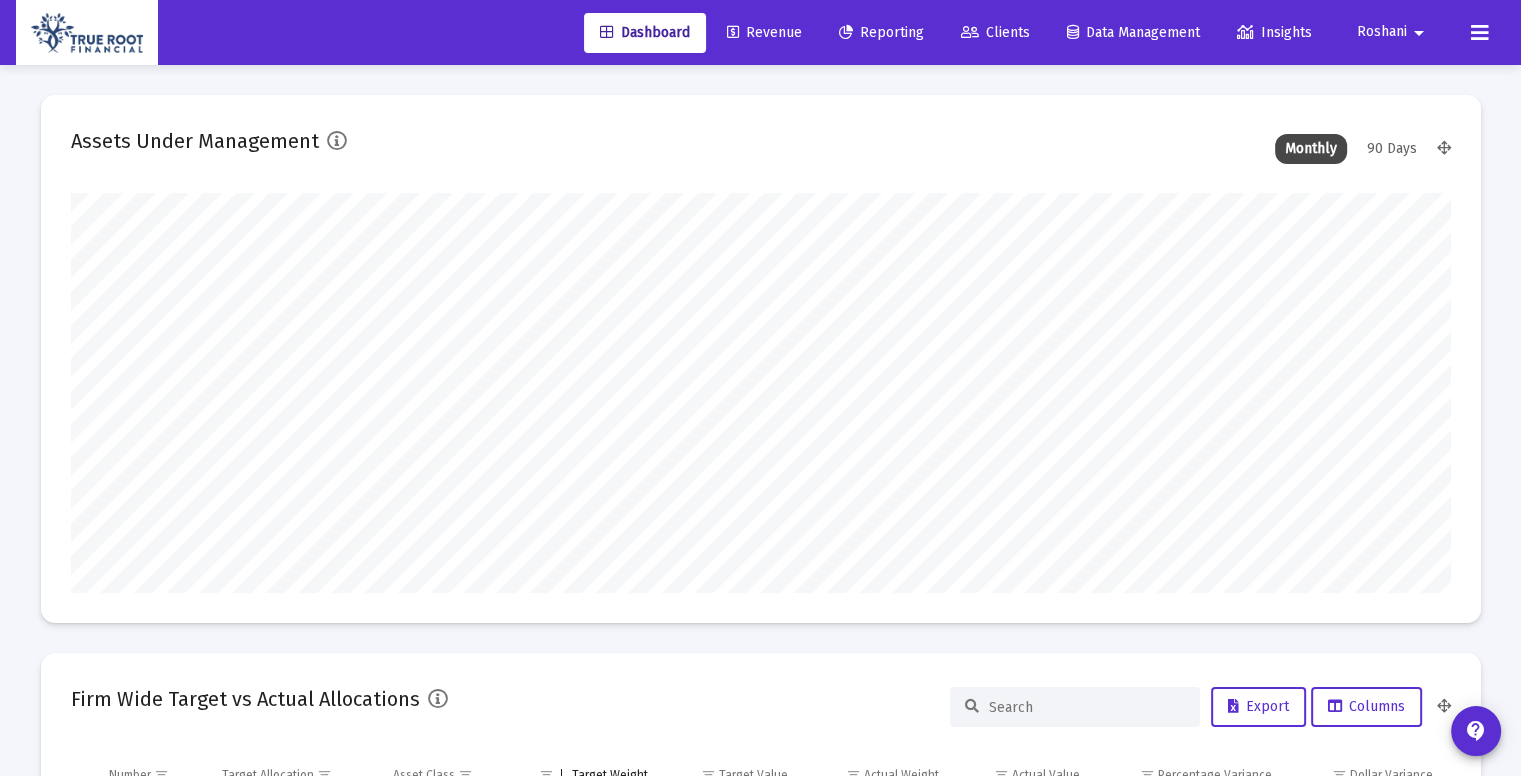 type on "2025-08-03" 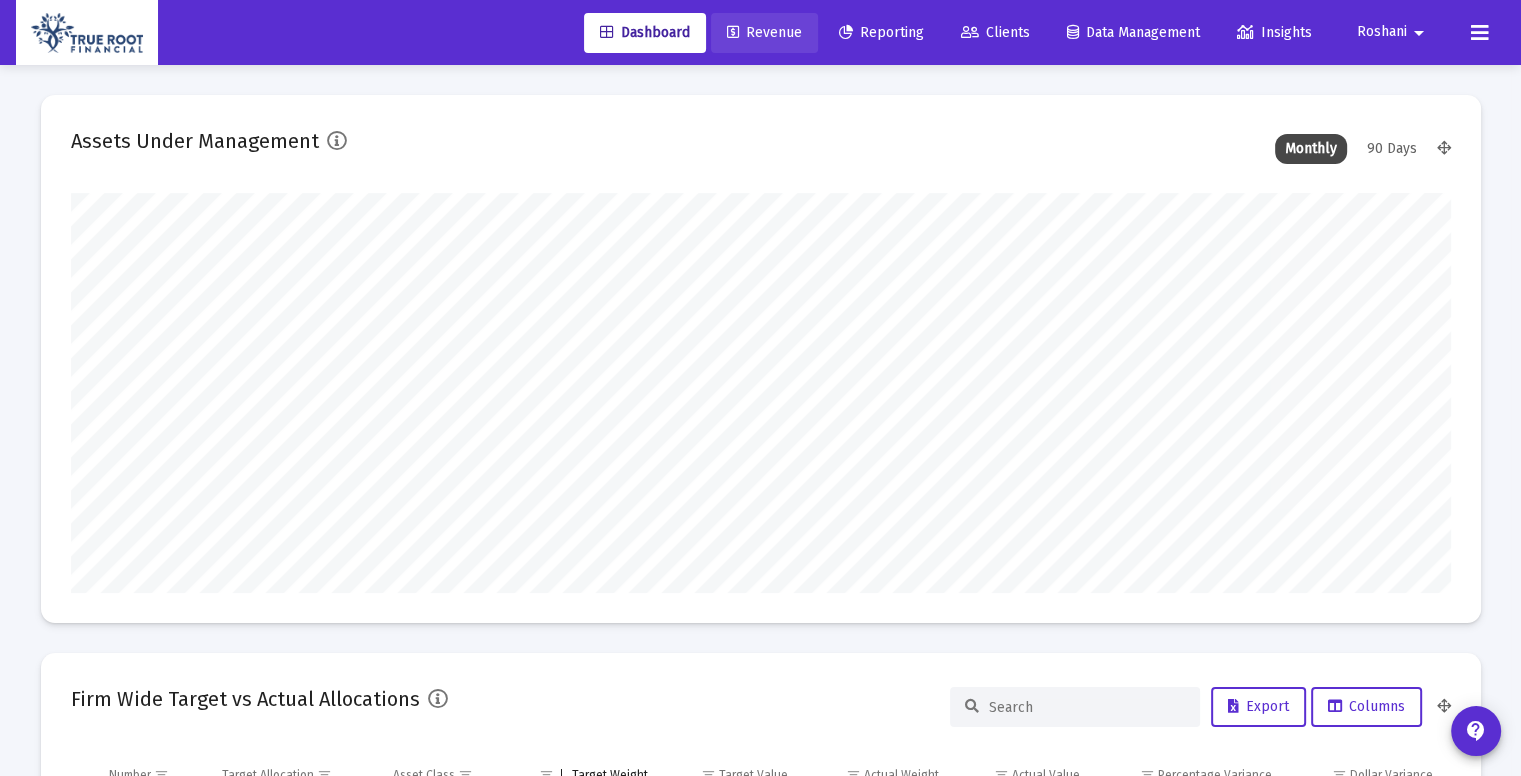 click on "Revenue" 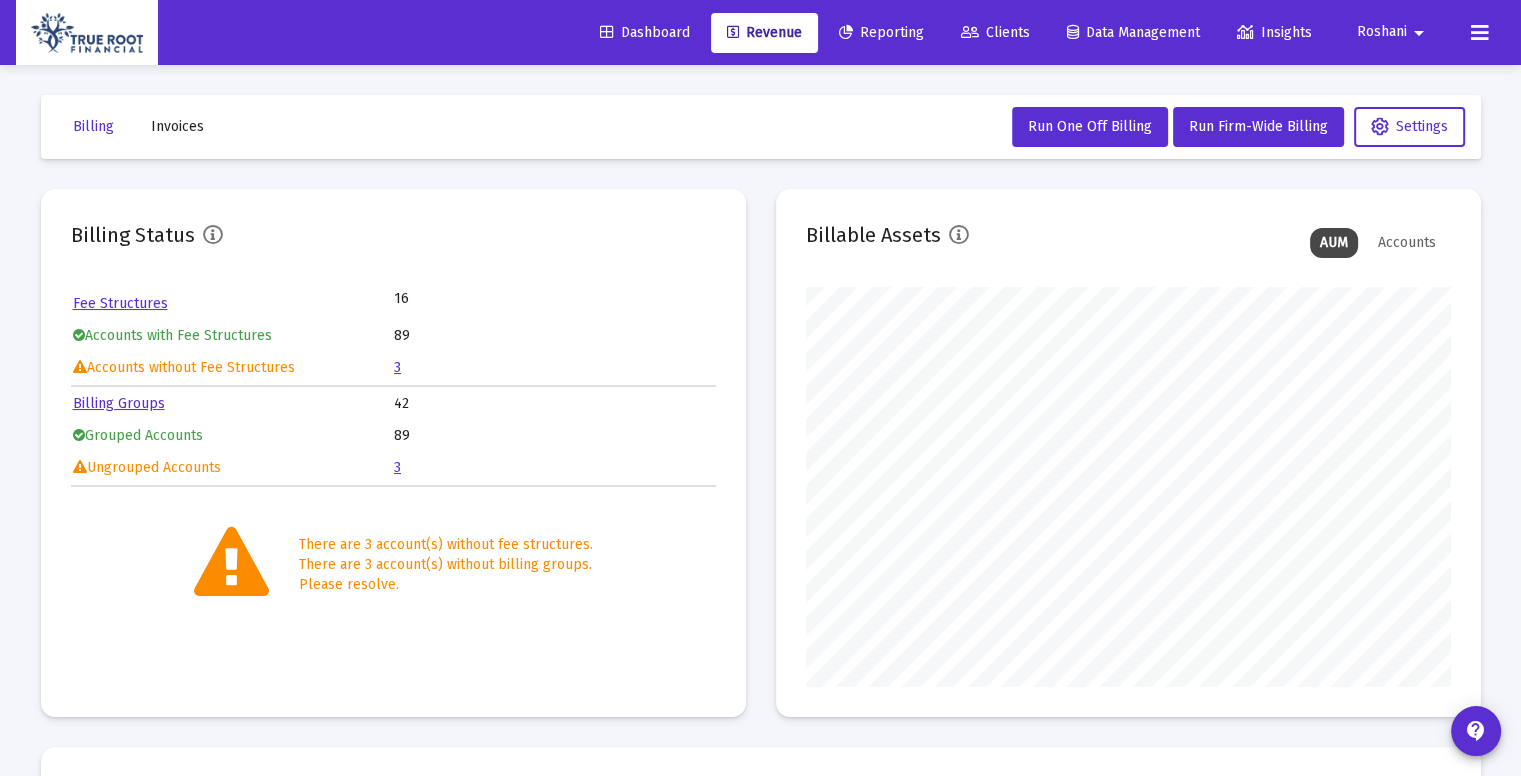 scroll, scrollTop: 999600, scrollLeft: 999355, axis: both 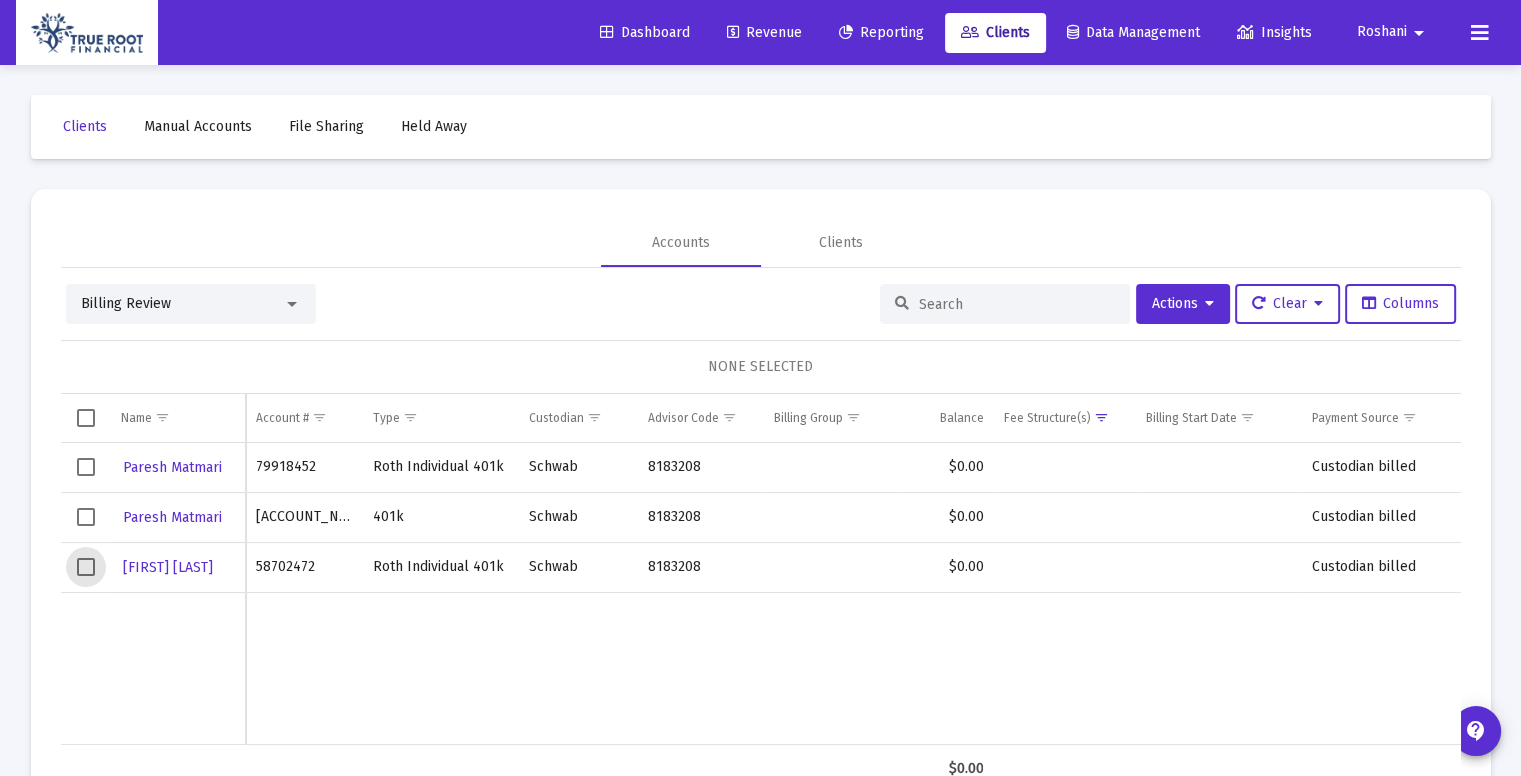 click at bounding box center [86, 567] 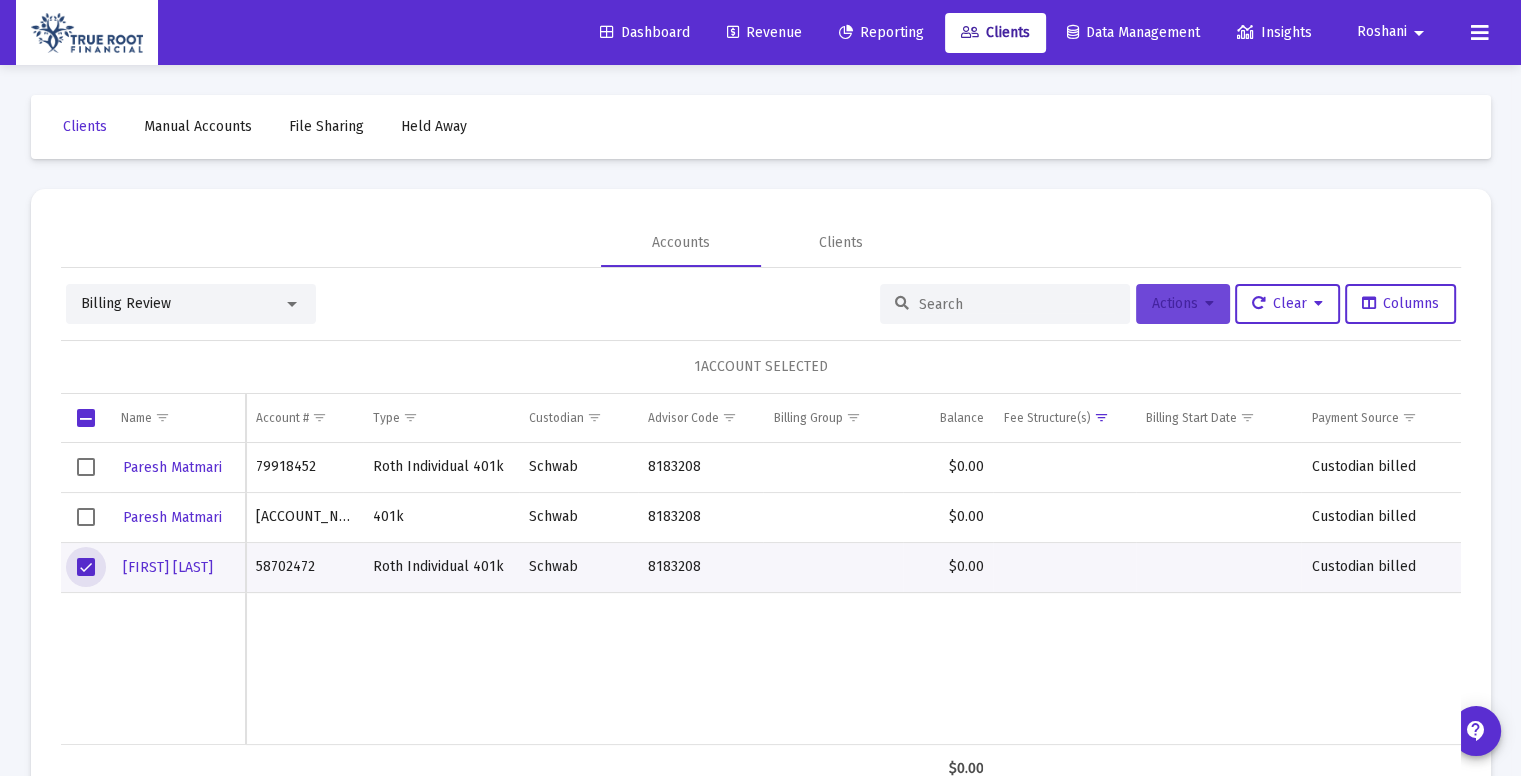 click at bounding box center (1209, 304) 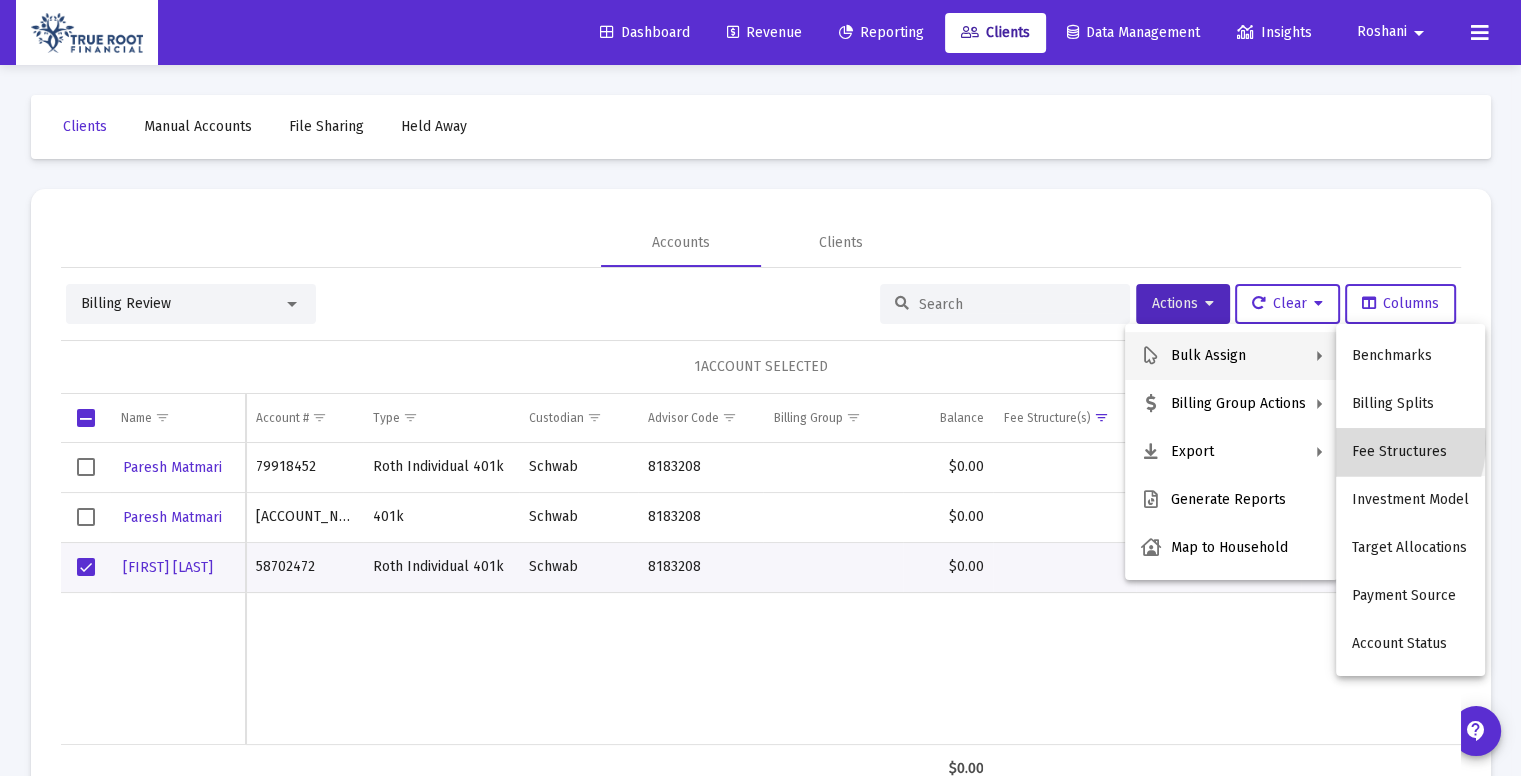 click on "Fee Structures" at bounding box center [1410, 452] 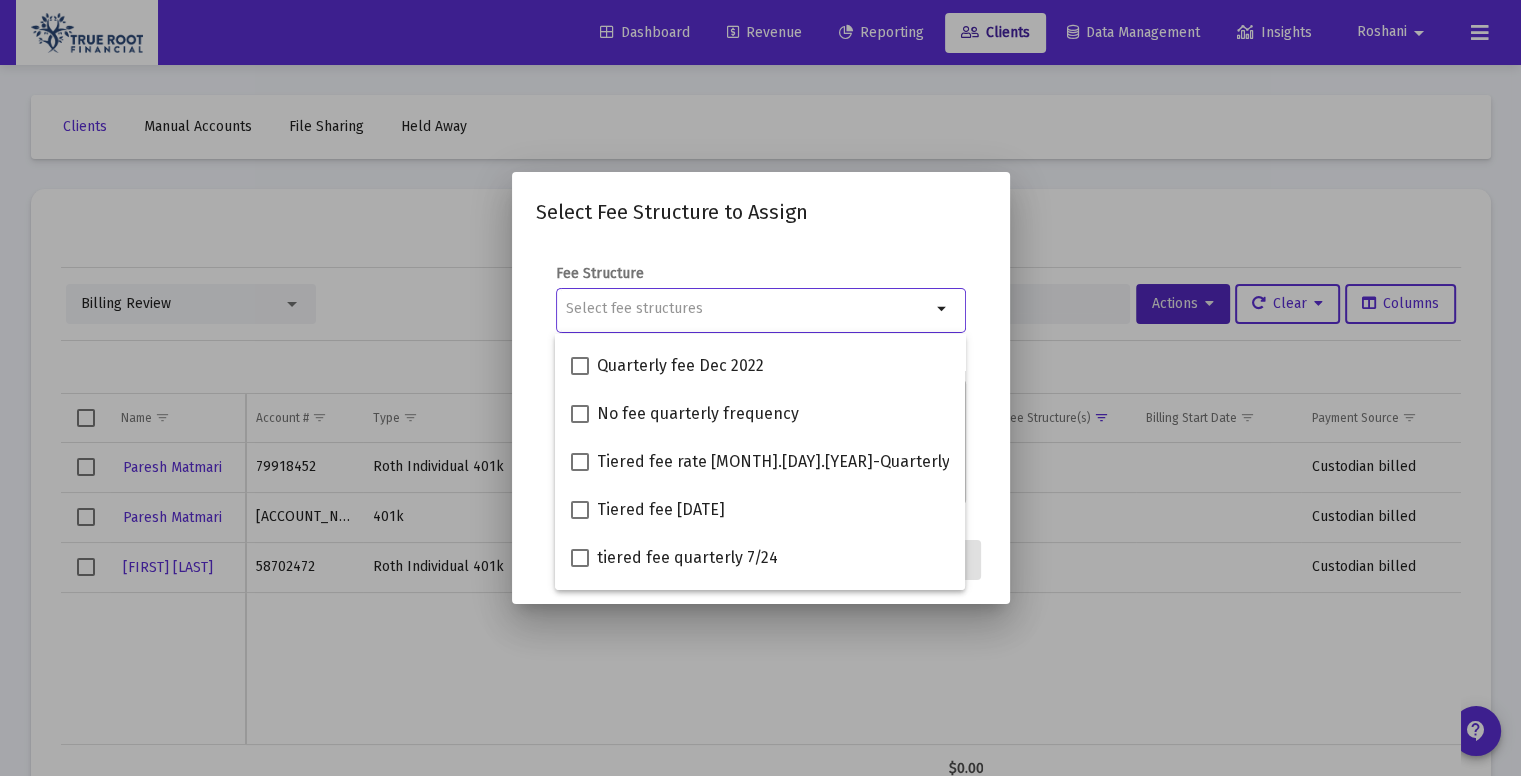 scroll, scrollTop: 512, scrollLeft: 0, axis: vertical 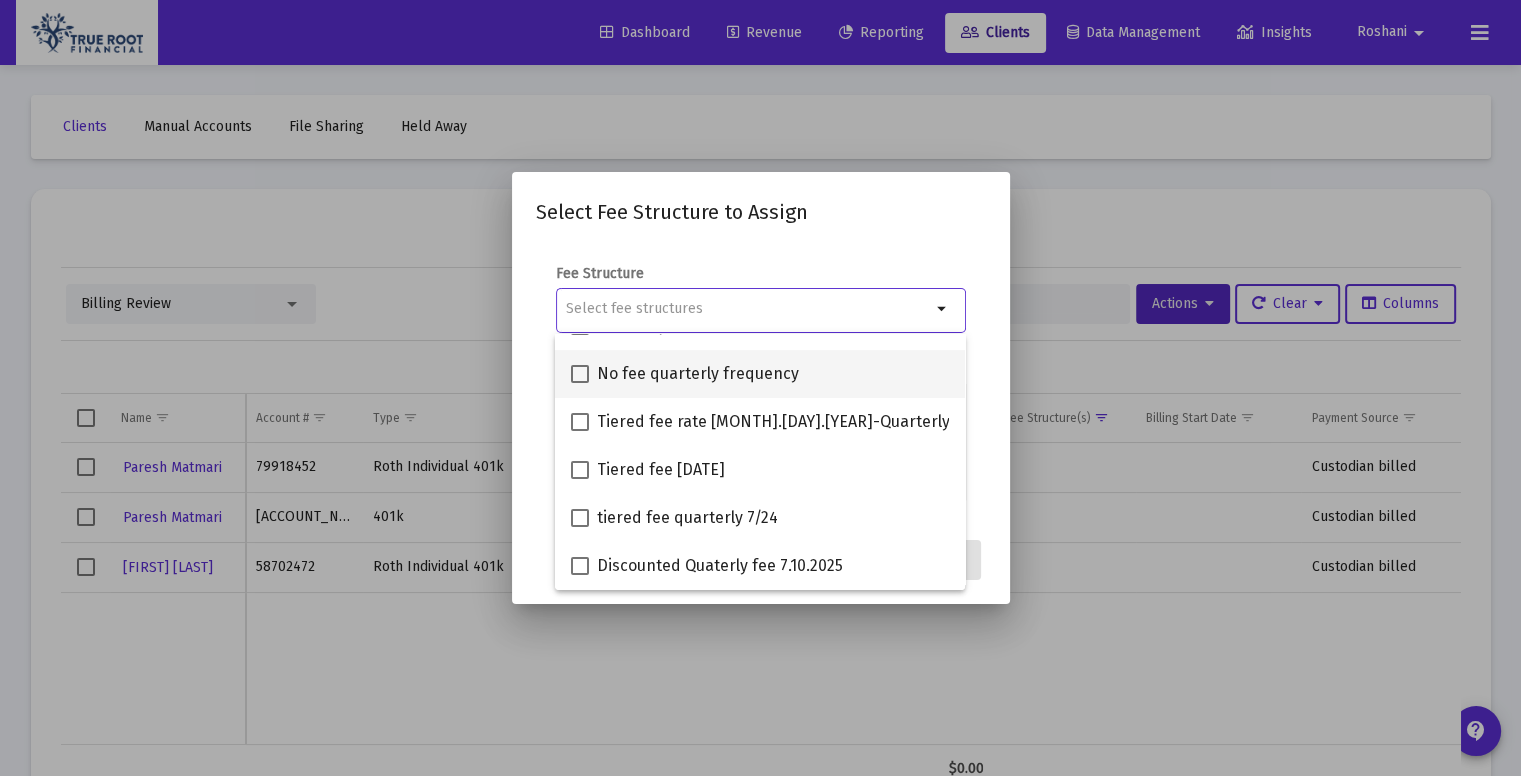 click on "No fee quarterly frequency" at bounding box center (698, 374) 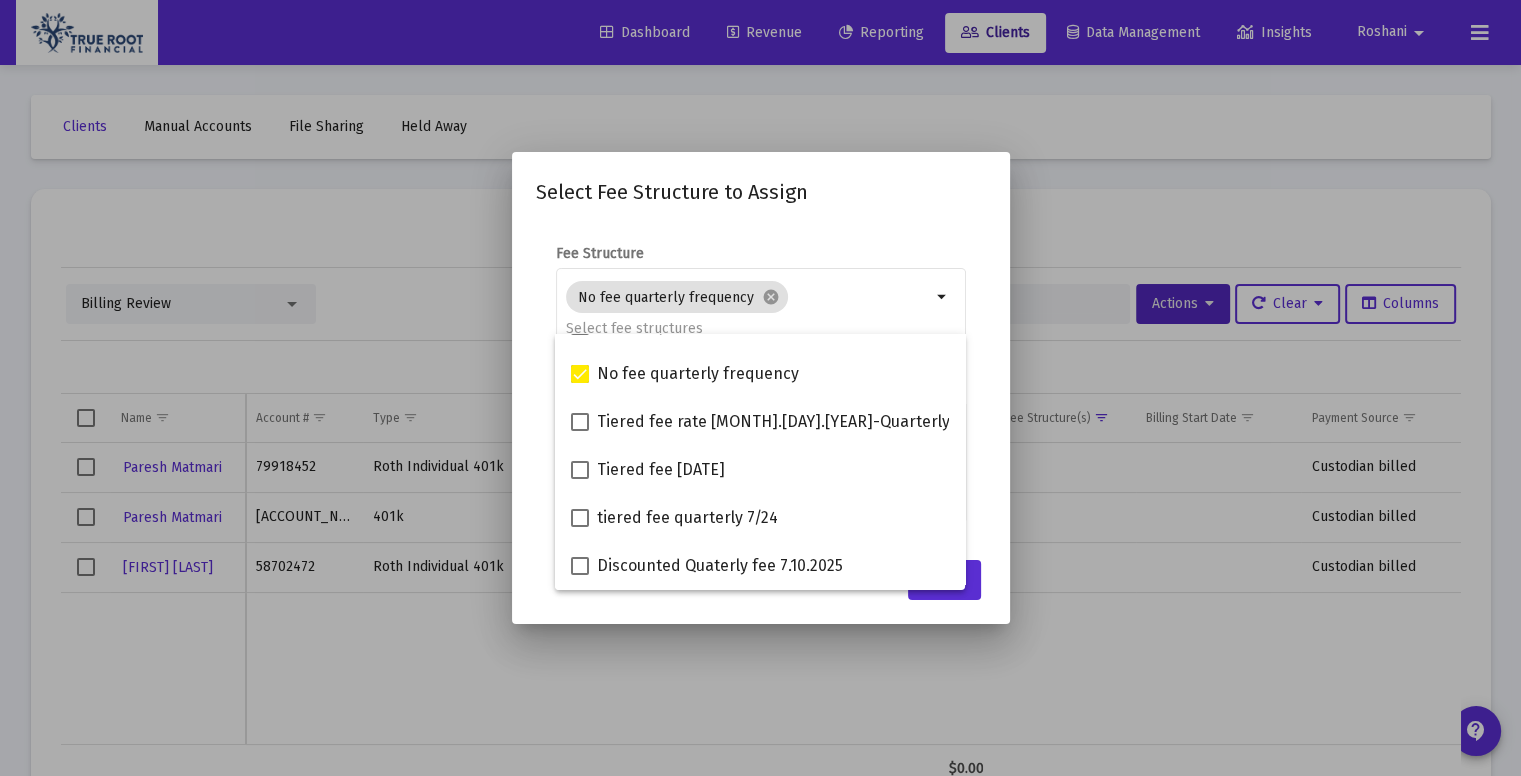 click on "Fee Structure  No fee quarterly frequency  cancel arrow_drop_down" at bounding box center (761, 309) 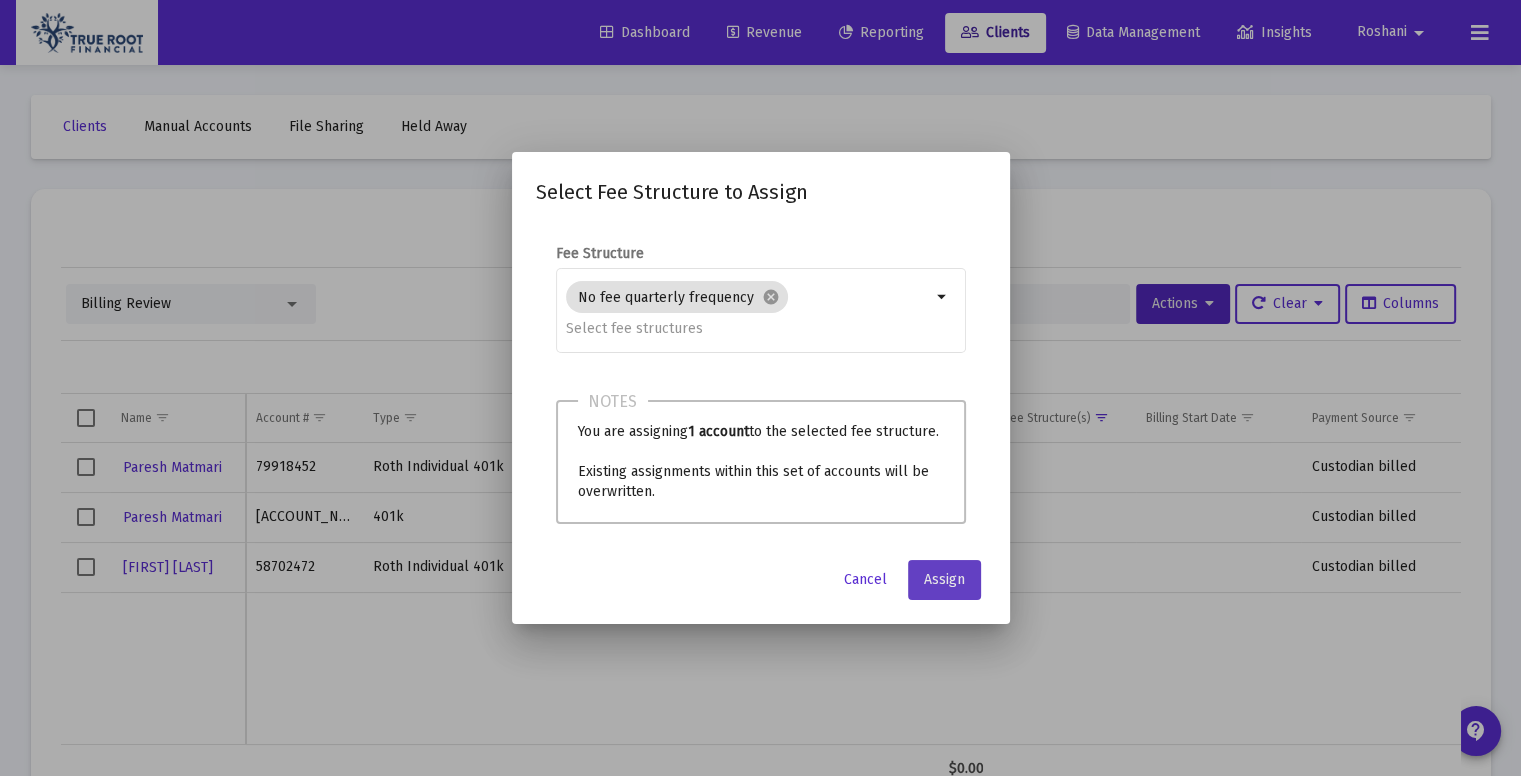 click on "Assign" at bounding box center [944, 580] 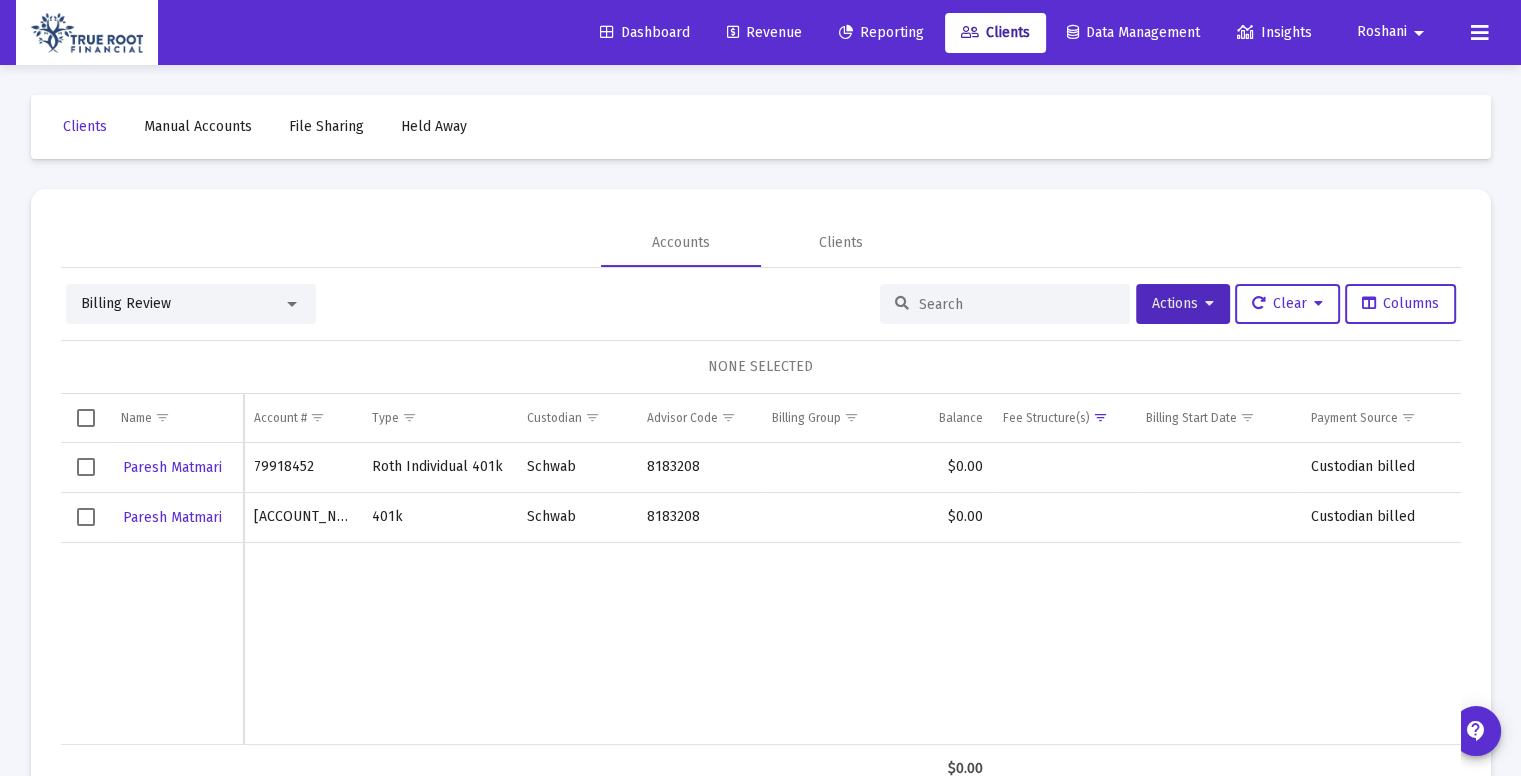 click at bounding box center (292, 304) 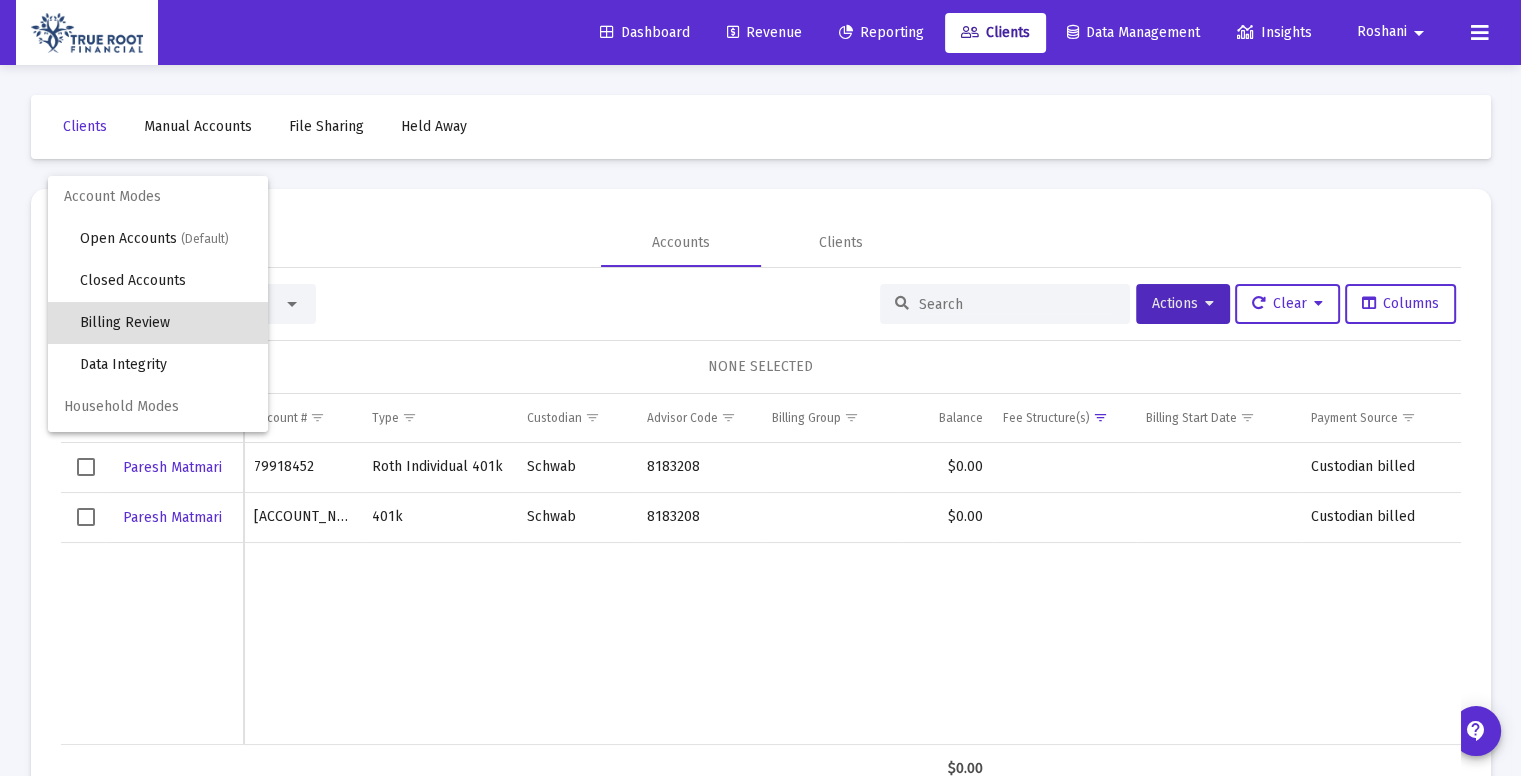 scroll, scrollTop: 19, scrollLeft: 0, axis: vertical 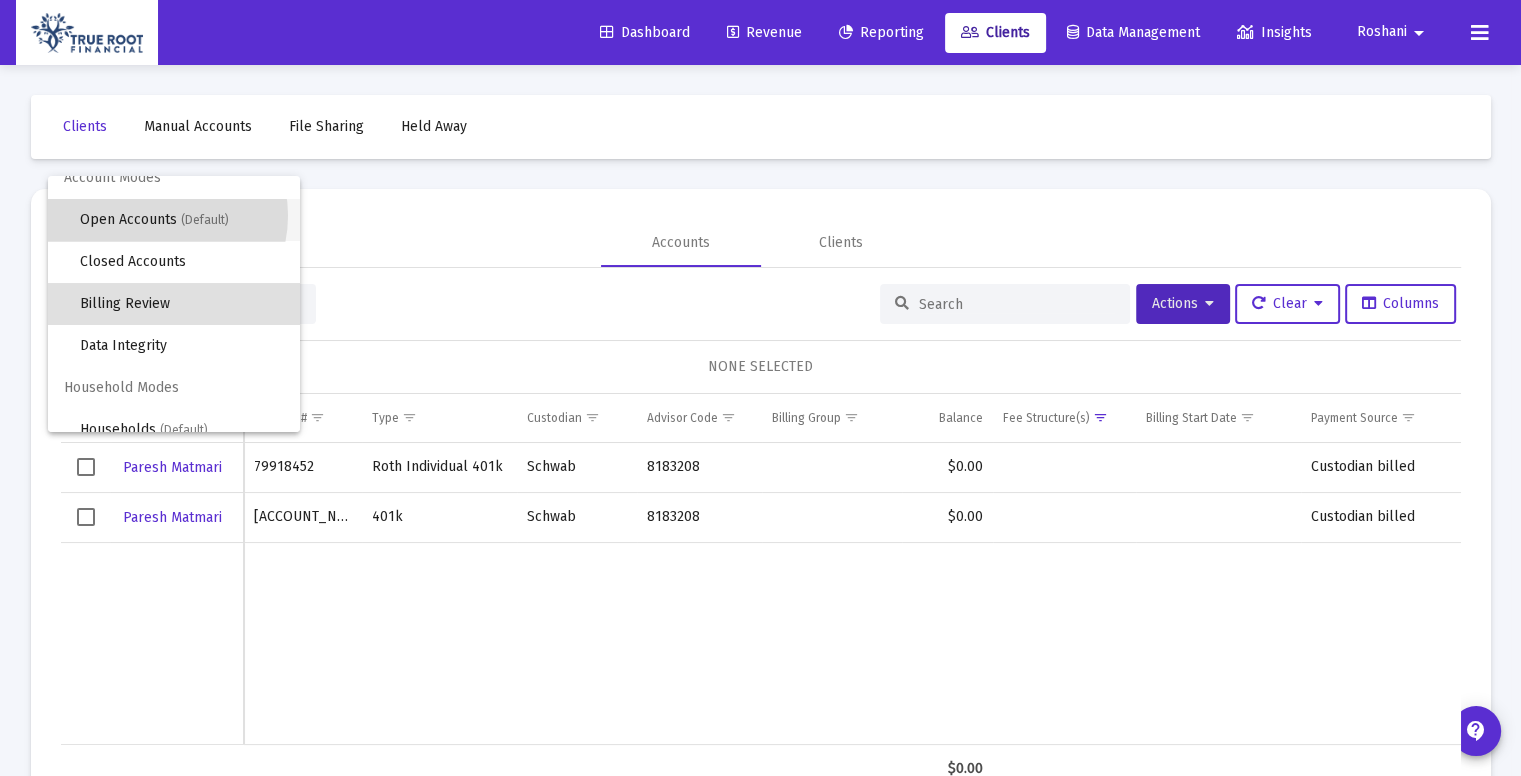 click on "Open Accounts  (Default)" at bounding box center [182, 220] 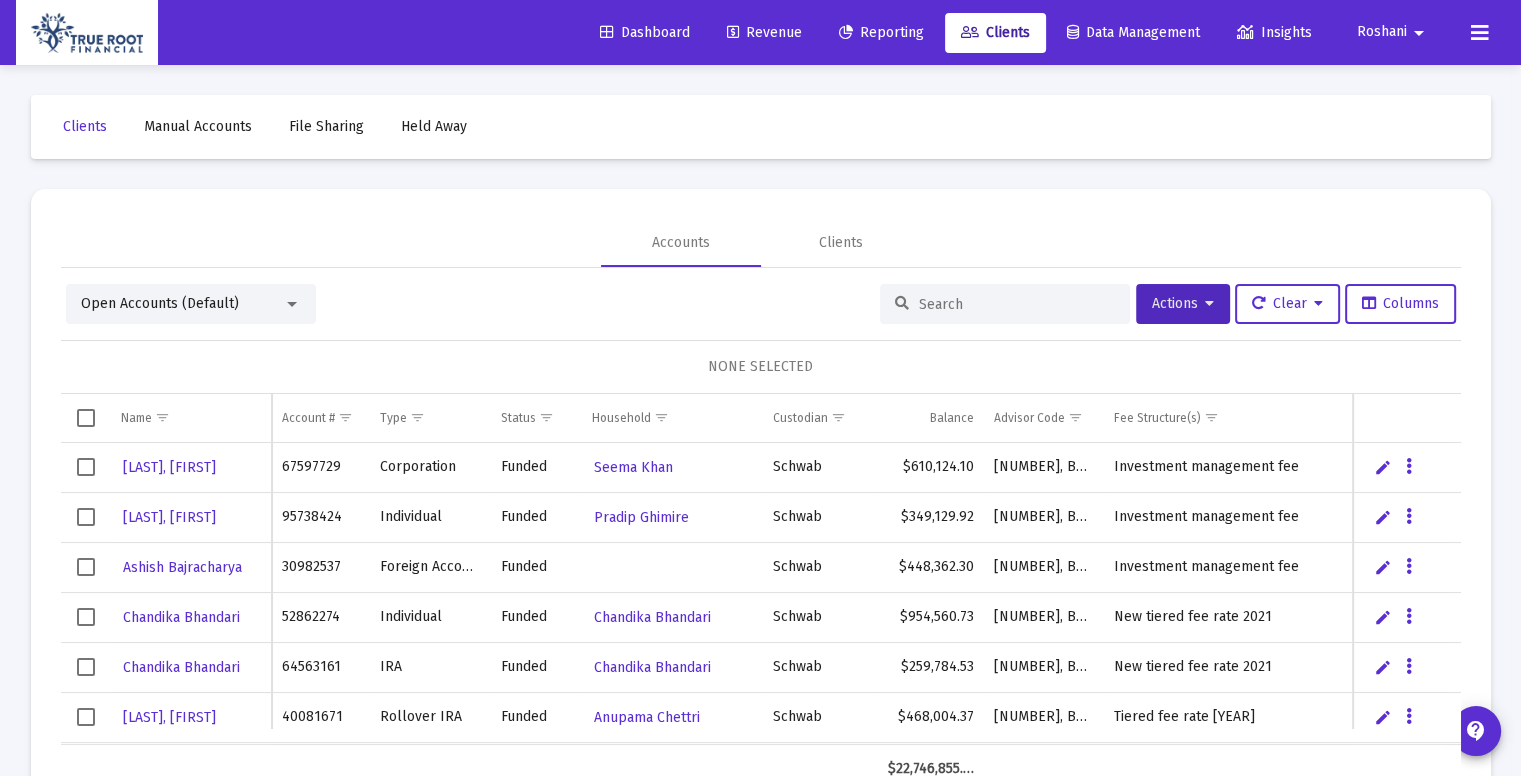 scroll, scrollTop: 238, scrollLeft: 0, axis: vertical 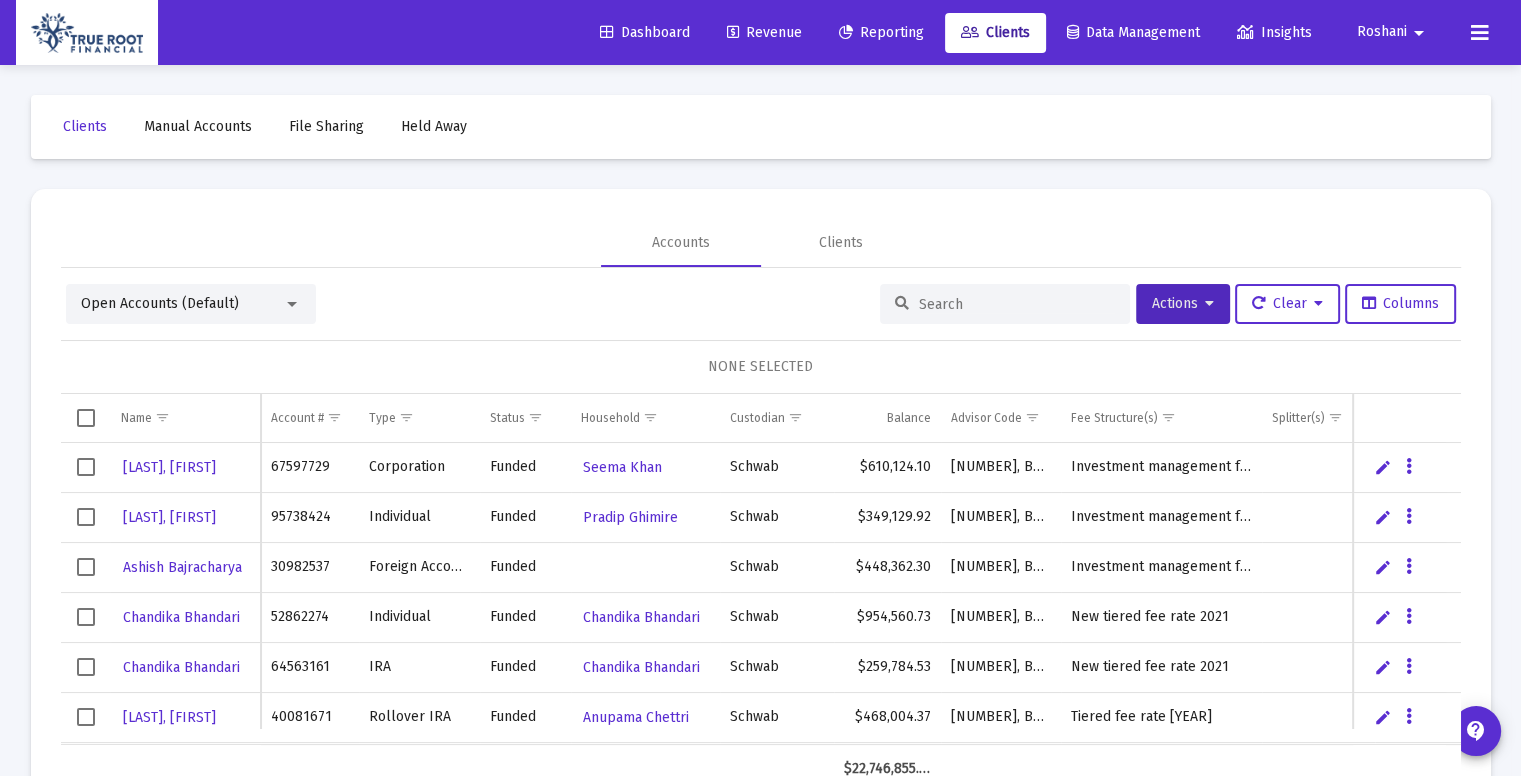 click on "Revenue" 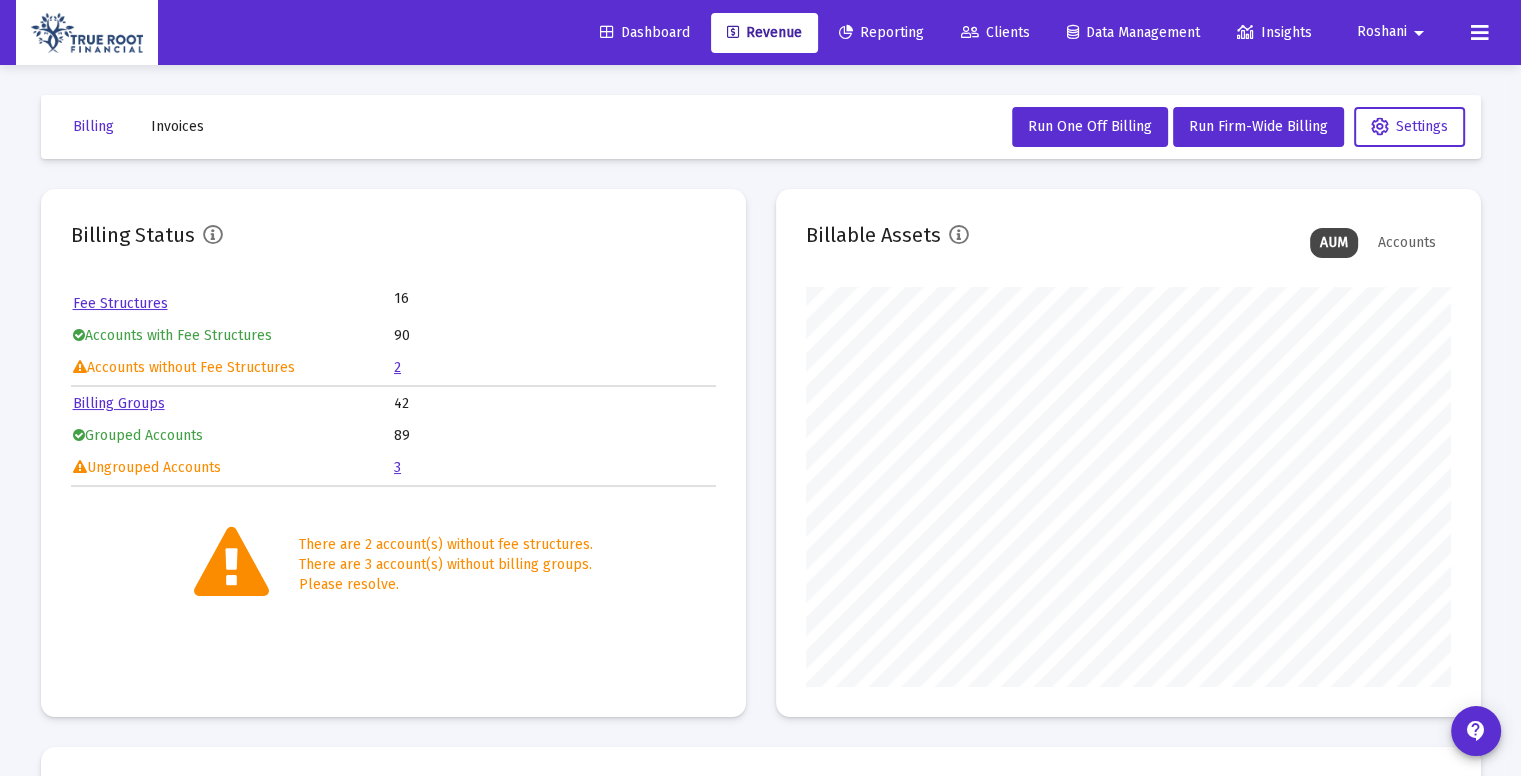 click on "2" 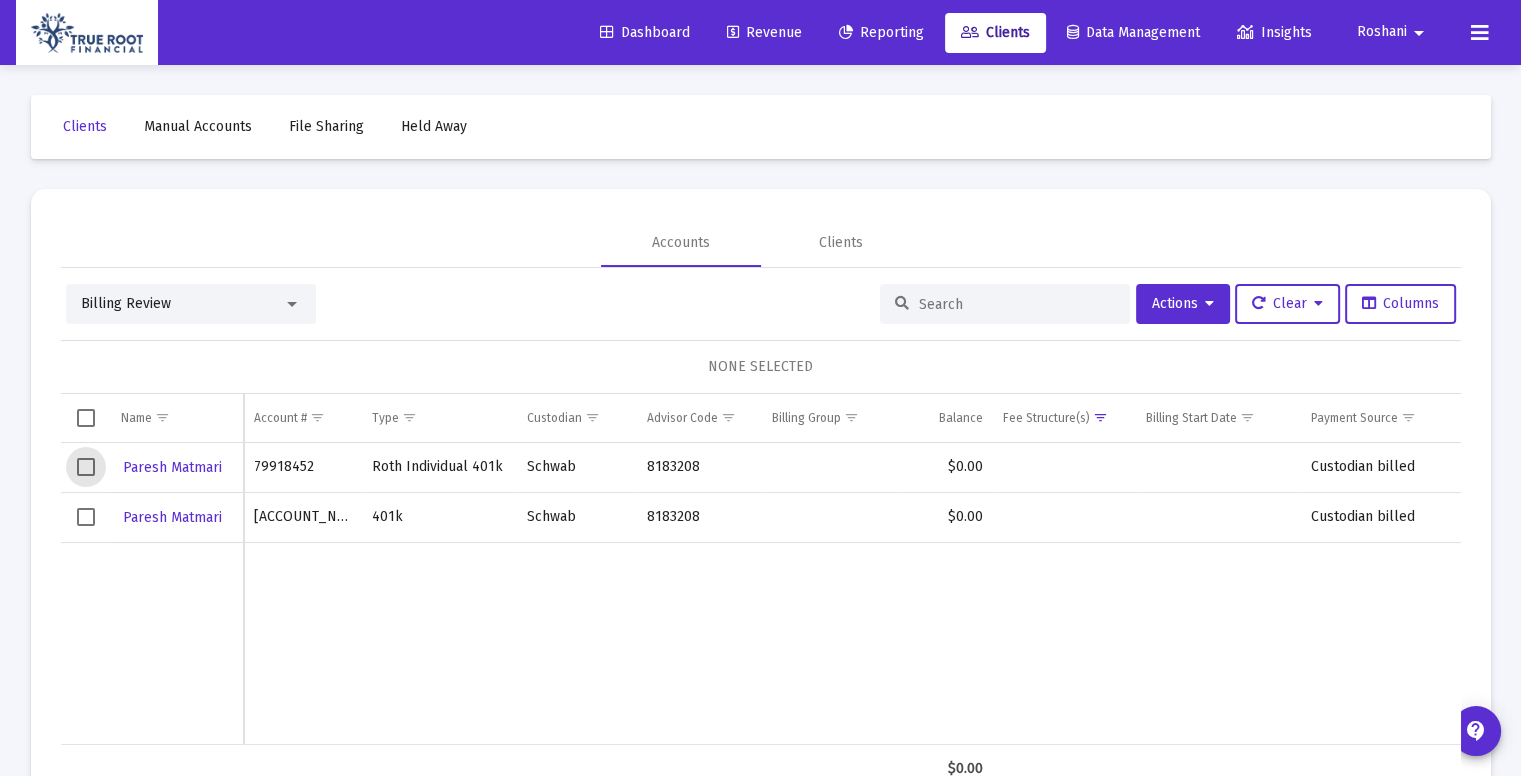click at bounding box center [86, 467] 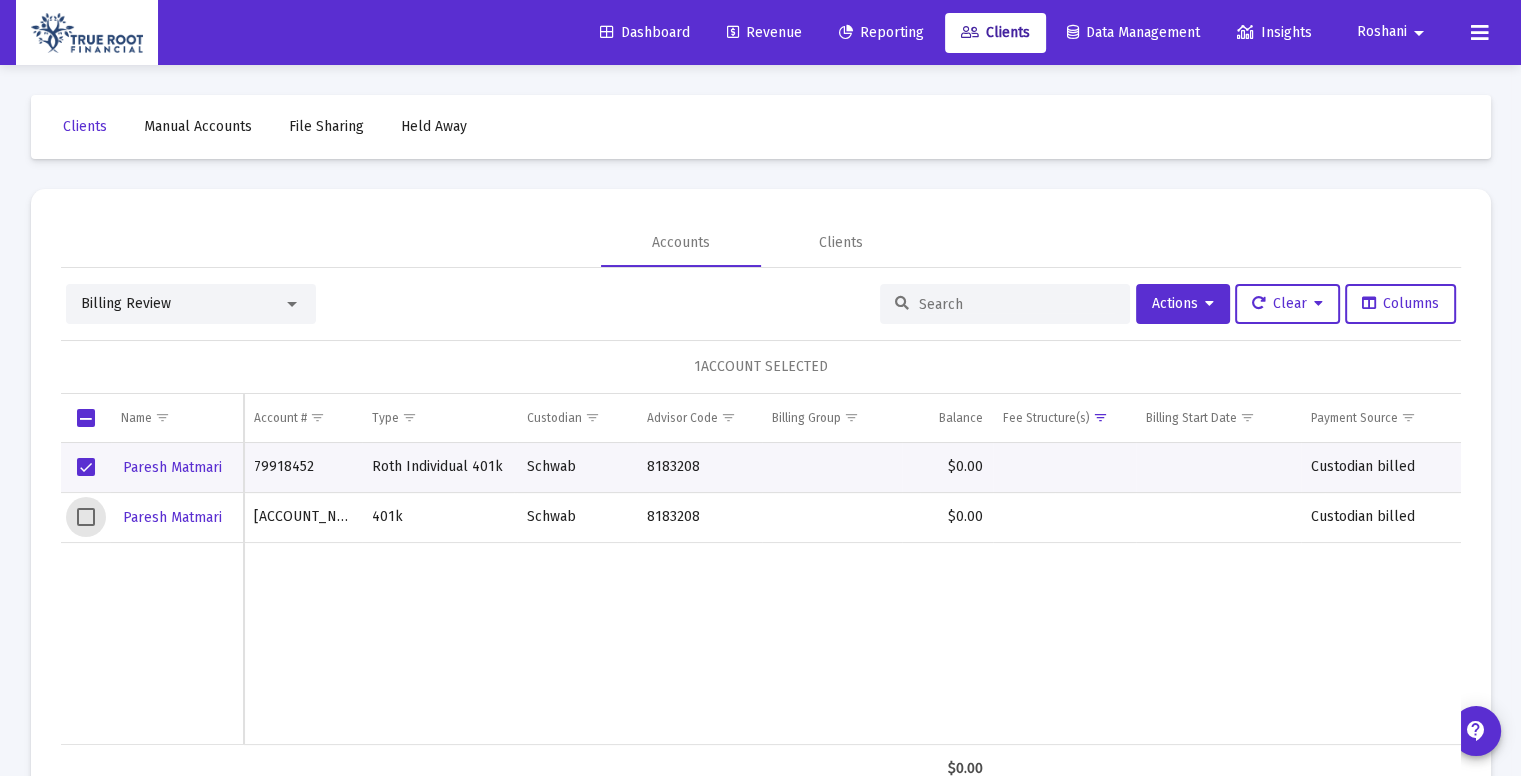 click at bounding box center (86, 517) 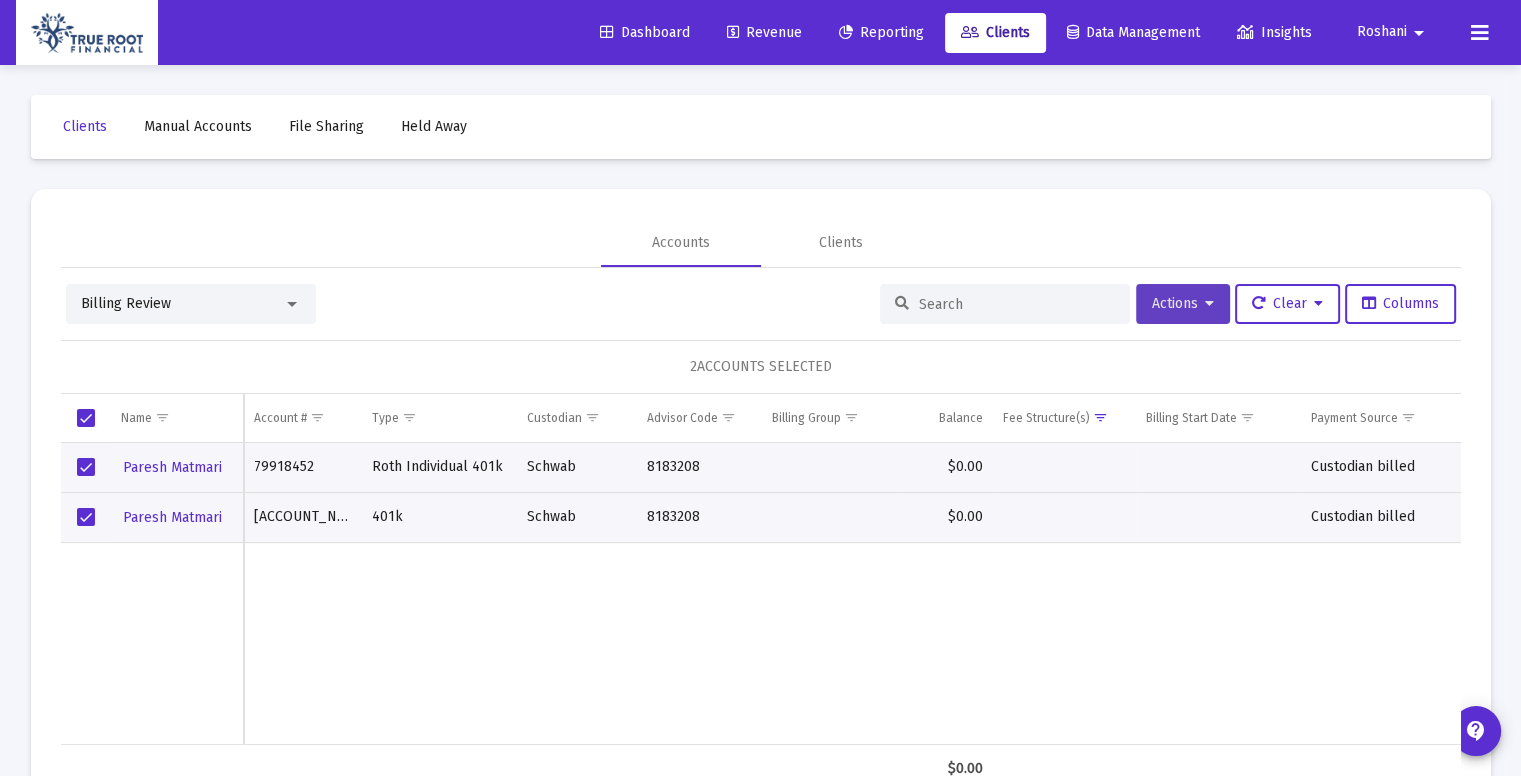 click on "Actions" at bounding box center (1183, 304) 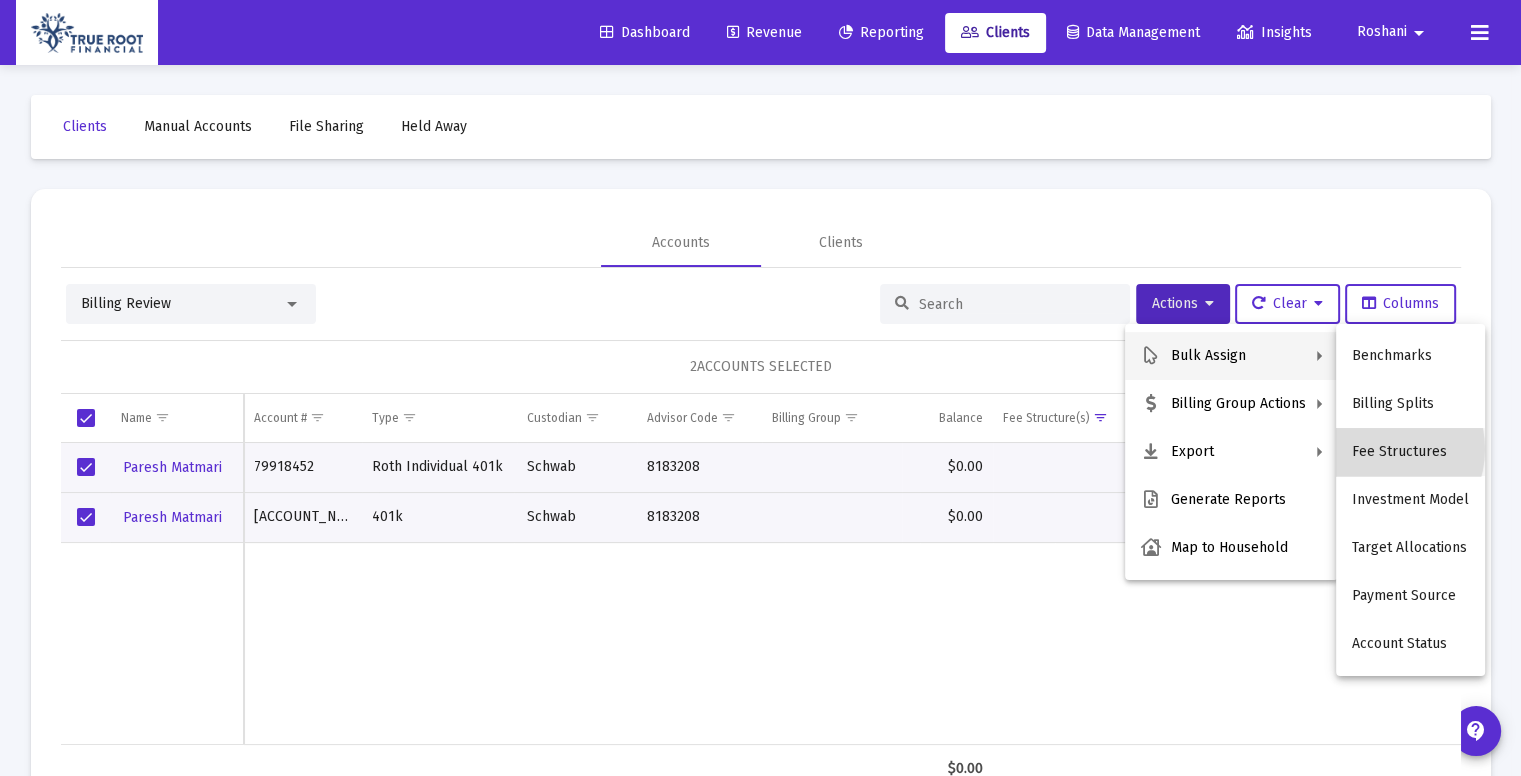 click on "Fee Structures" at bounding box center [1410, 452] 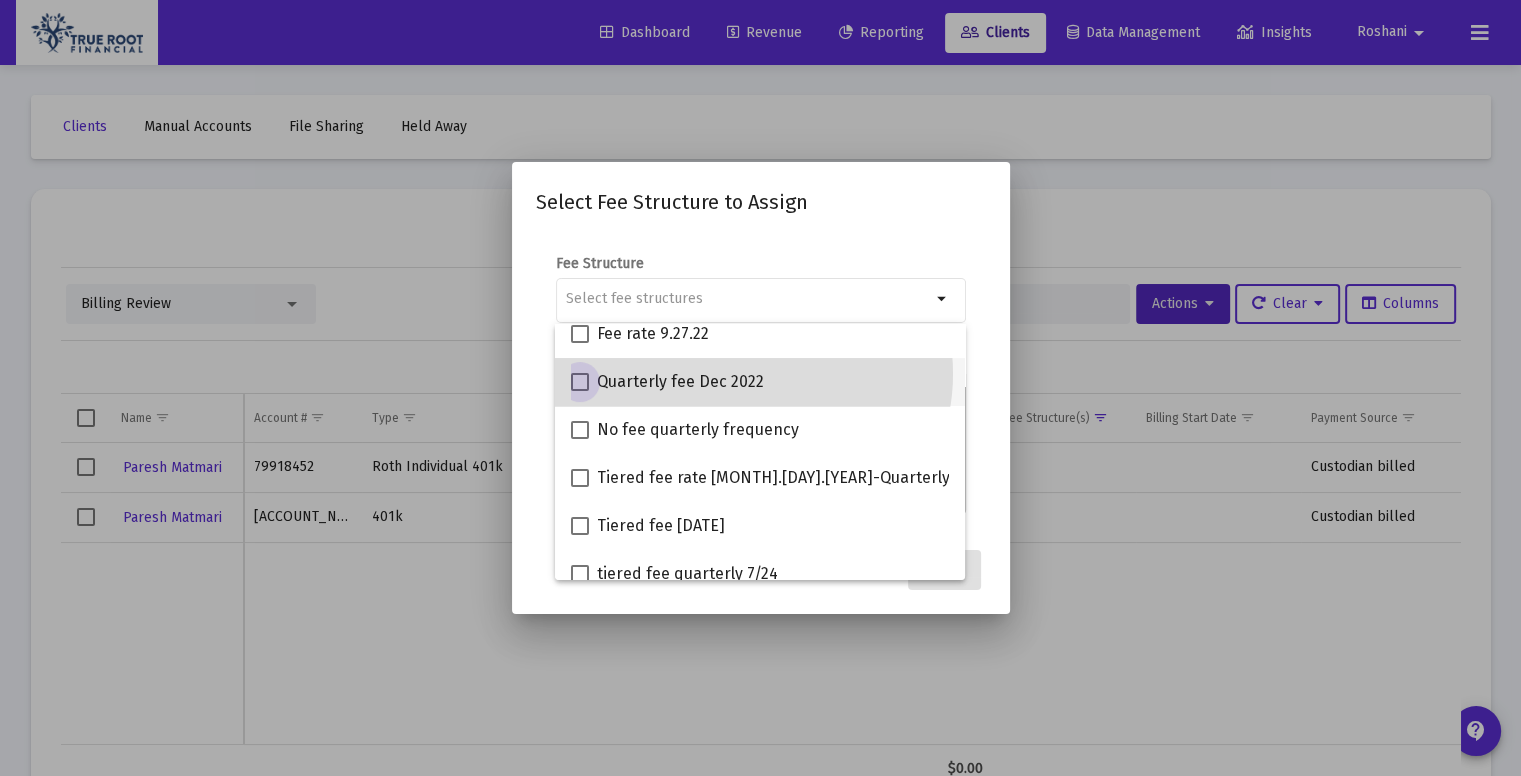 click on "Quarterly fee Dec 2022" at bounding box center (680, 382) 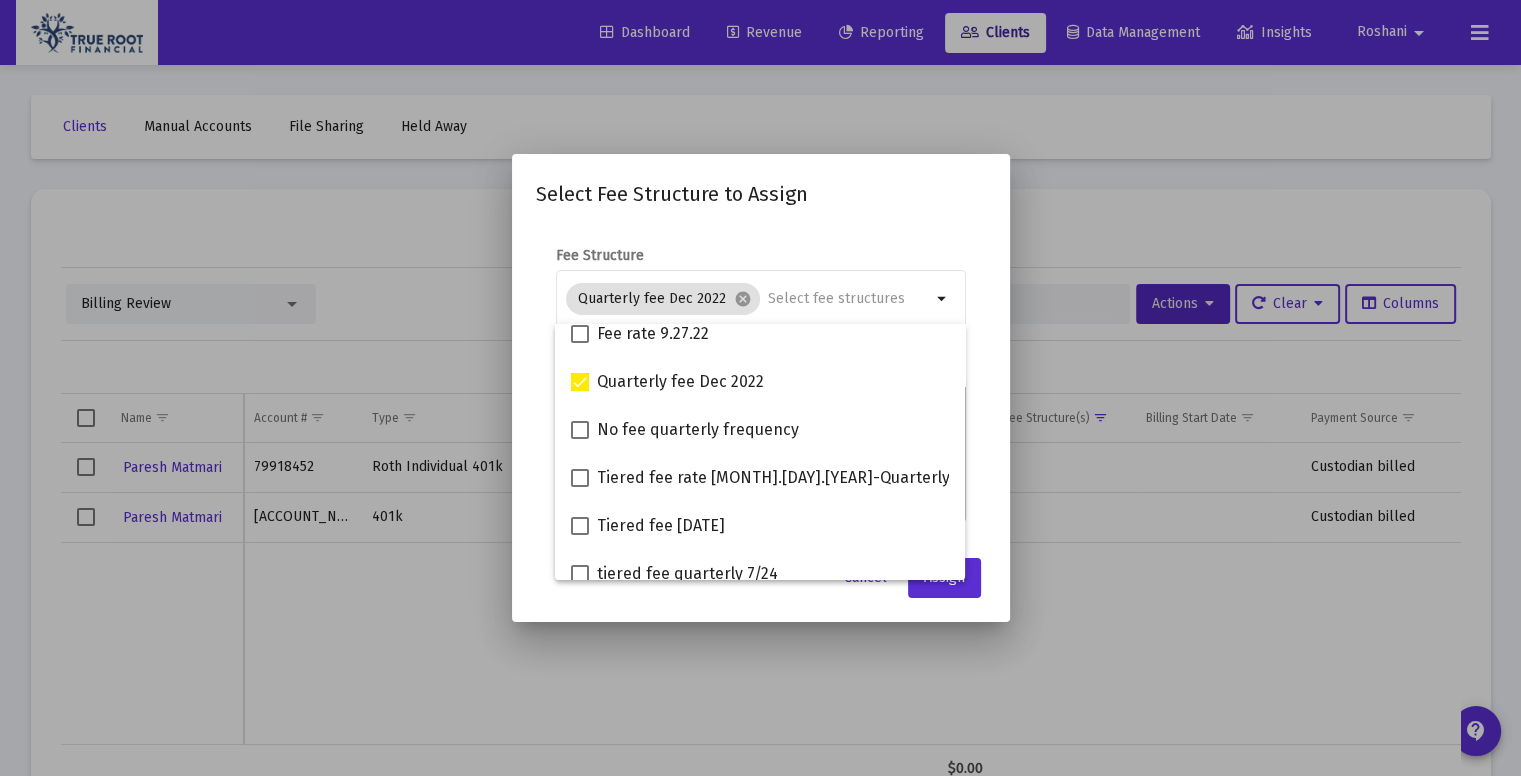 click on "Fee Structure  Quarterly fee Dec 2022  cancel arrow_drop_down Notes  You are assigning  2 accounts  to the selected fee structure.   Existing assignments within this set of accounts will be overwritten." at bounding box center (761, 385) 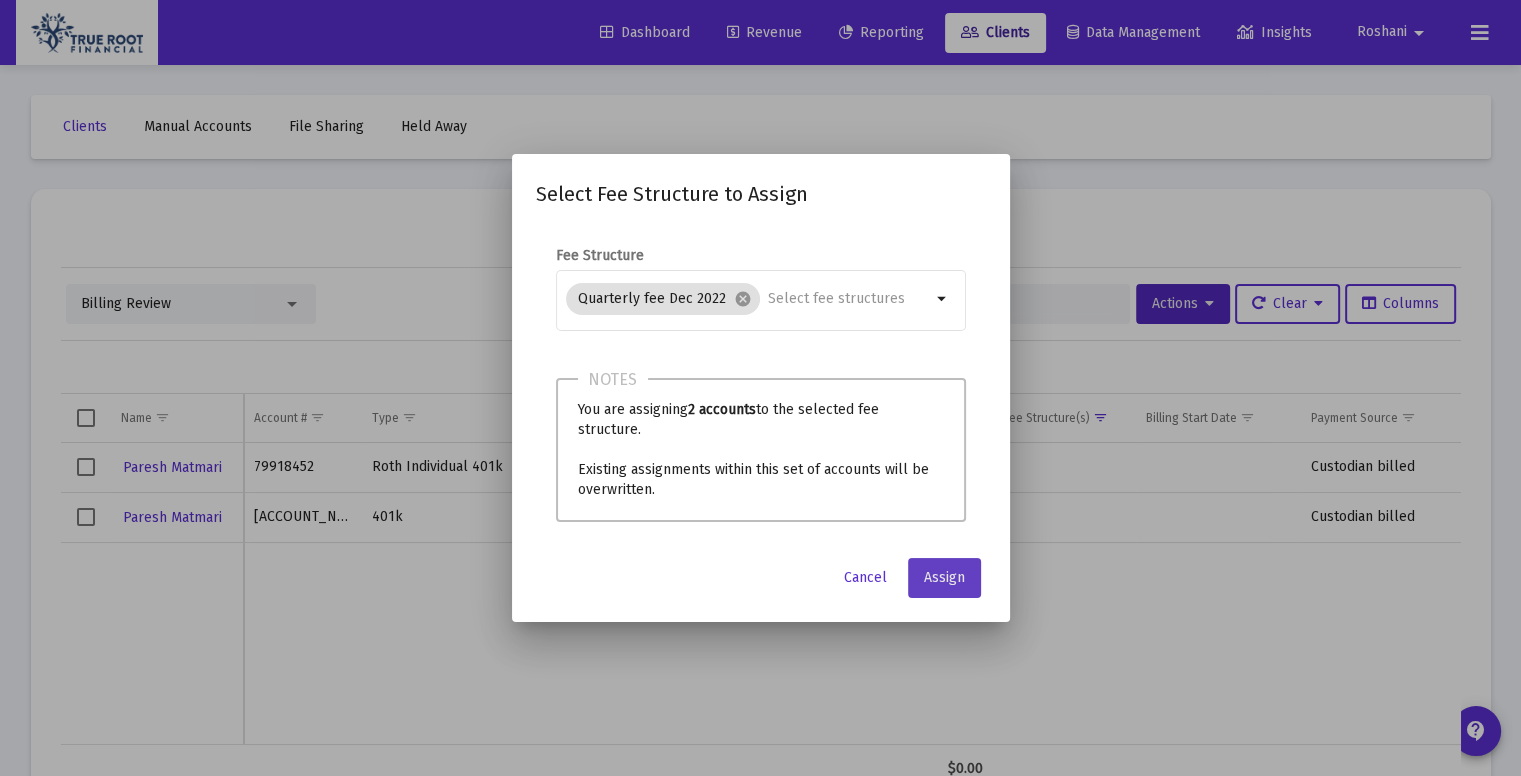 click on "Assign" at bounding box center [944, 577] 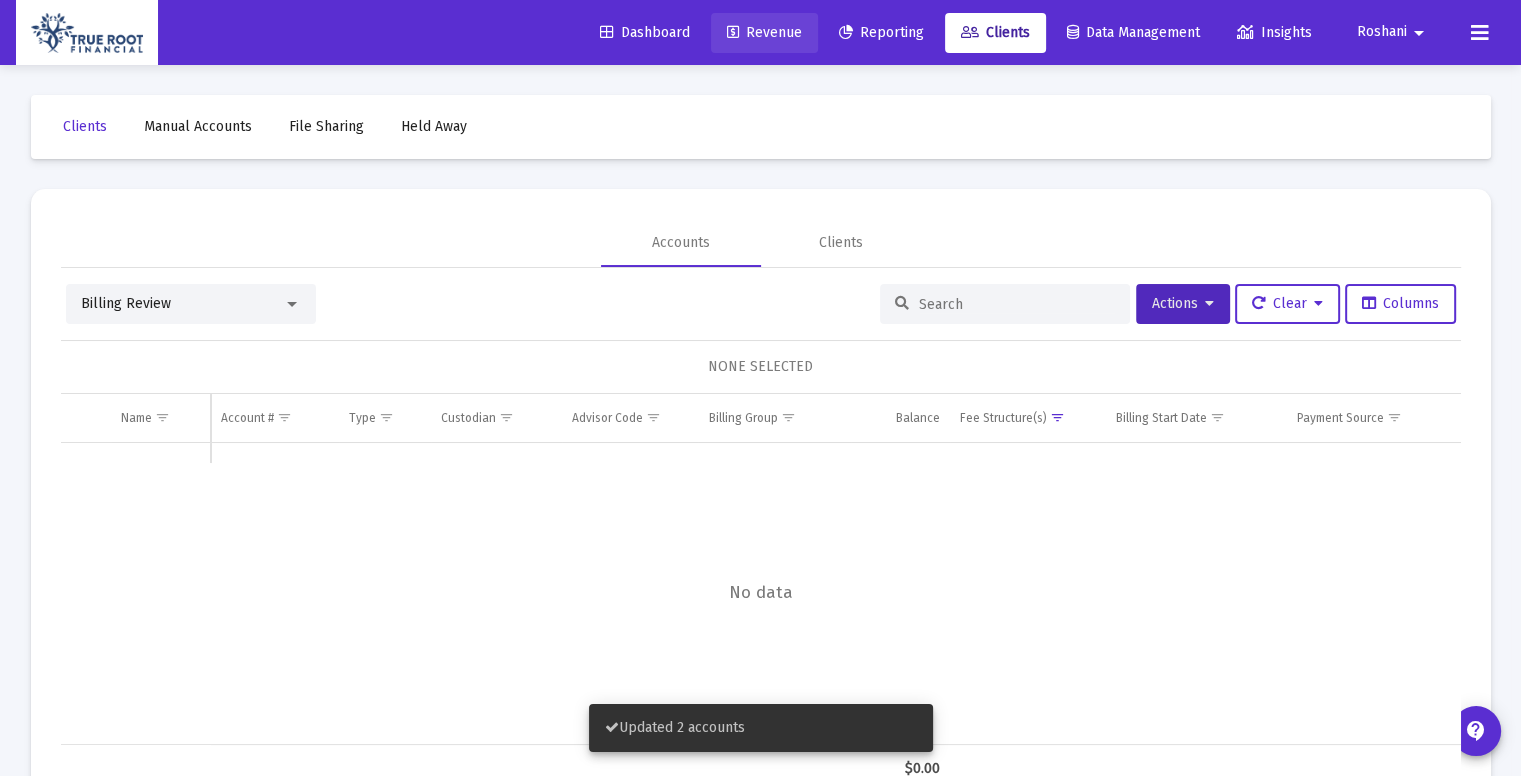click on "Revenue" 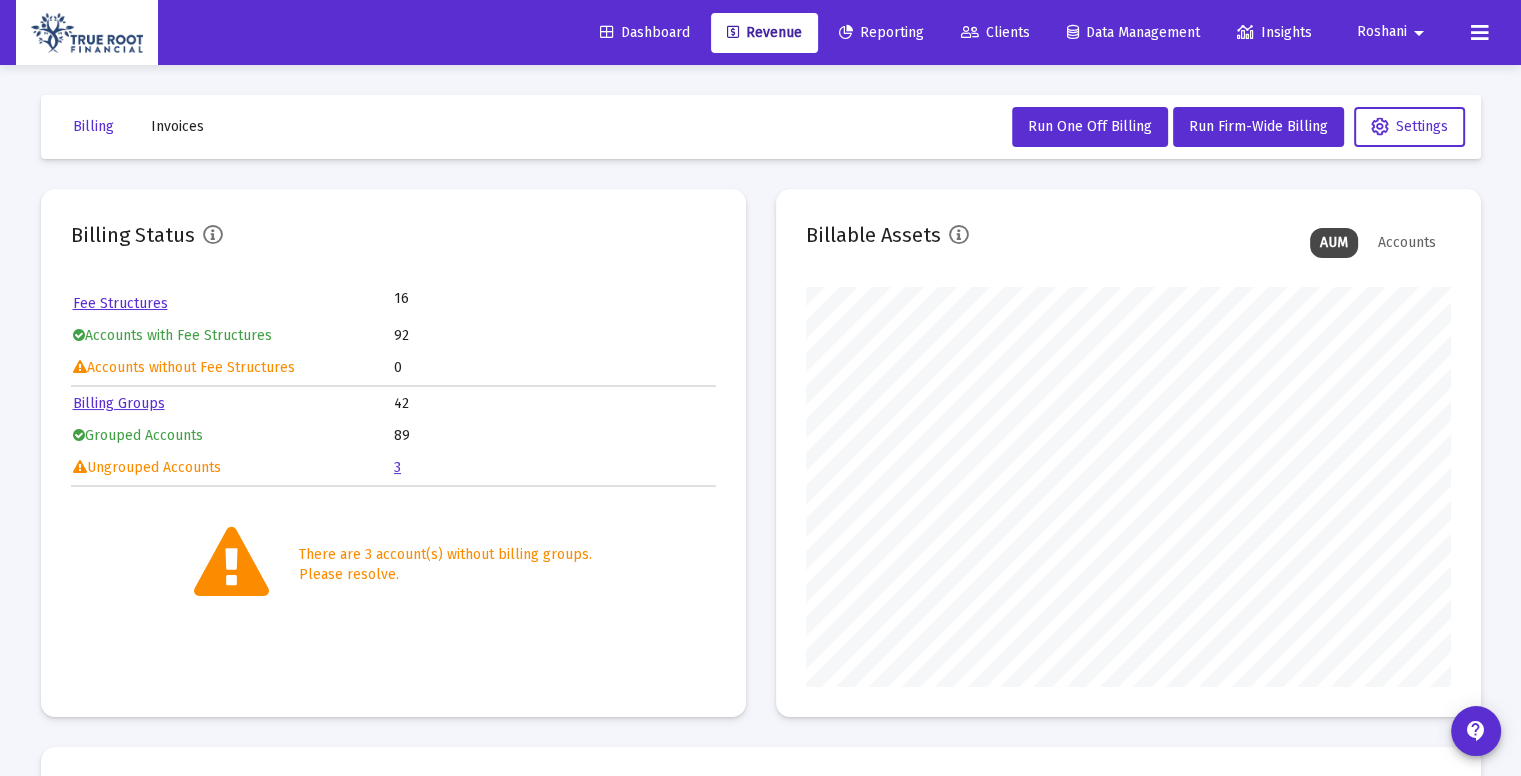 click on "3" 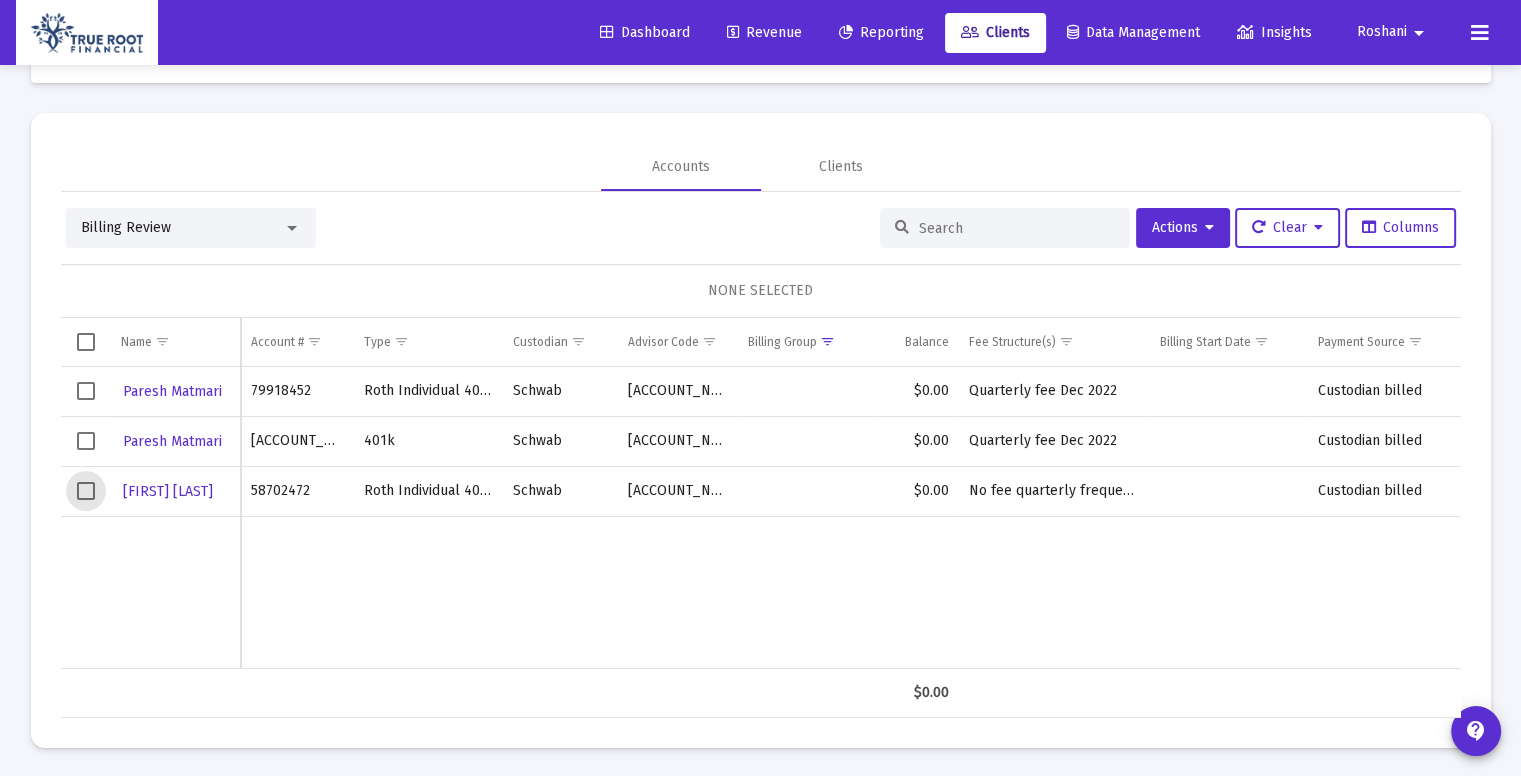 click at bounding box center [86, 491] 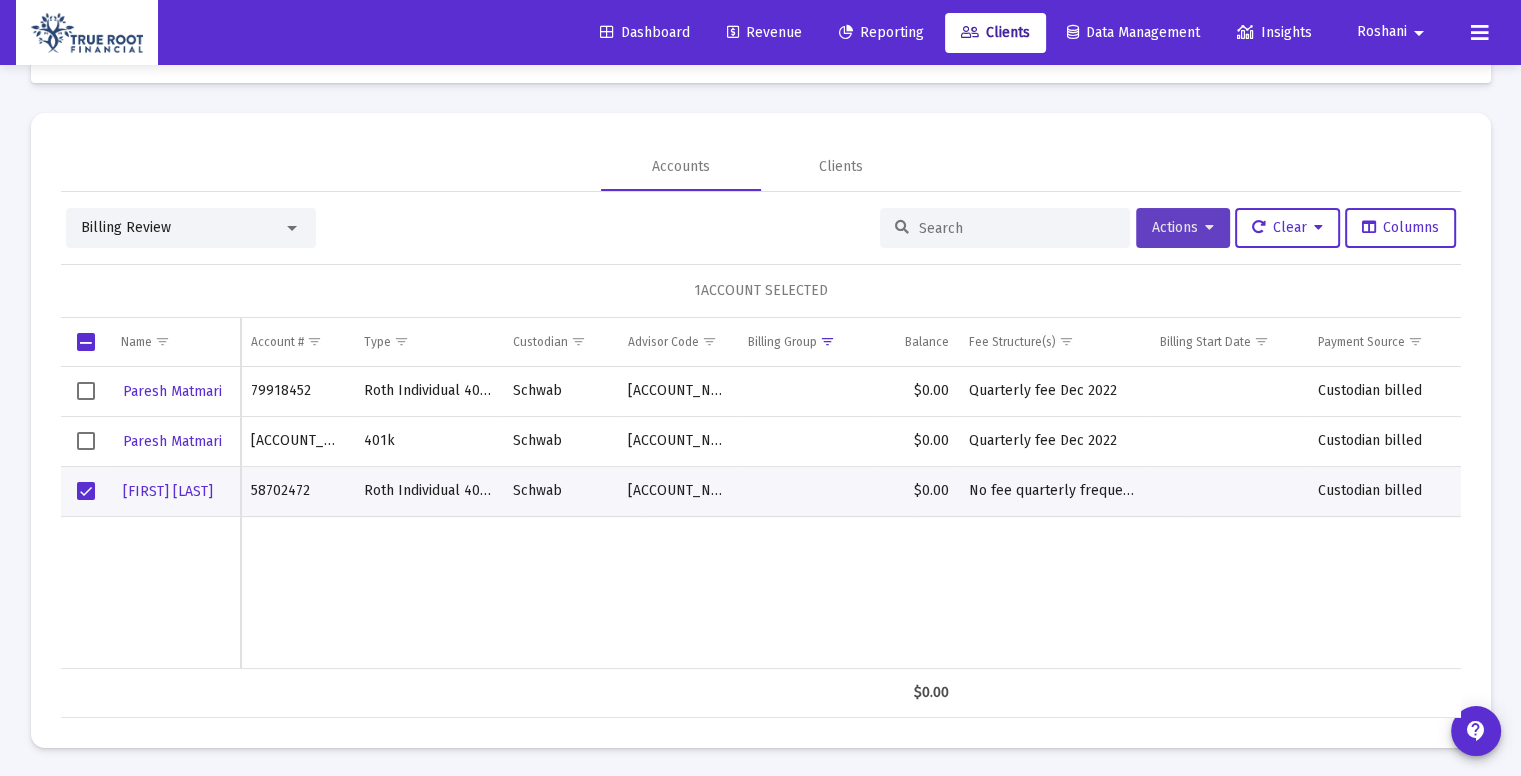 click on "Actions" at bounding box center (1183, 228) 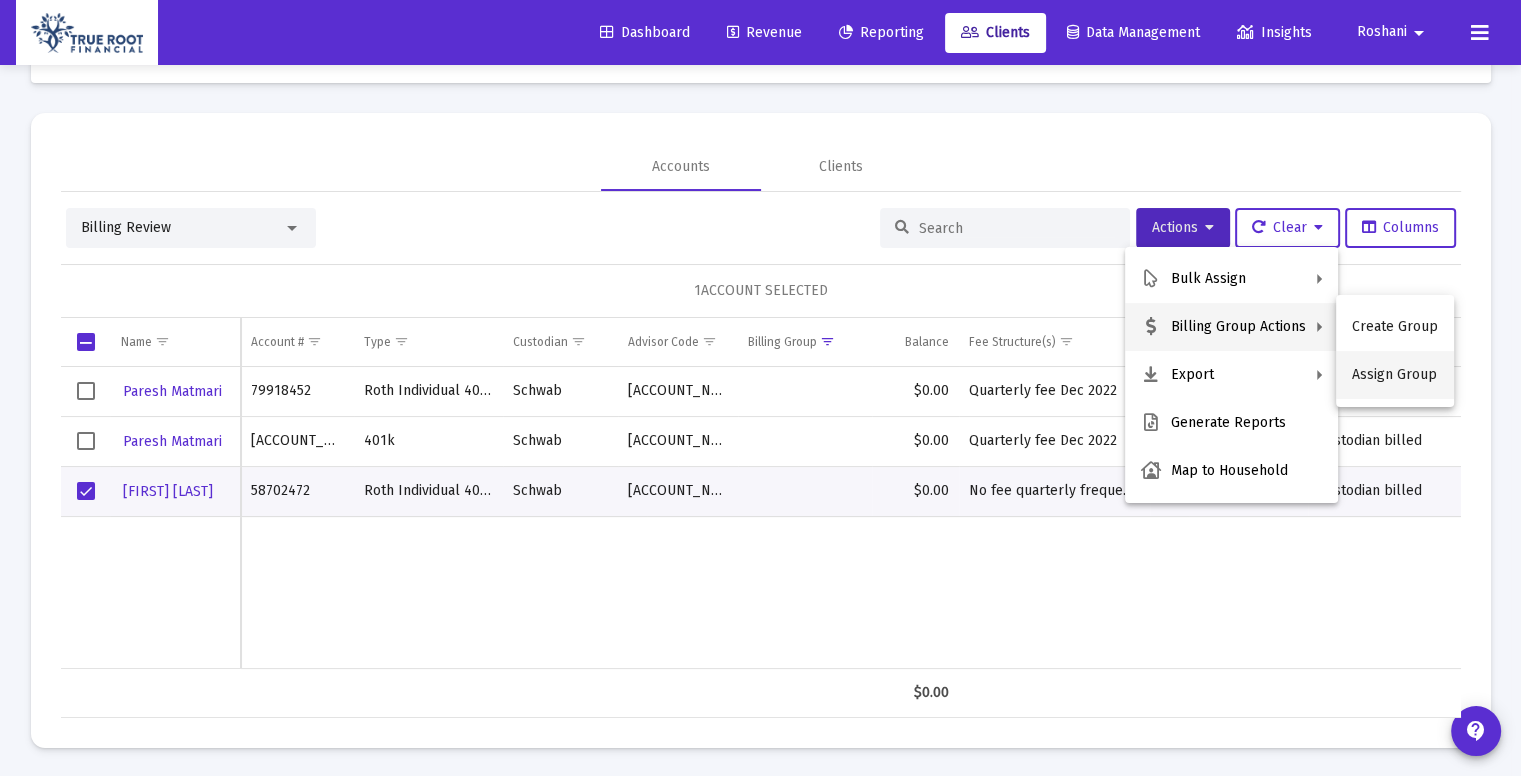 click on "Assign Group" at bounding box center [1395, 375] 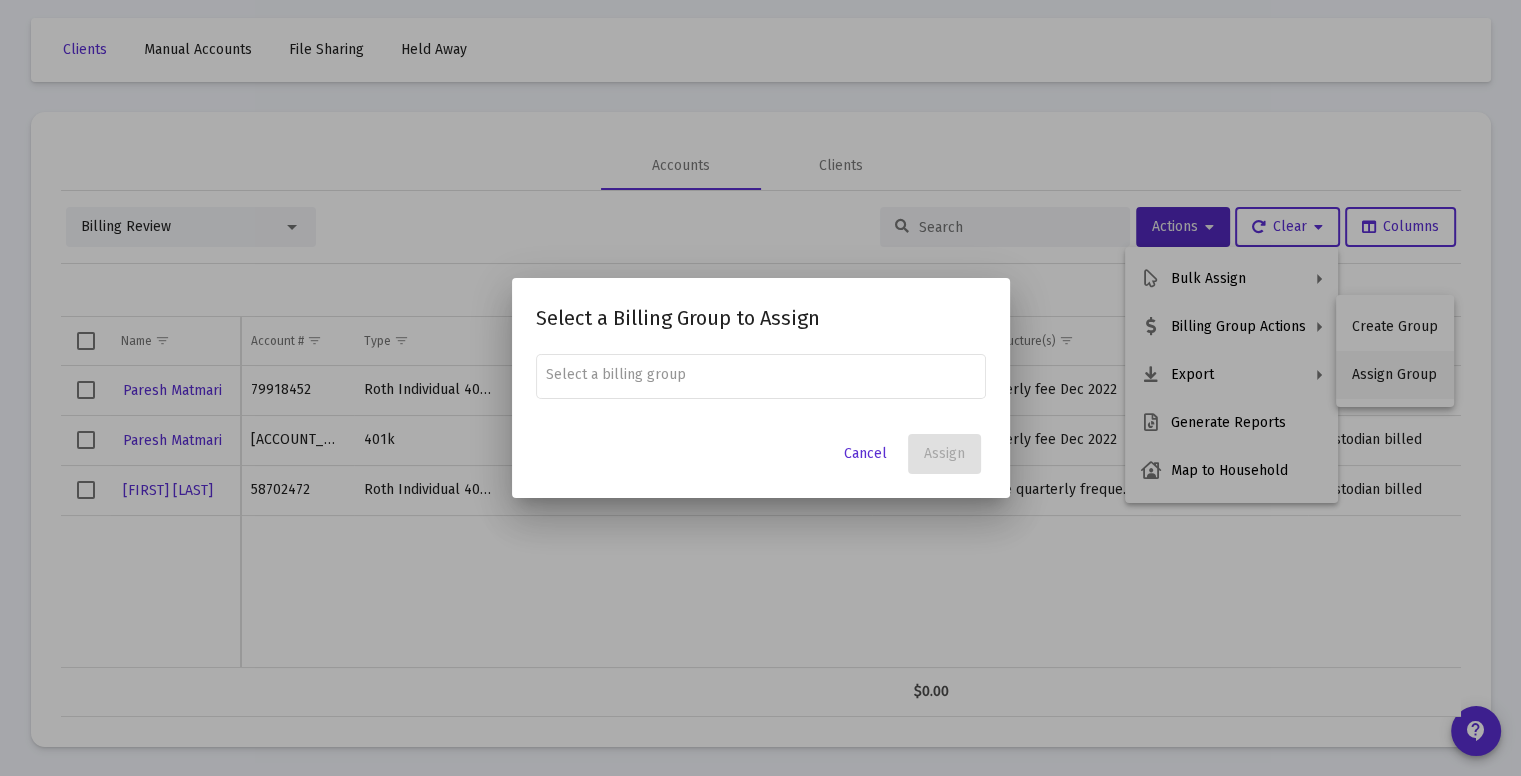 scroll, scrollTop: 0, scrollLeft: 0, axis: both 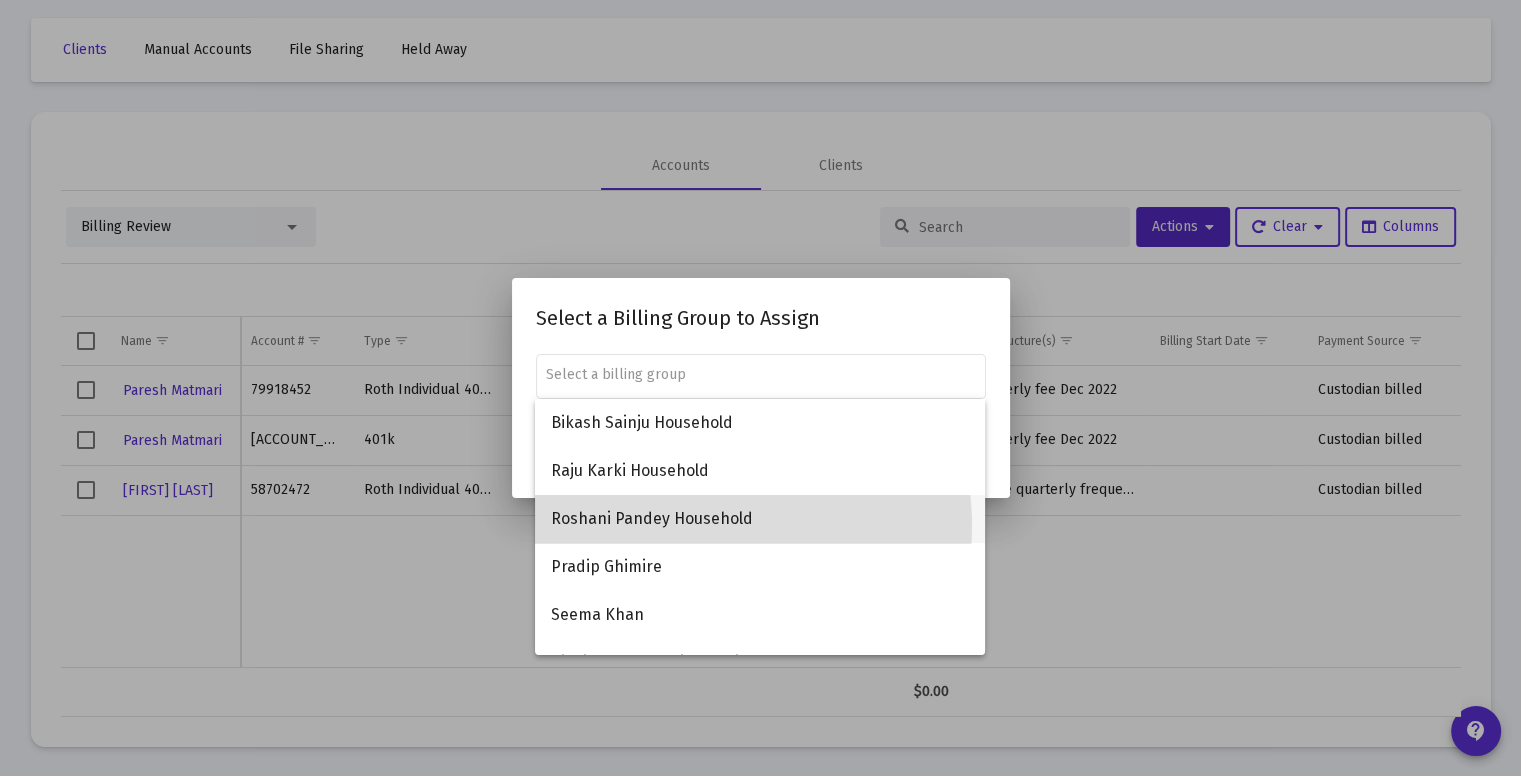 click on "Roshani Pandey Household" at bounding box center [760, 519] 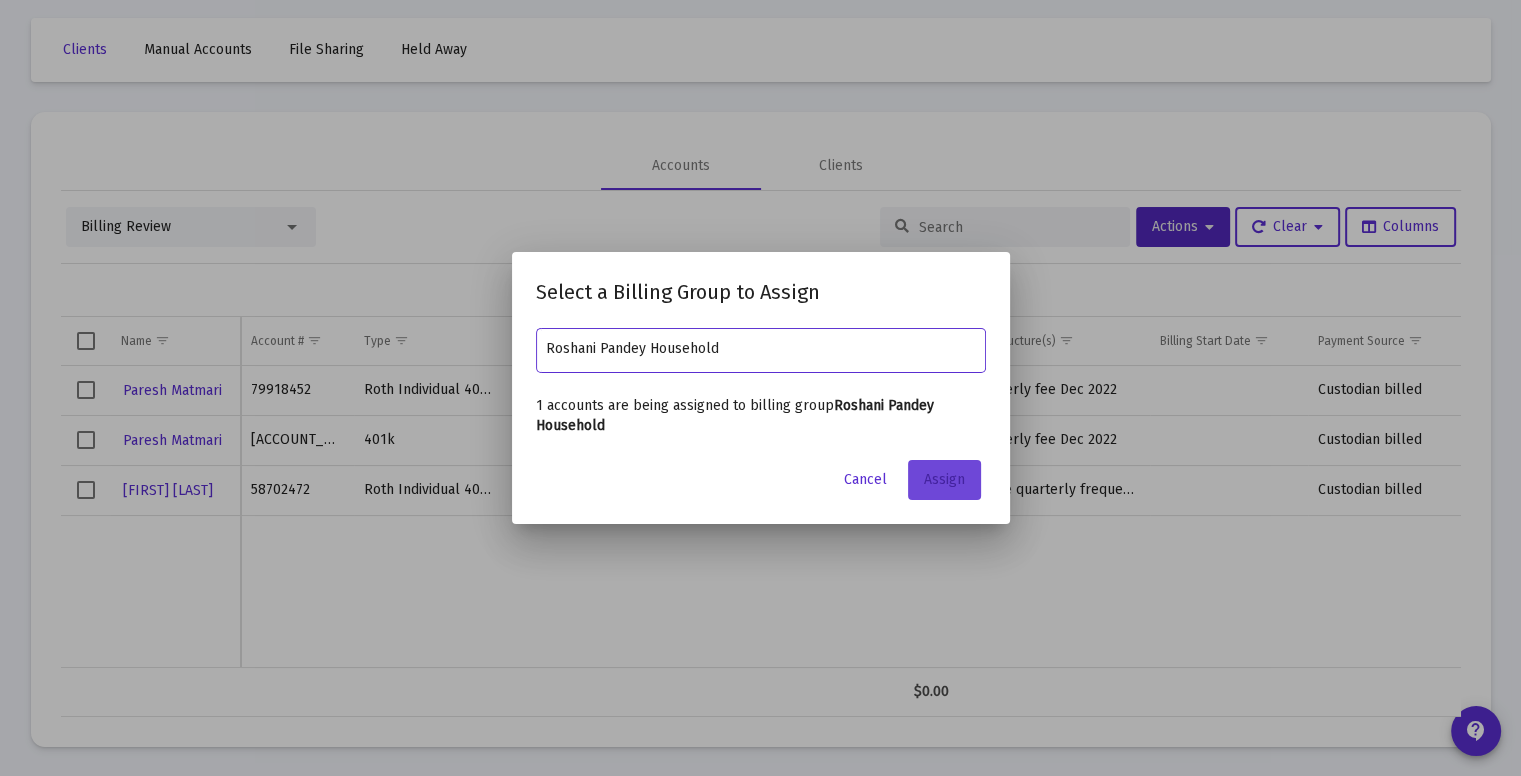click on "Assign" at bounding box center [944, 480] 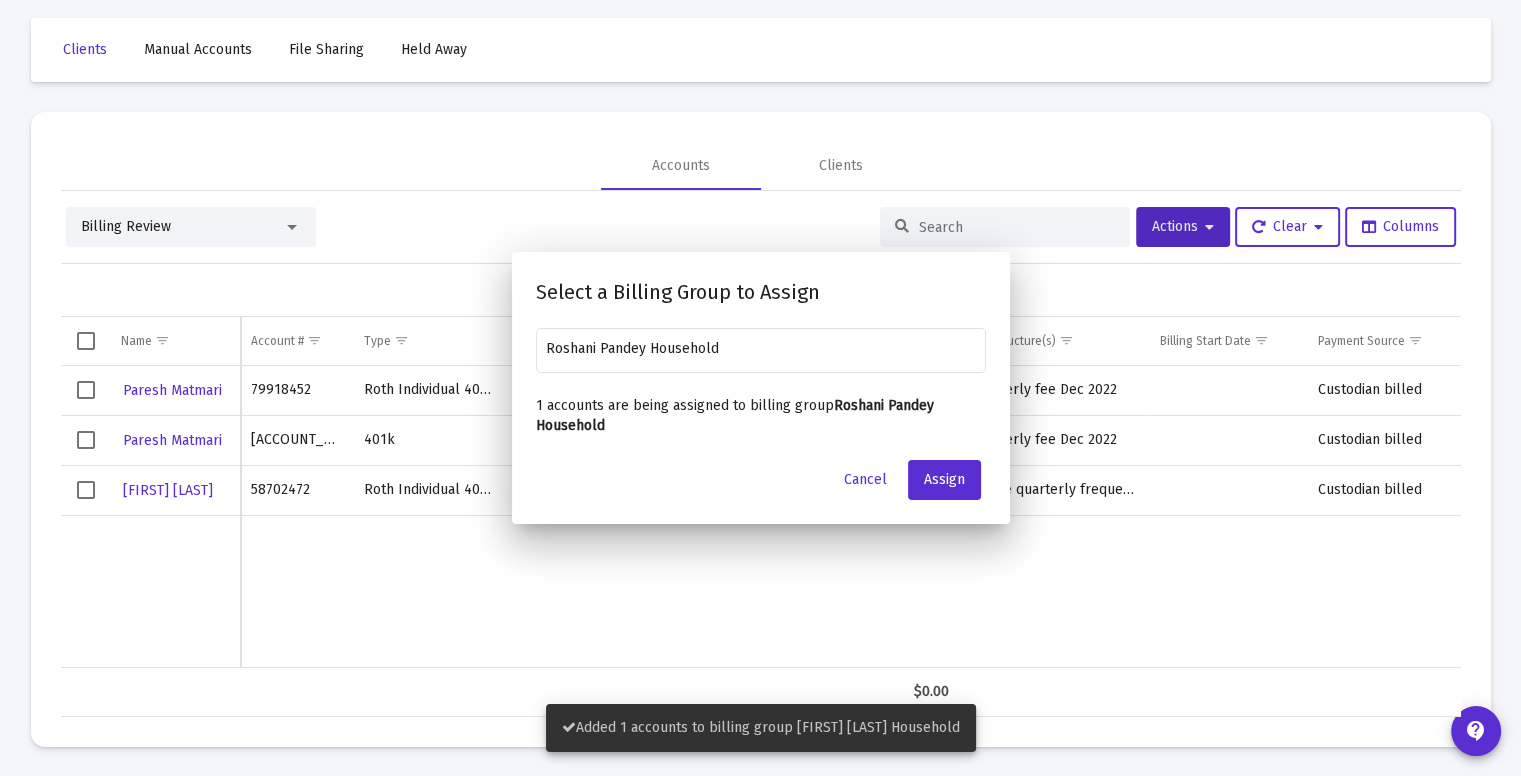 scroll, scrollTop: 76, scrollLeft: 0, axis: vertical 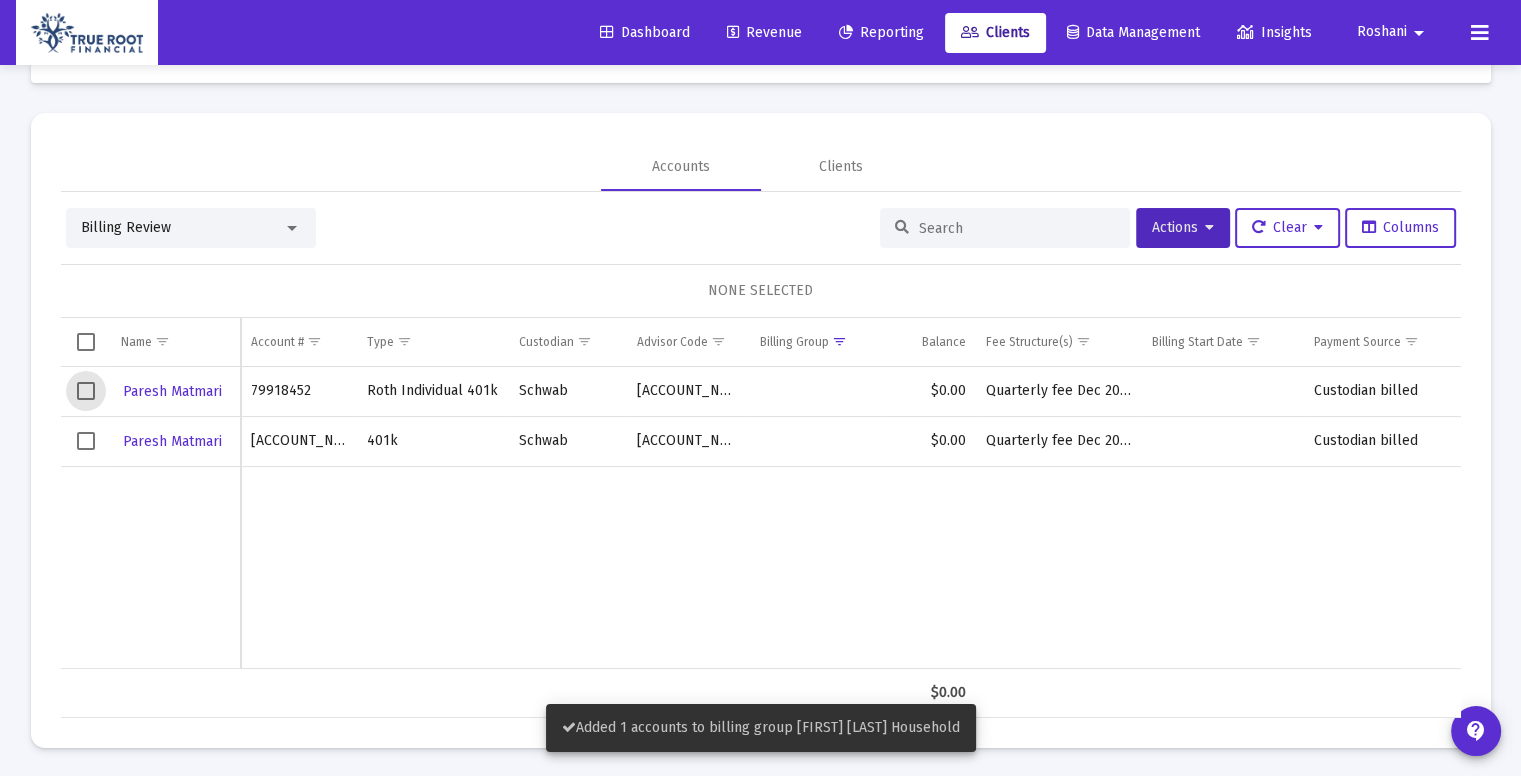 click at bounding box center [86, 391] 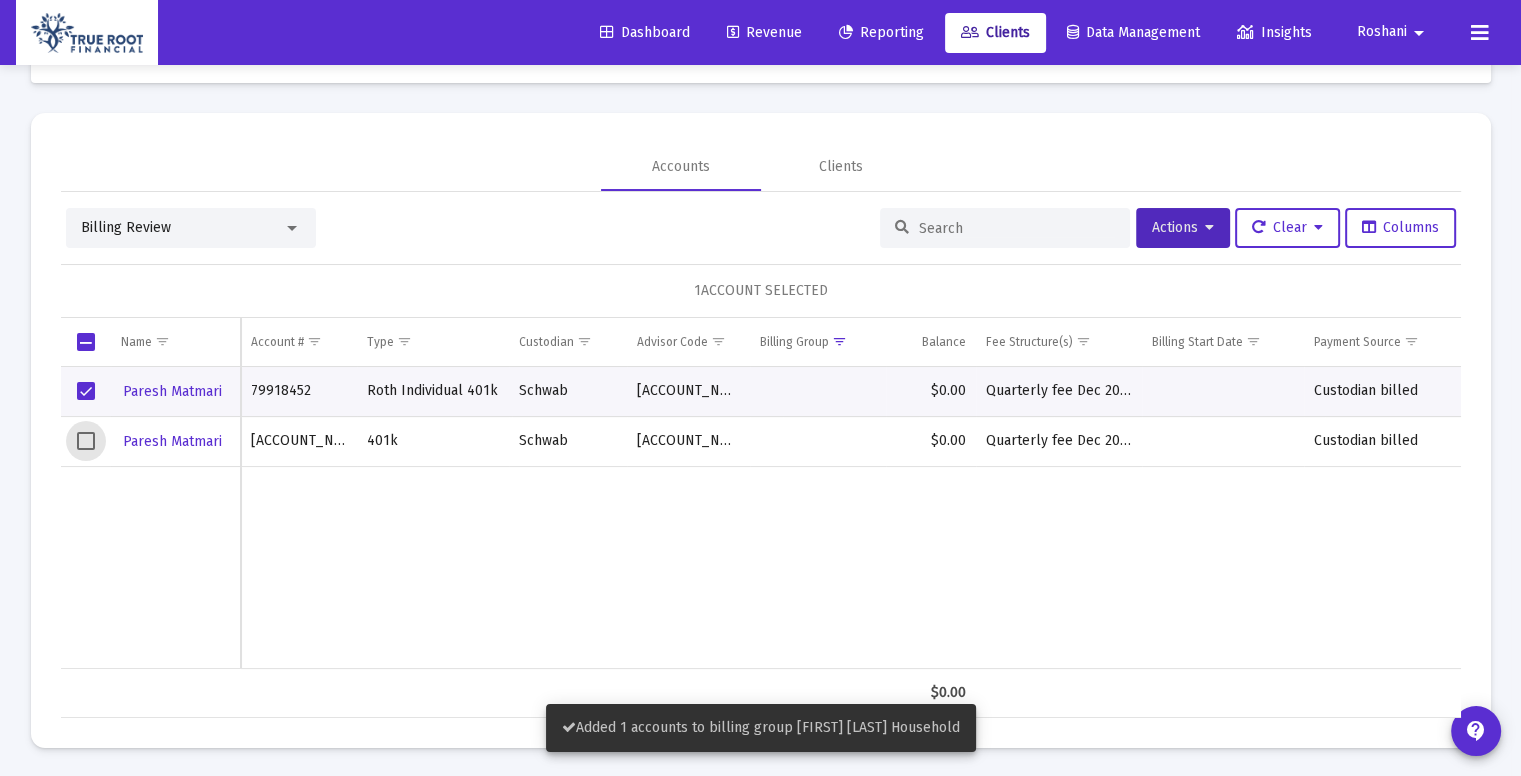 click at bounding box center (86, 441) 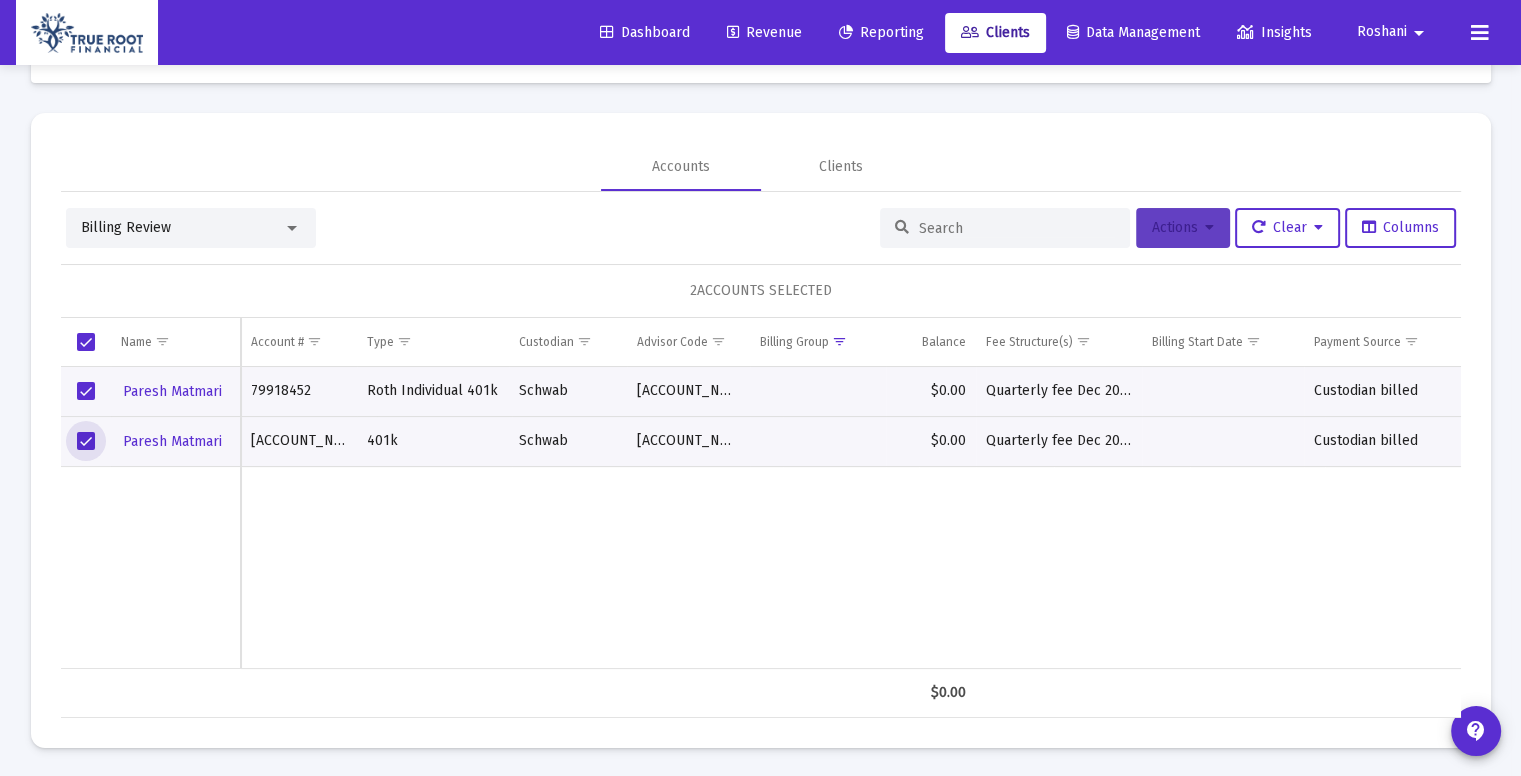 click at bounding box center [1209, 228] 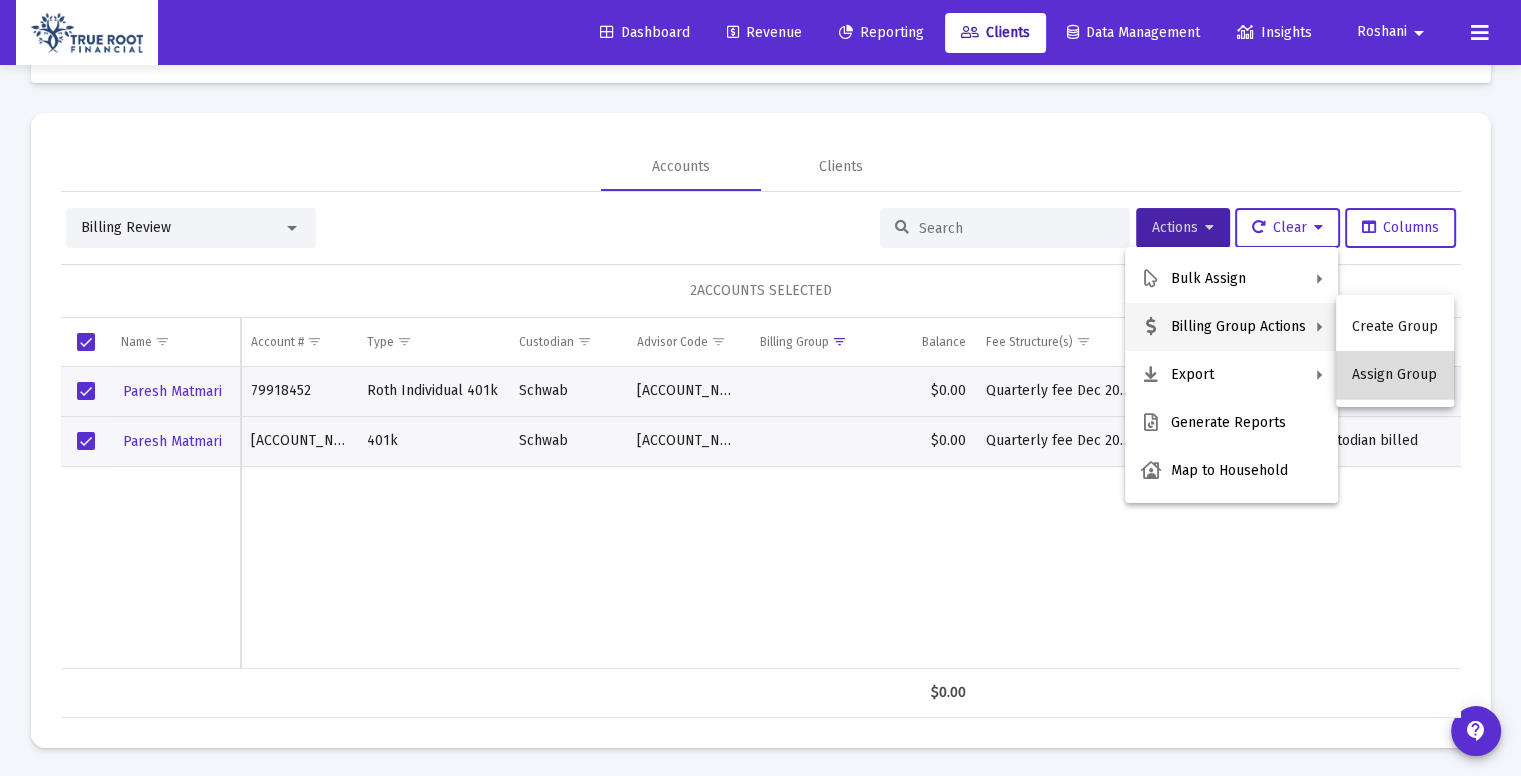 click on "Assign Group" at bounding box center (1395, 375) 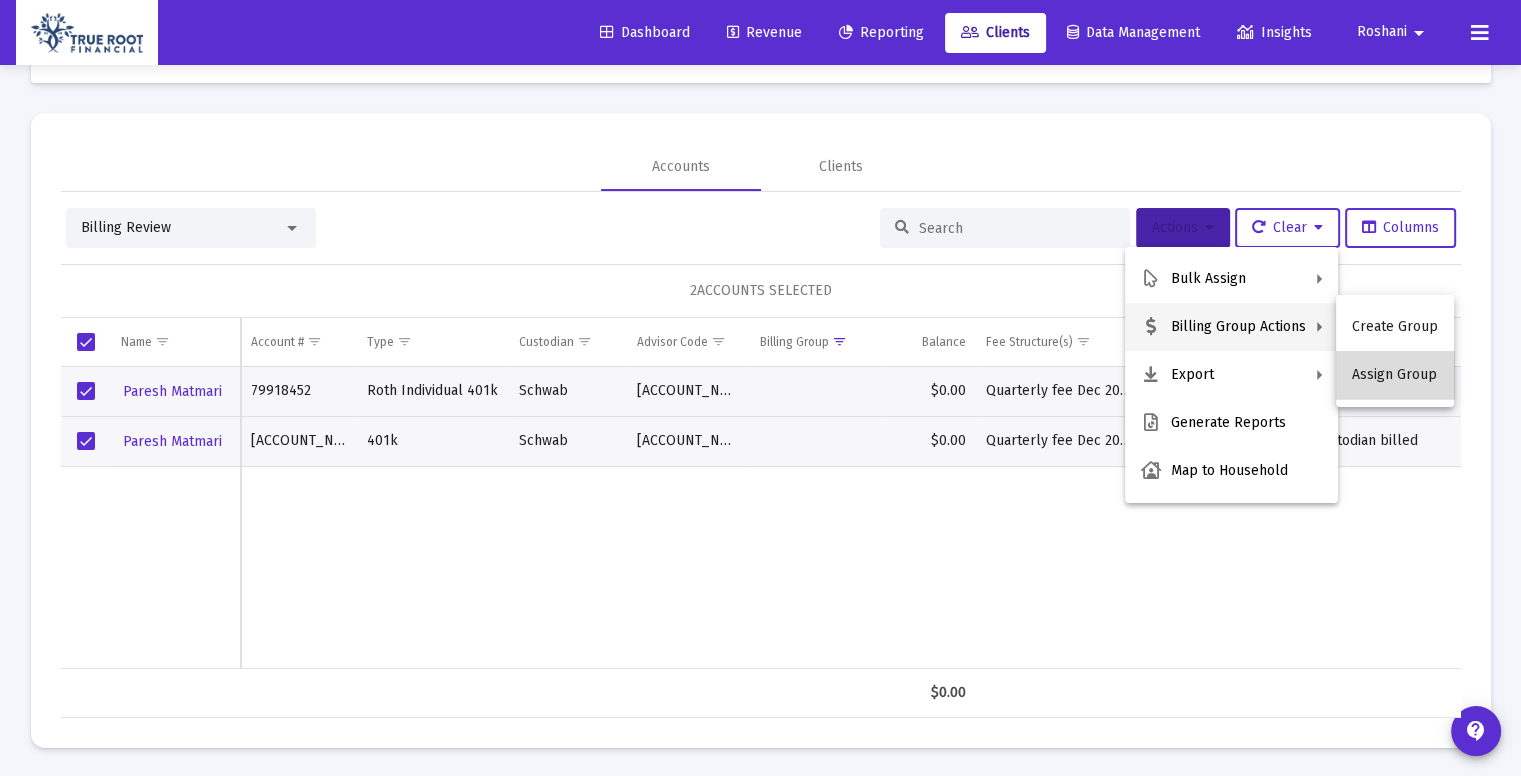 scroll, scrollTop: 0, scrollLeft: 0, axis: both 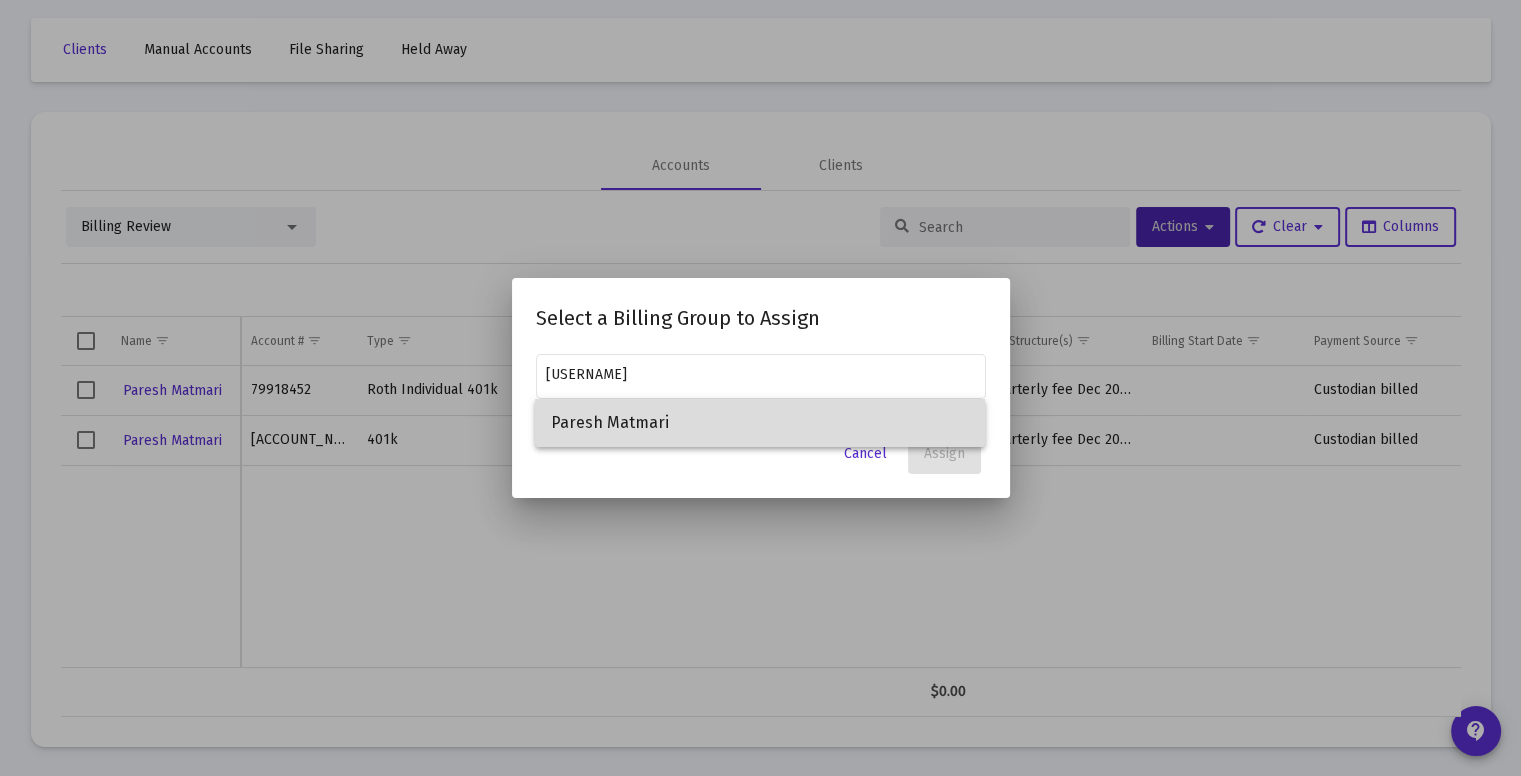 click on "Paresh Matmari" at bounding box center [760, 423] 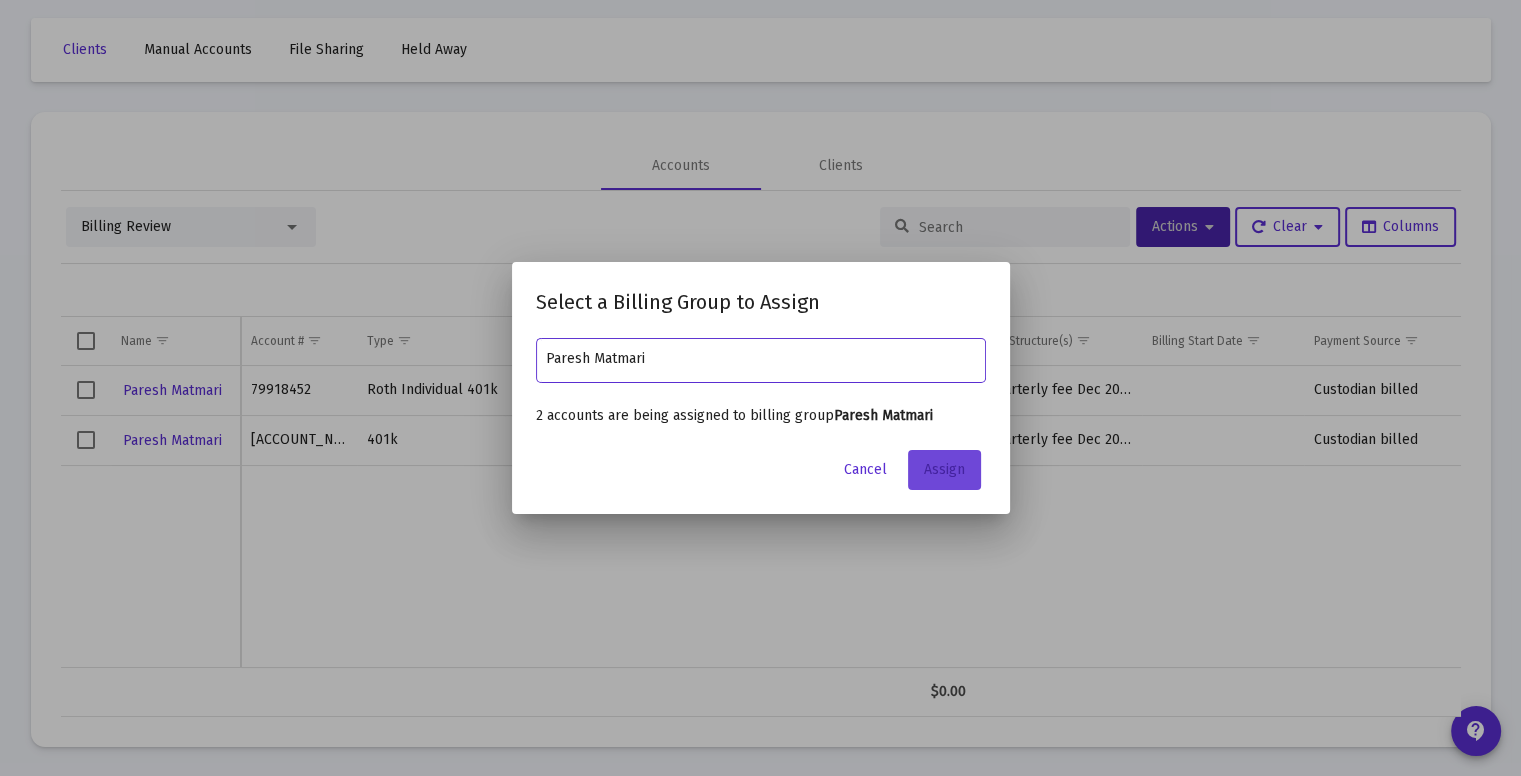 click on "Assign" at bounding box center (944, 469) 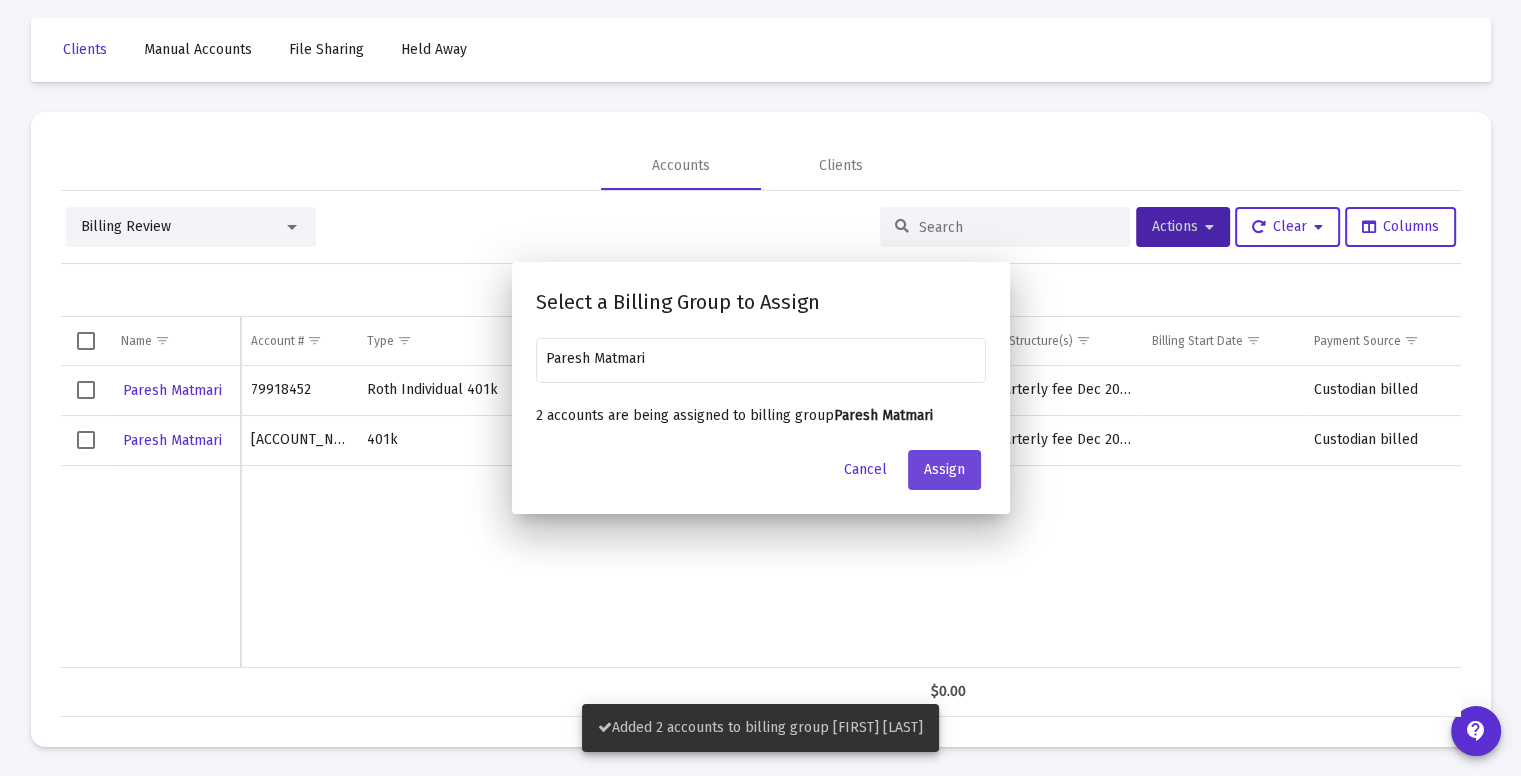 scroll, scrollTop: 76, scrollLeft: 0, axis: vertical 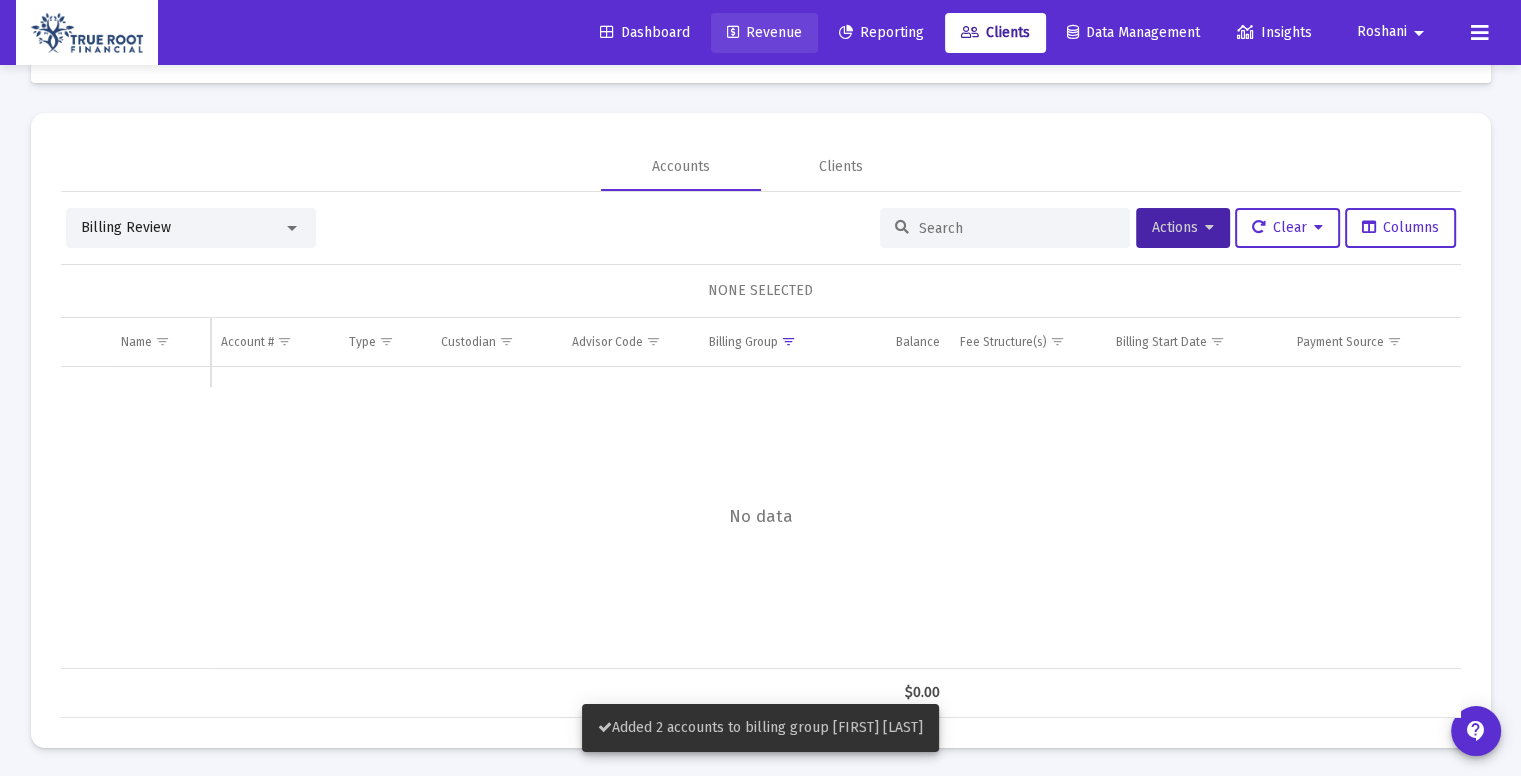 click on "Revenue" 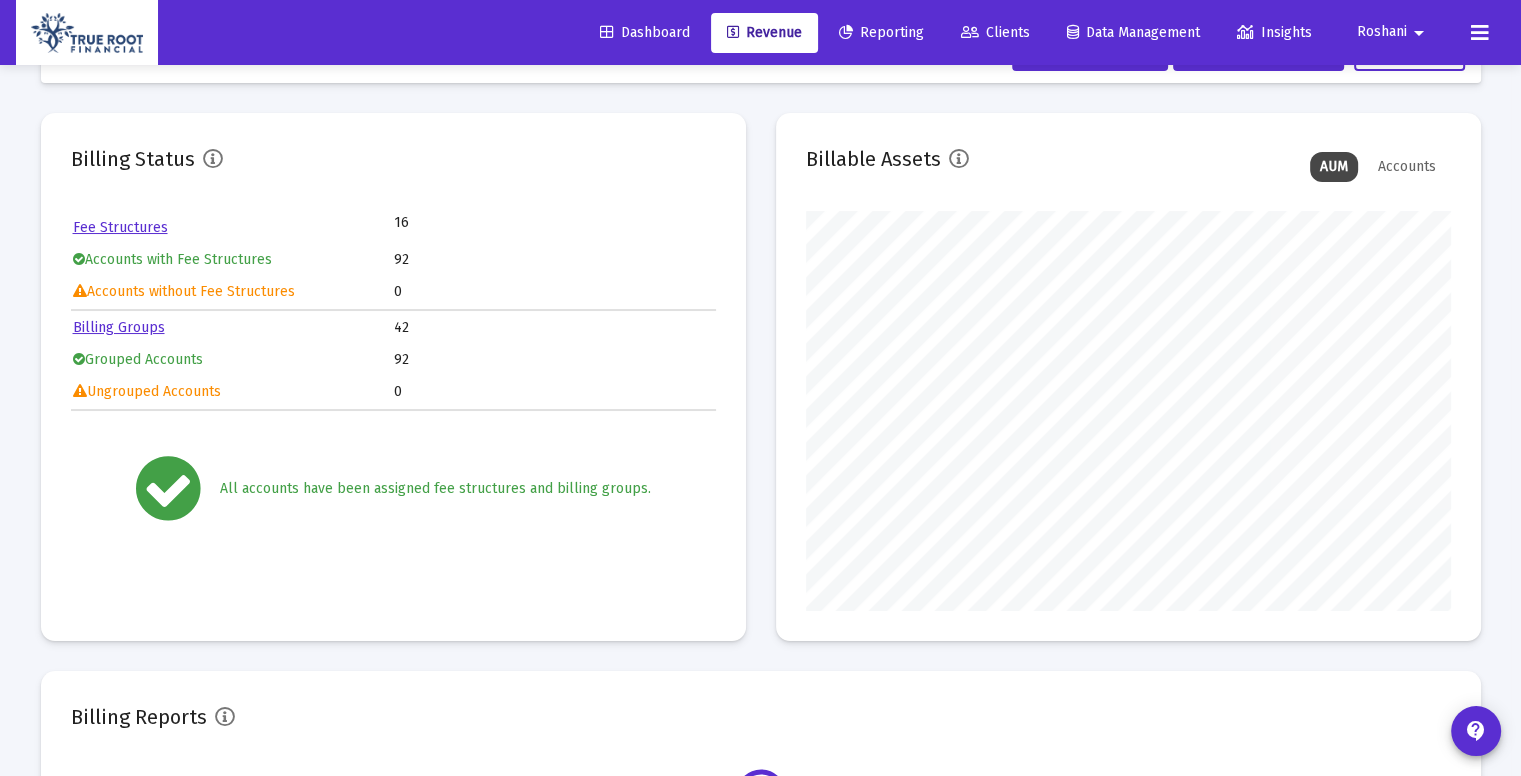 scroll, scrollTop: 999600, scrollLeft: 999355, axis: both 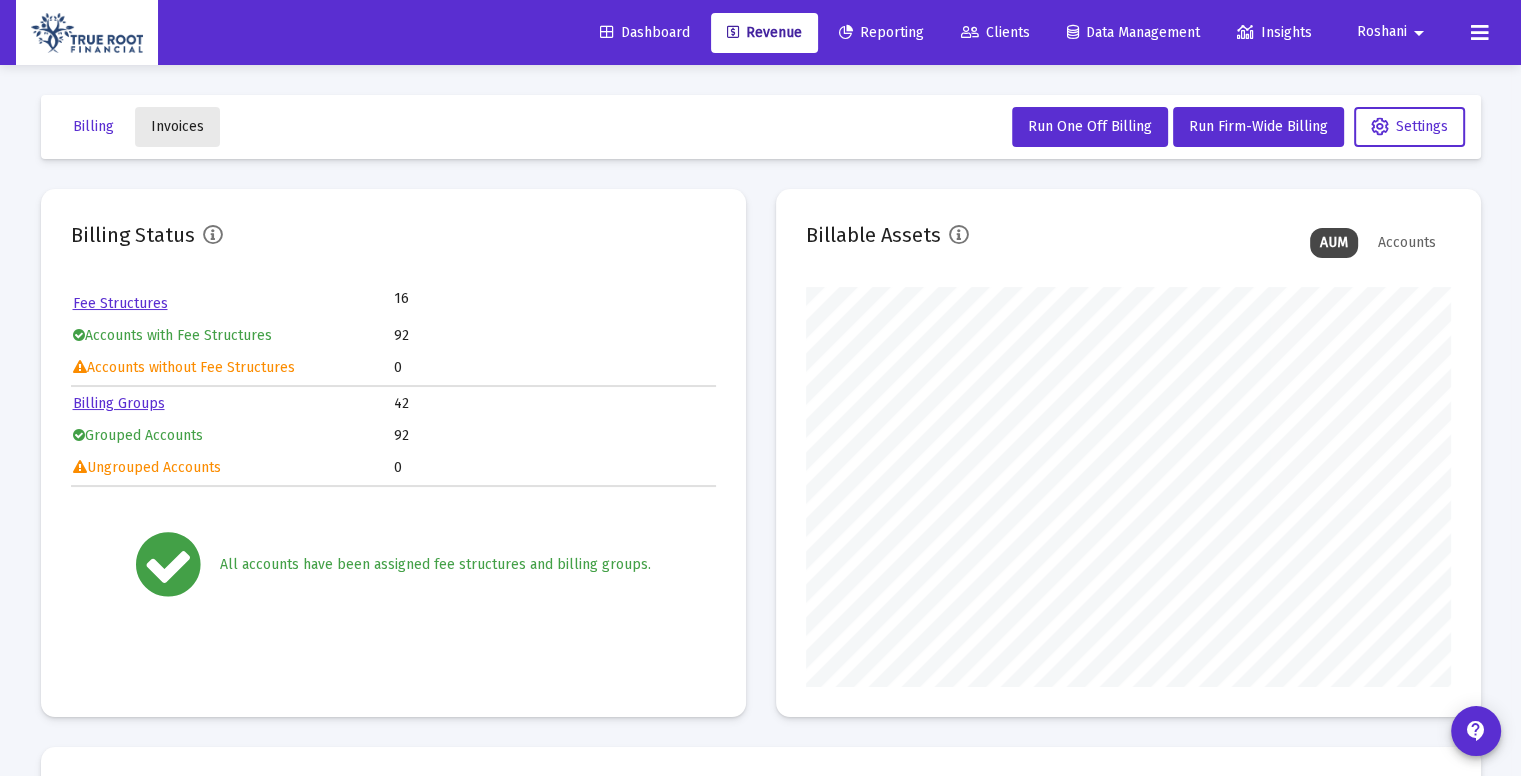 click on "Invoices" 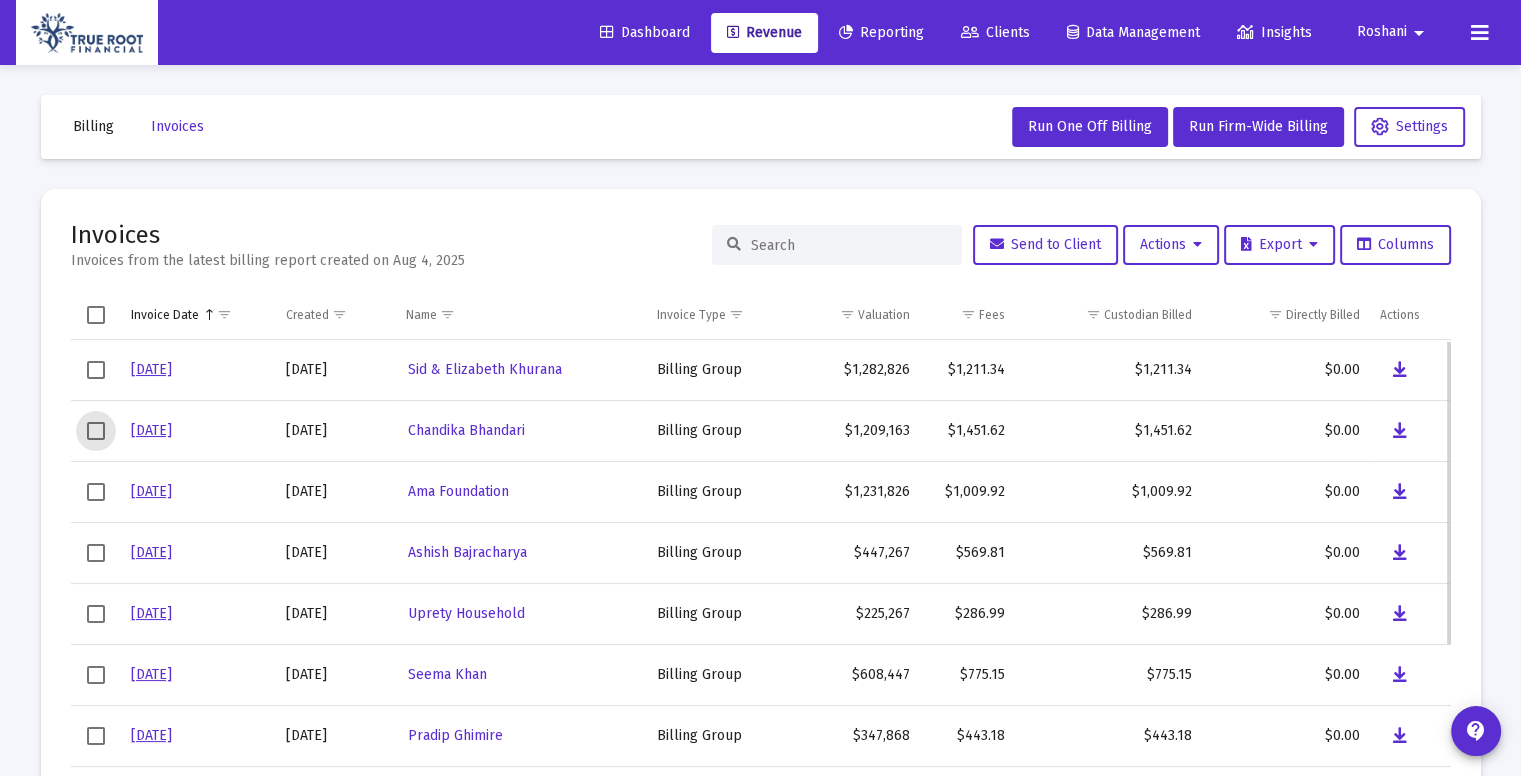 click at bounding box center (96, 431) 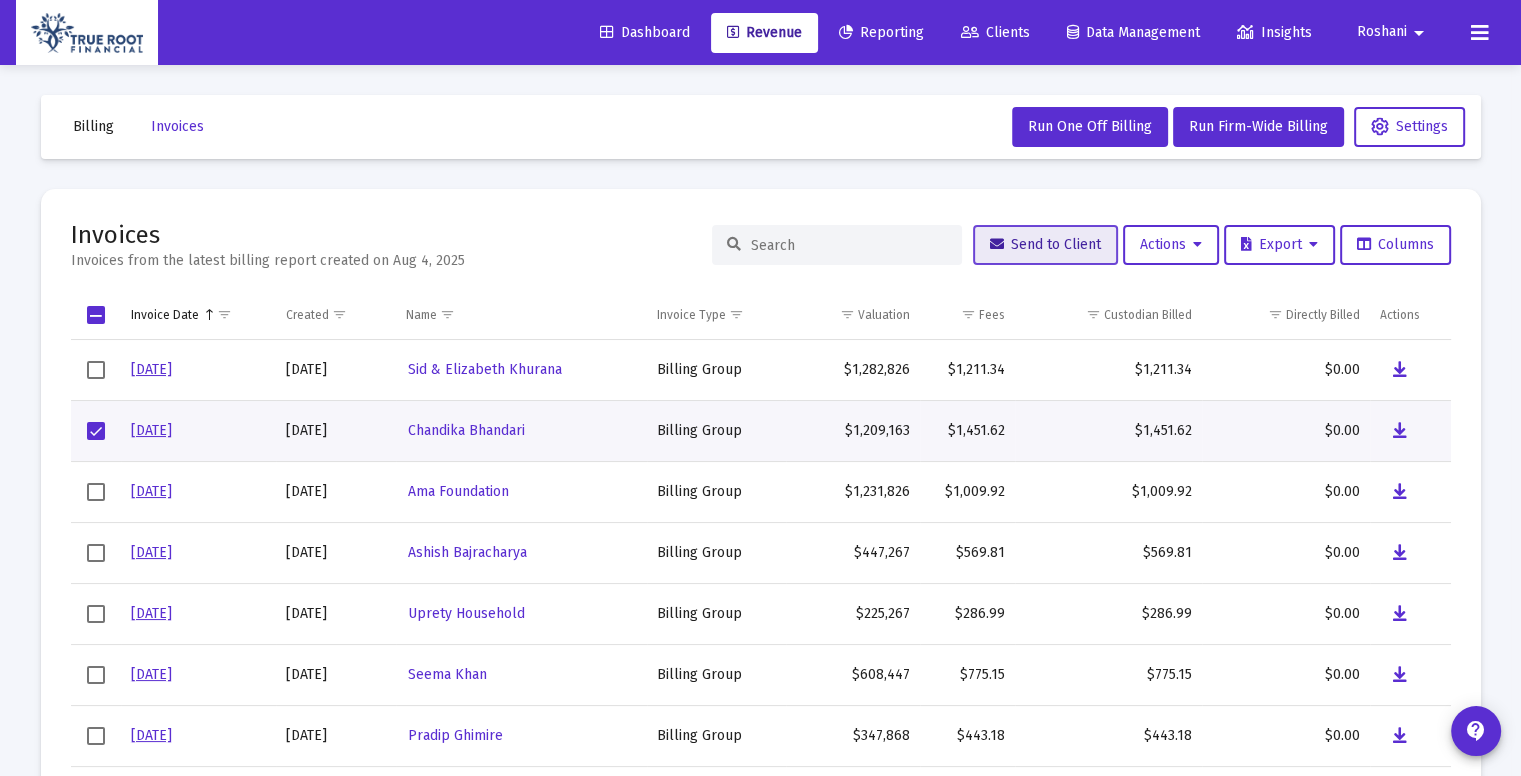 click on "Send to Client" 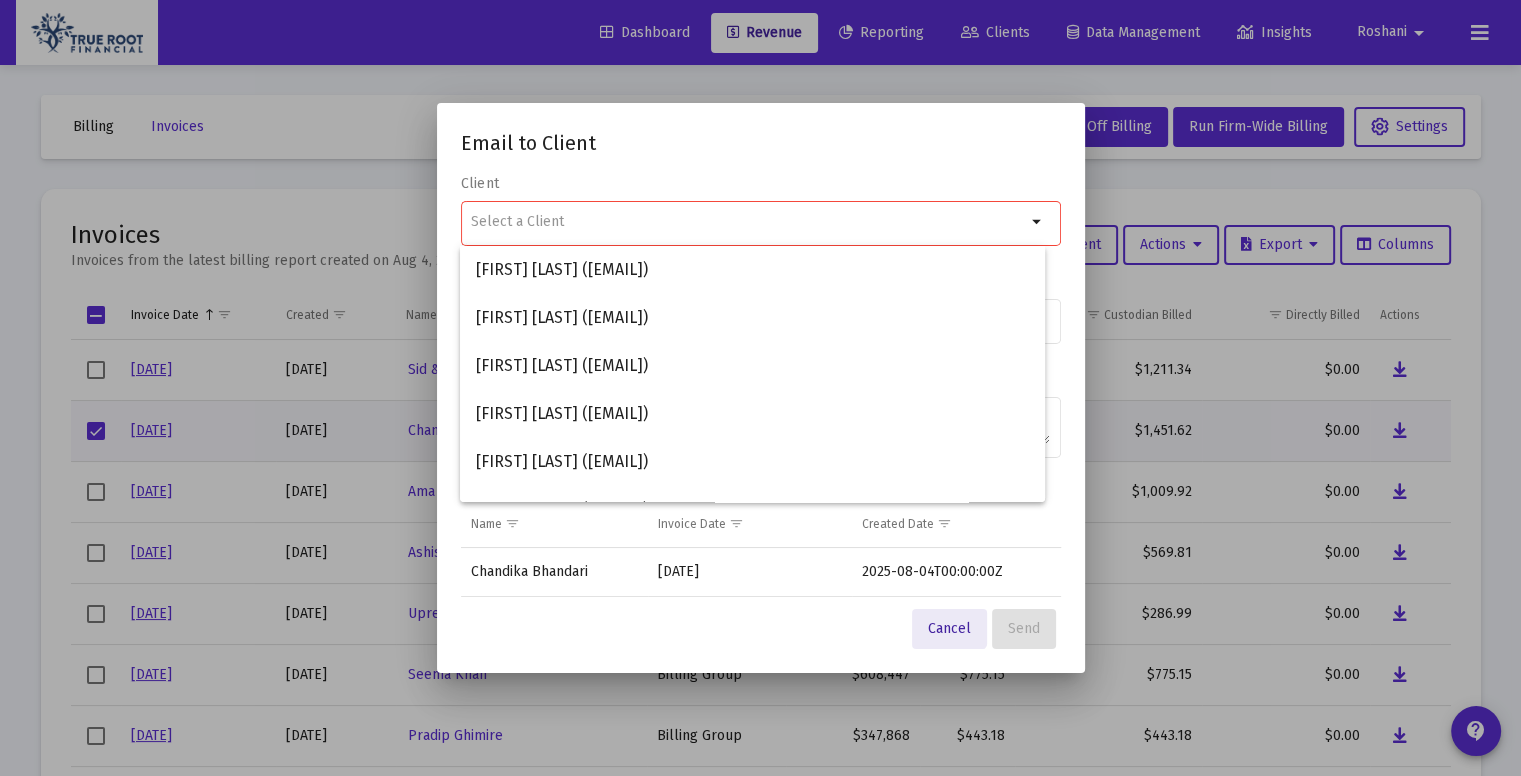 click on "Cancel" at bounding box center (949, 629) 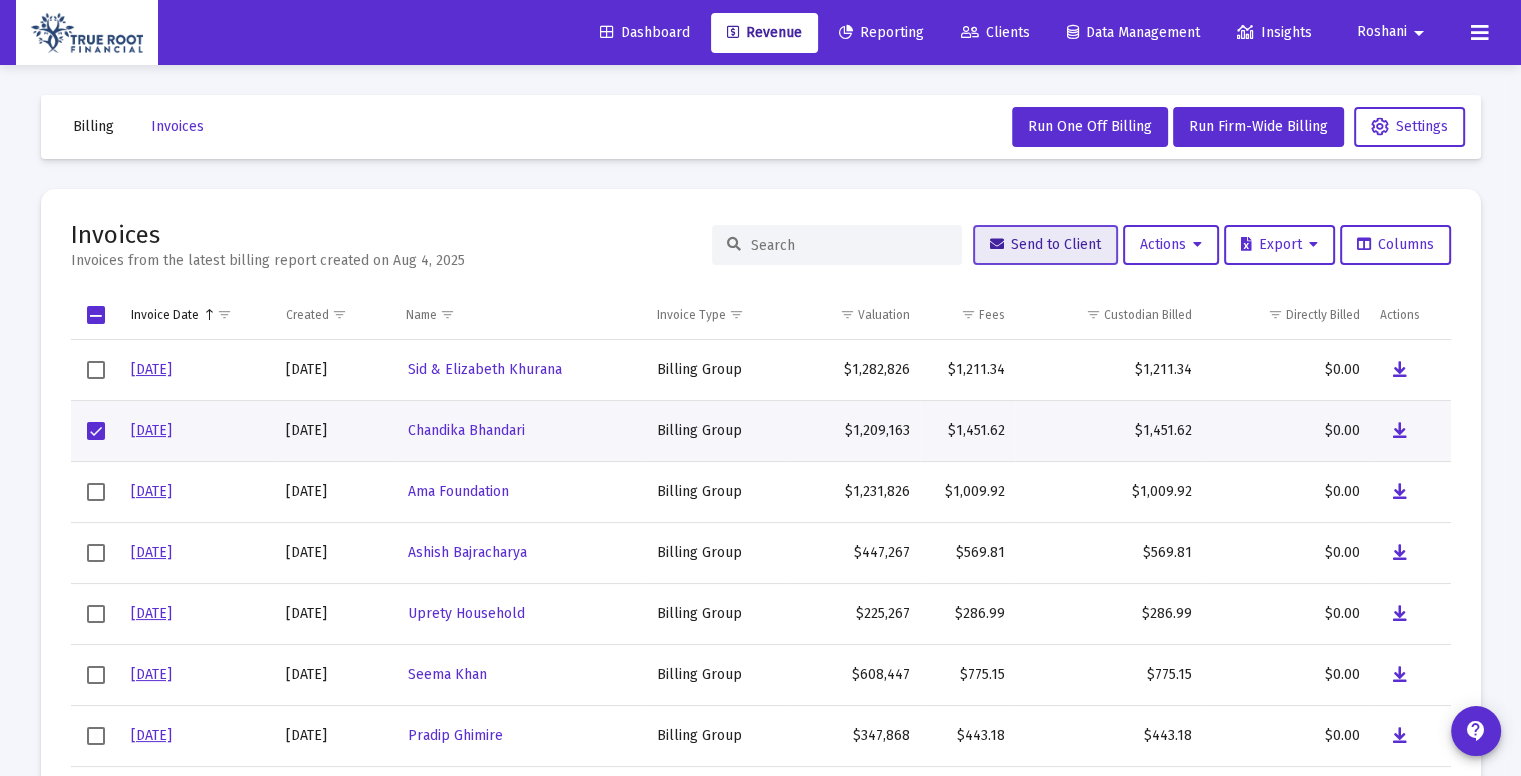 click on "Send to Client" 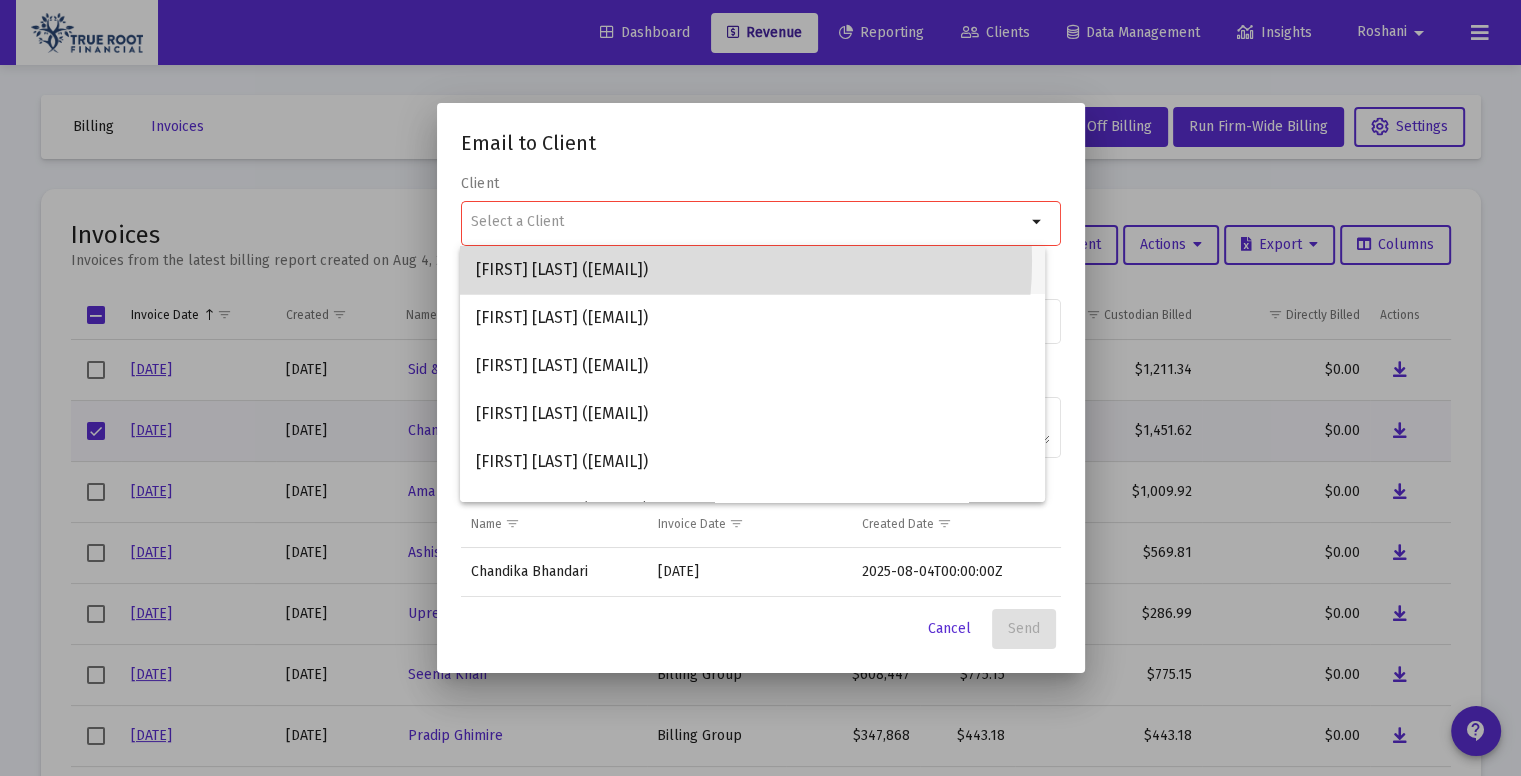 click on "[FIRST] [LAST] ([EMAIL])" at bounding box center (752, 270) 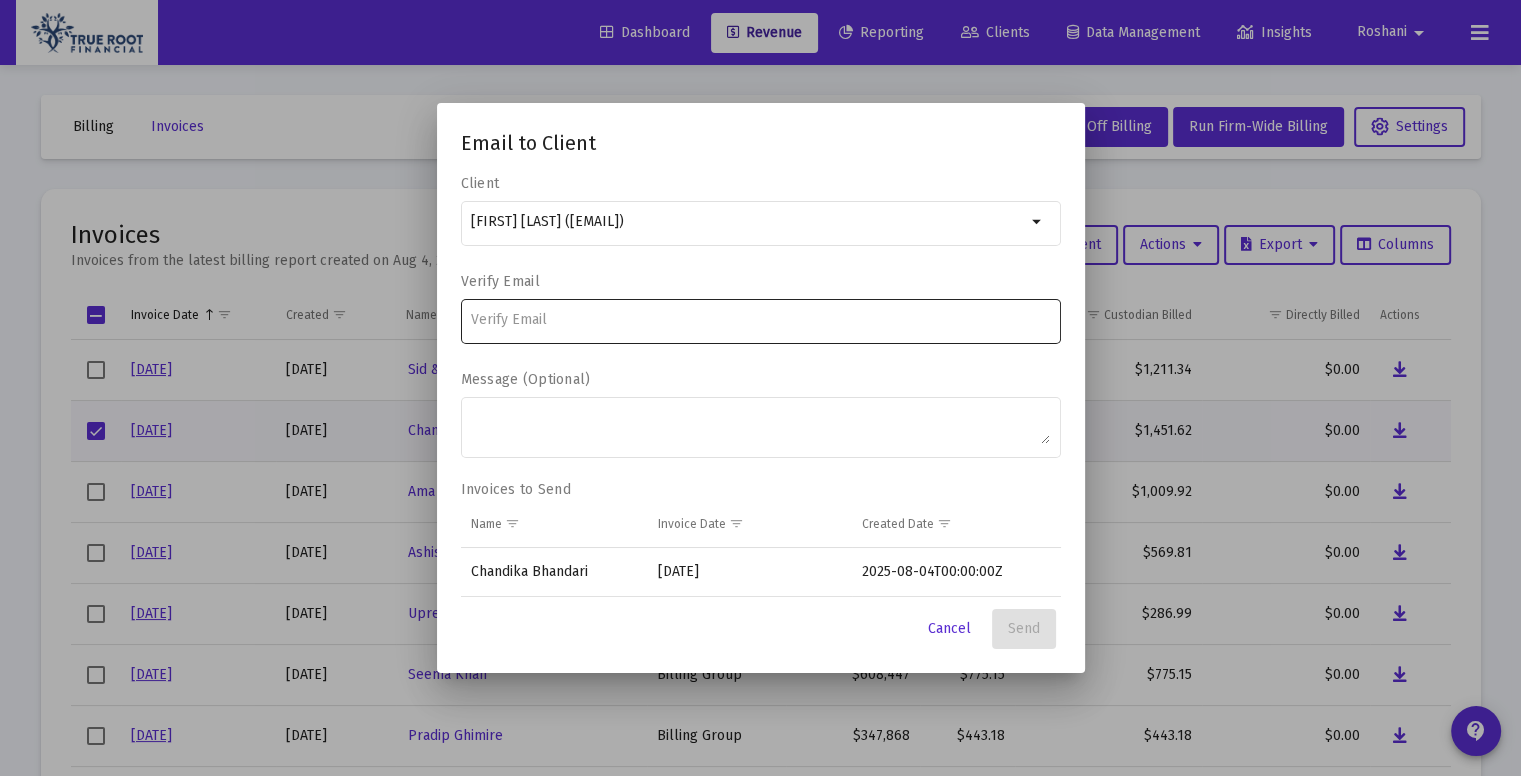 click at bounding box center [760, 319] 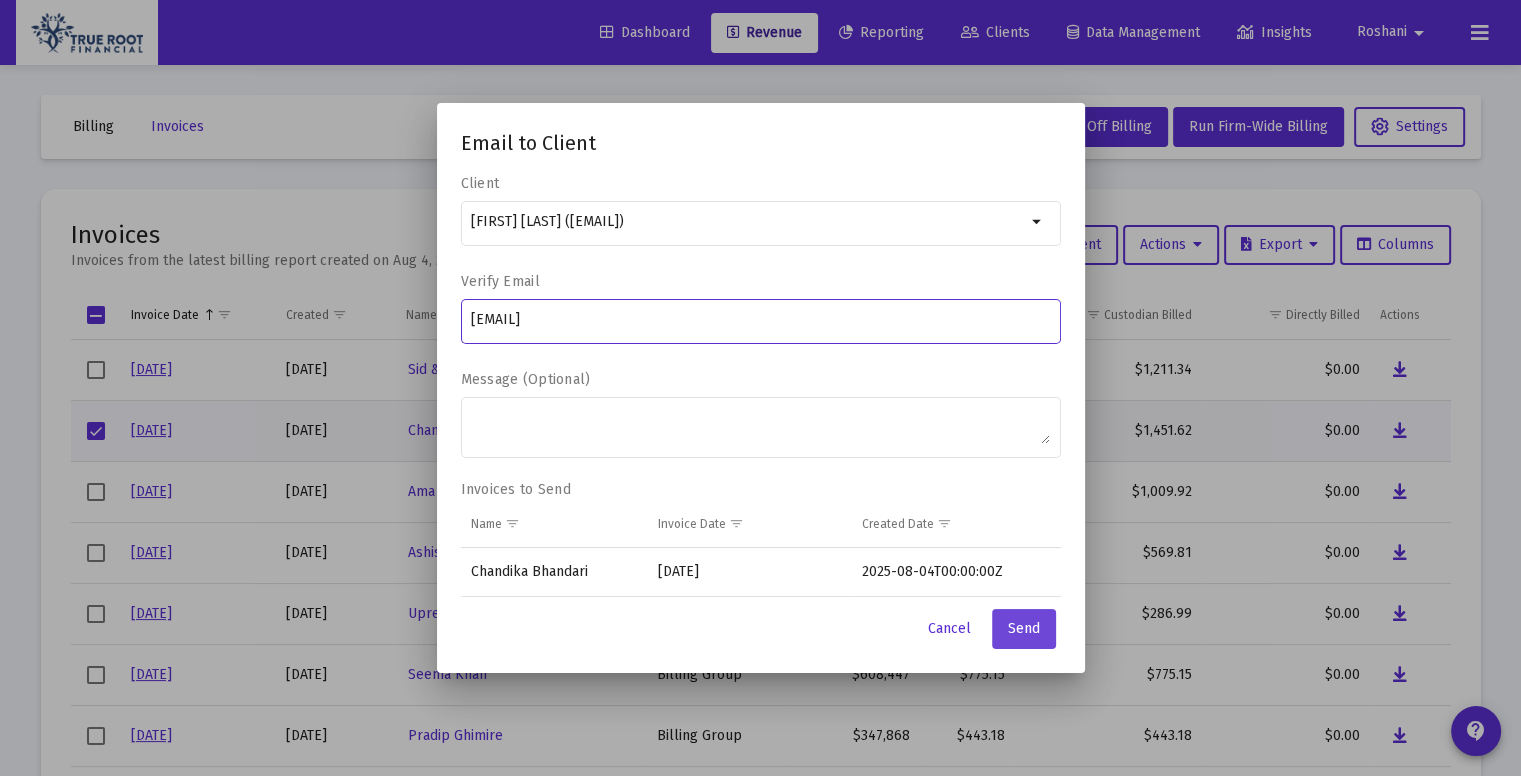 type on "[EMAIL]" 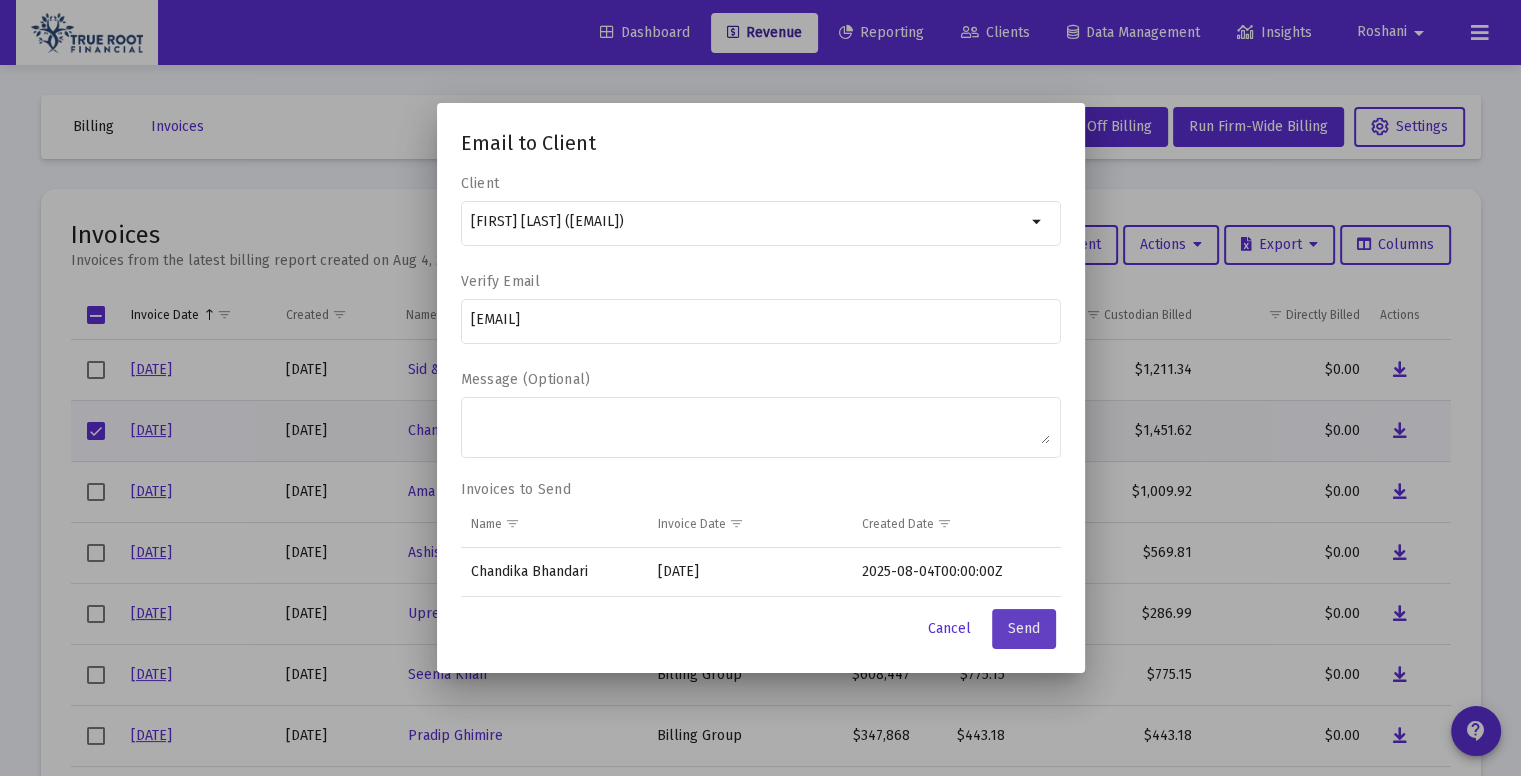 click on "Send" at bounding box center [1024, 629] 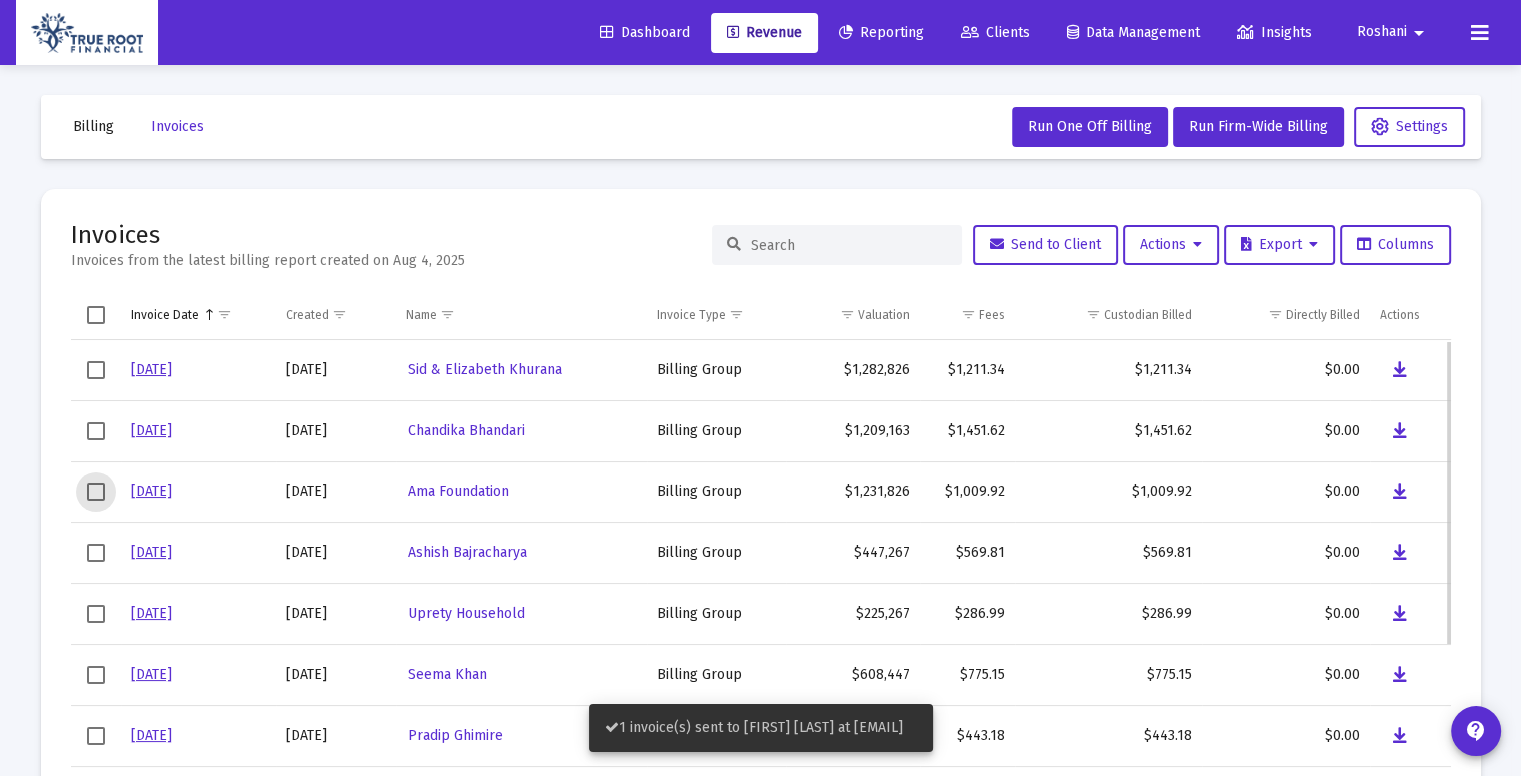 click at bounding box center [96, 492] 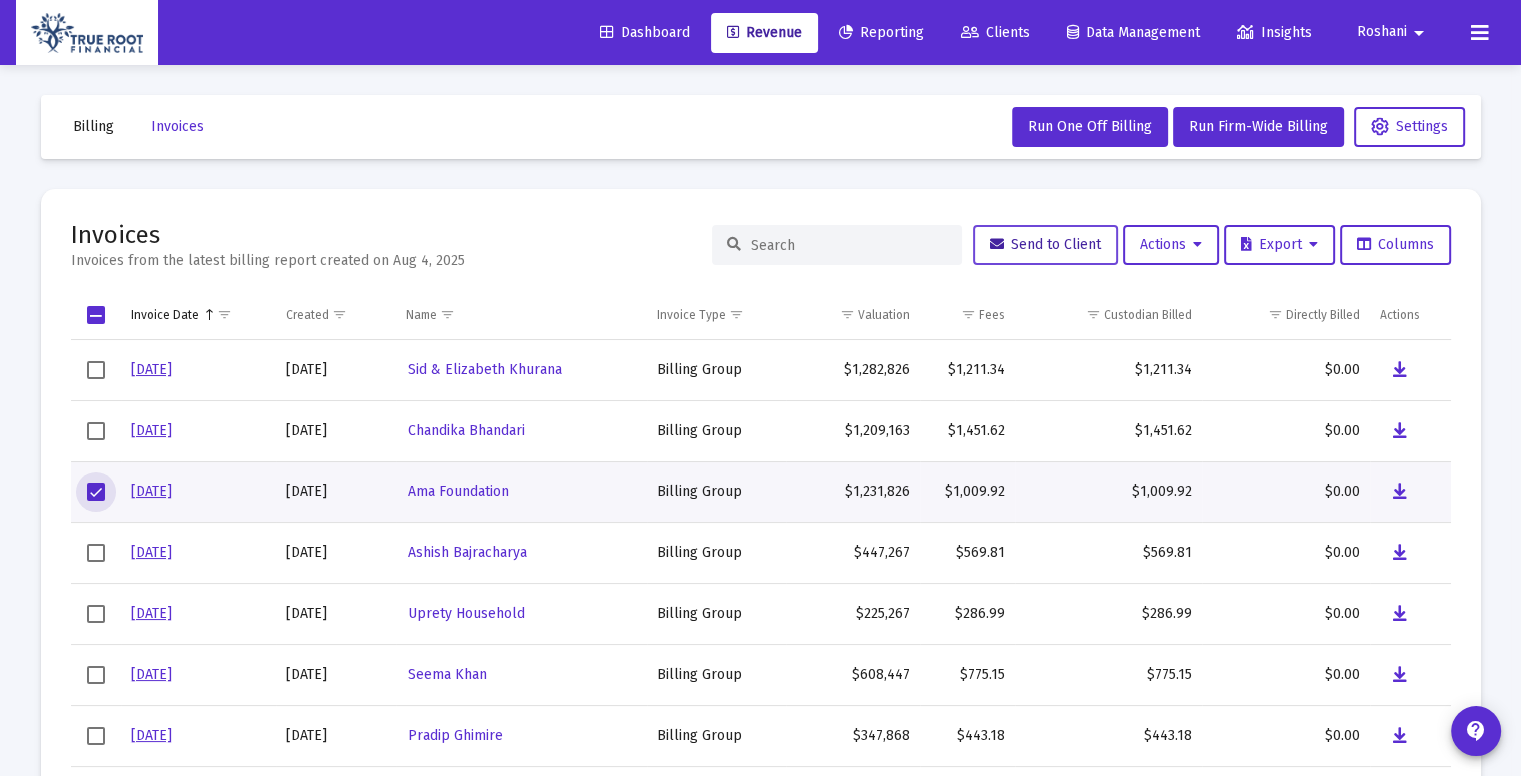 click on "Send to Client" 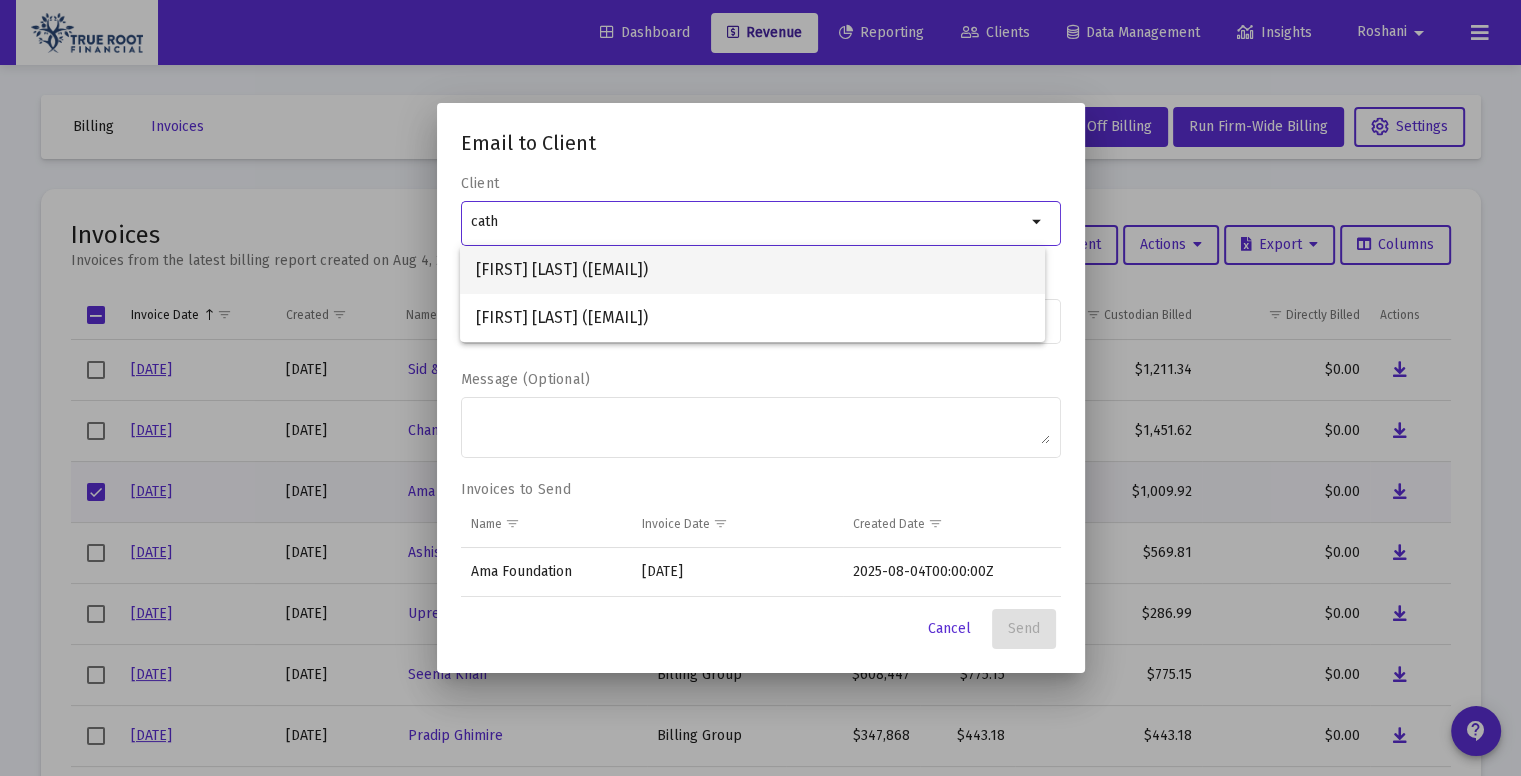 click on "[FIRST] [LAST] ([EMAIL])" at bounding box center [752, 270] 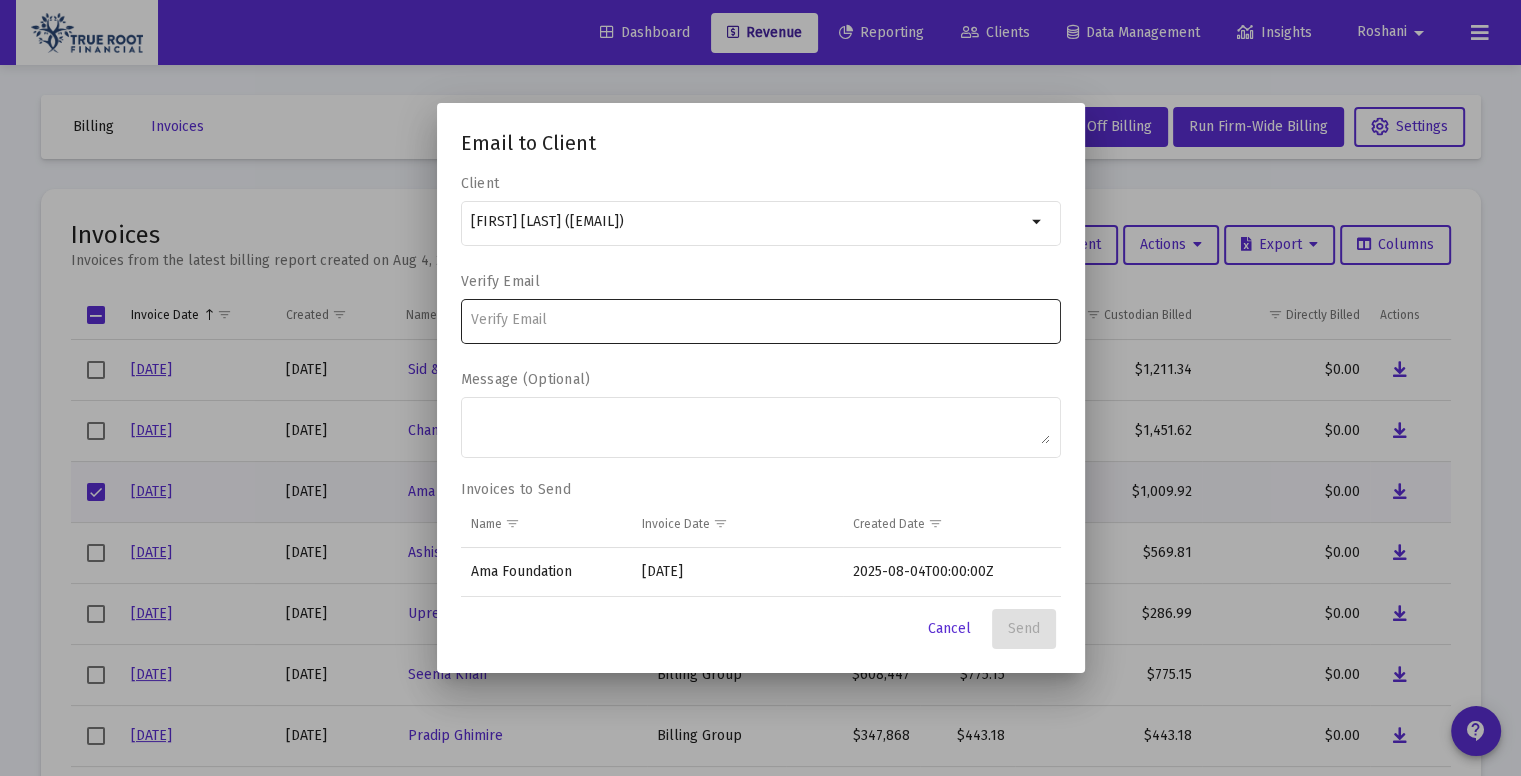 click at bounding box center (760, 319) 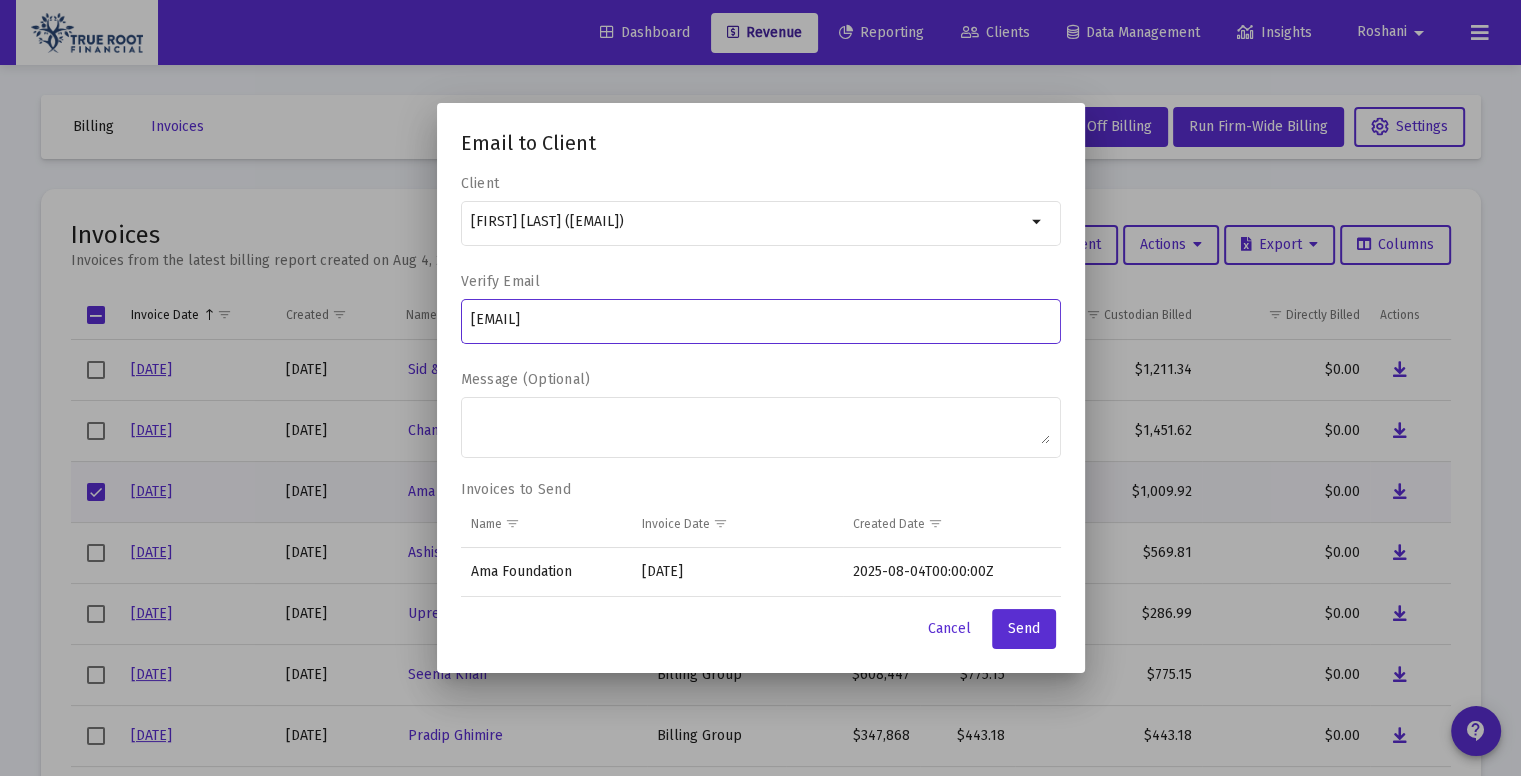 type on "[EMAIL]" 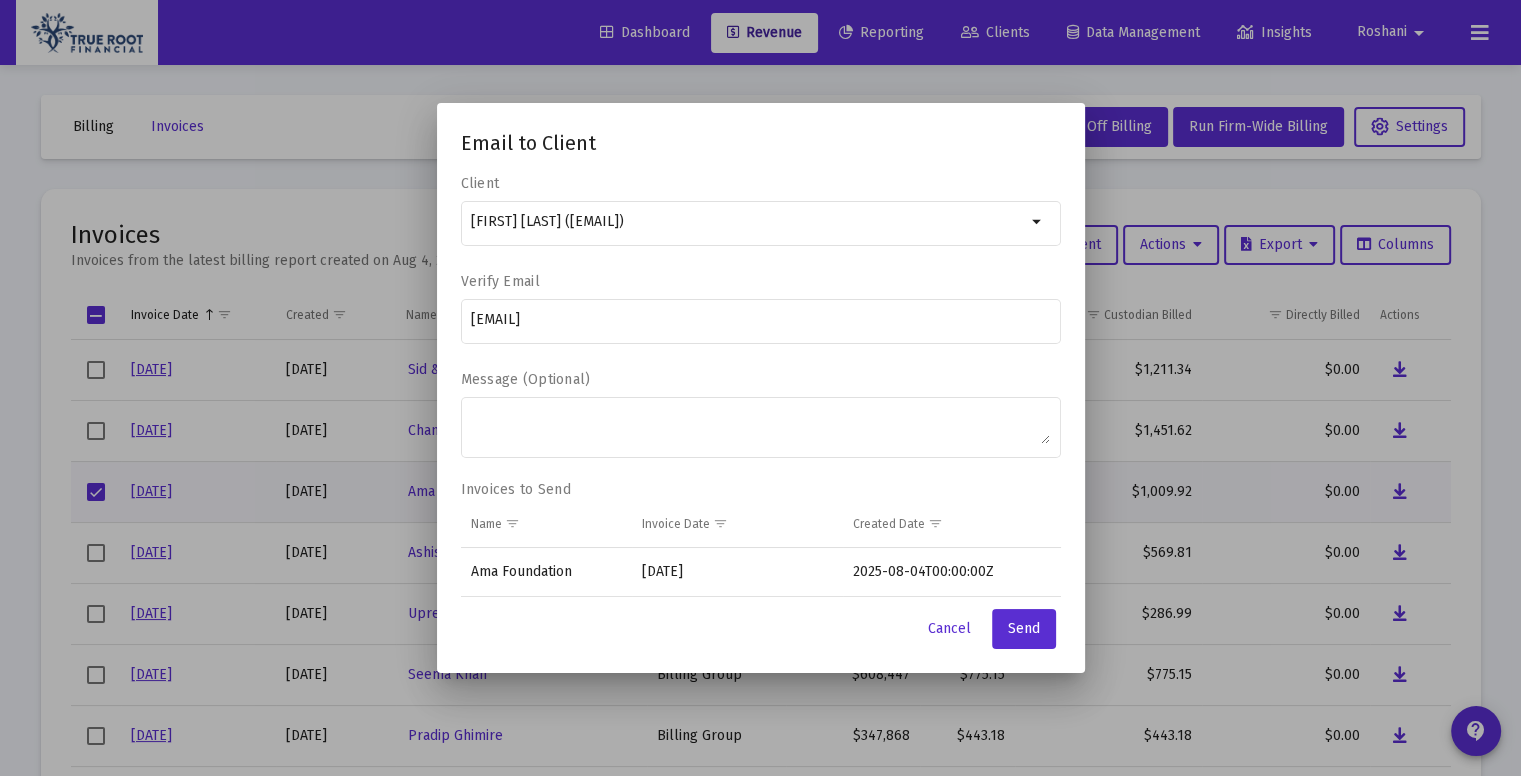 click on "Client  [FIRST] [LAST] ([EMAIL])  Verify Email  [EMAIL]  Message (Optional)" at bounding box center [761, 327] 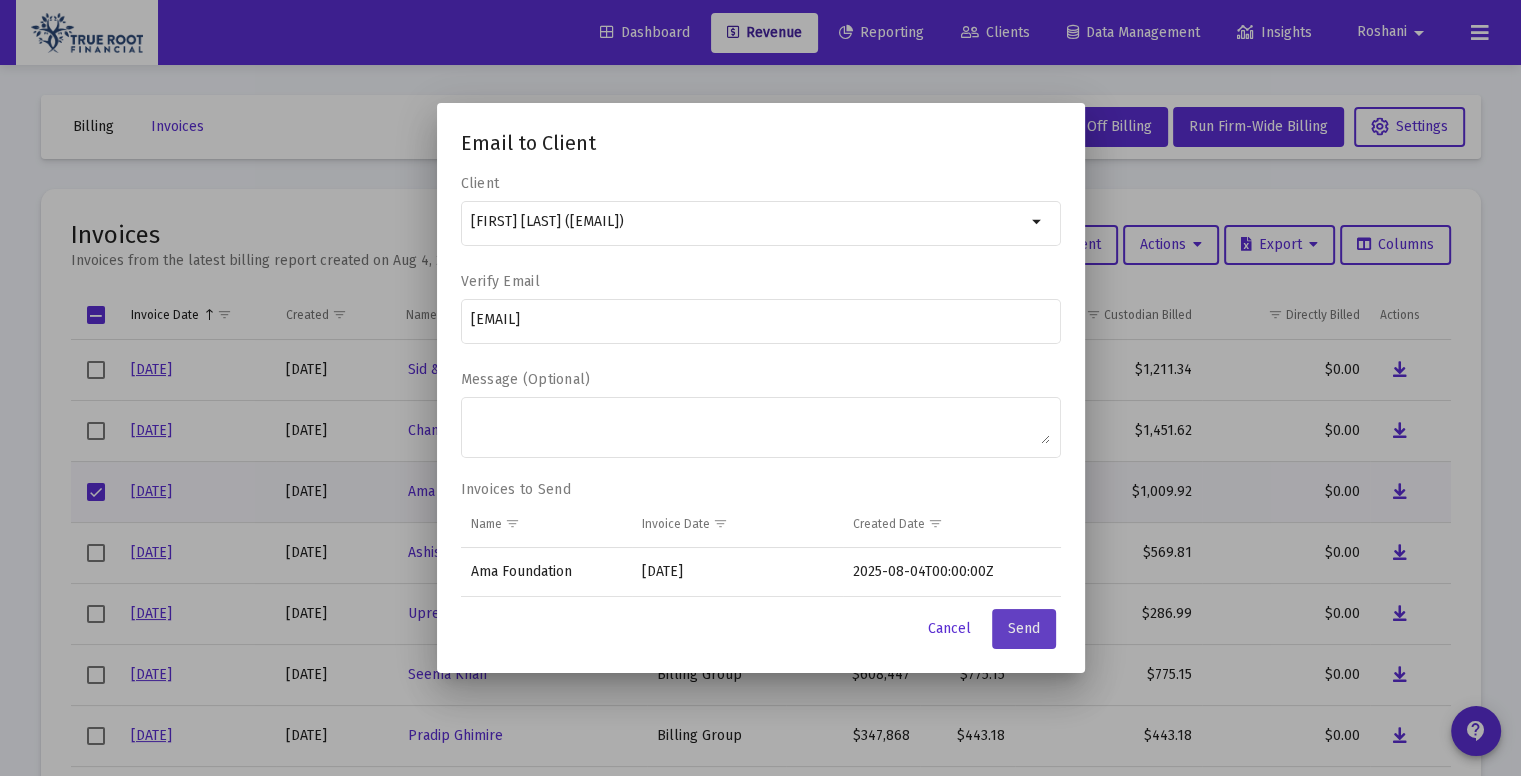 click on "Send" at bounding box center (1024, 629) 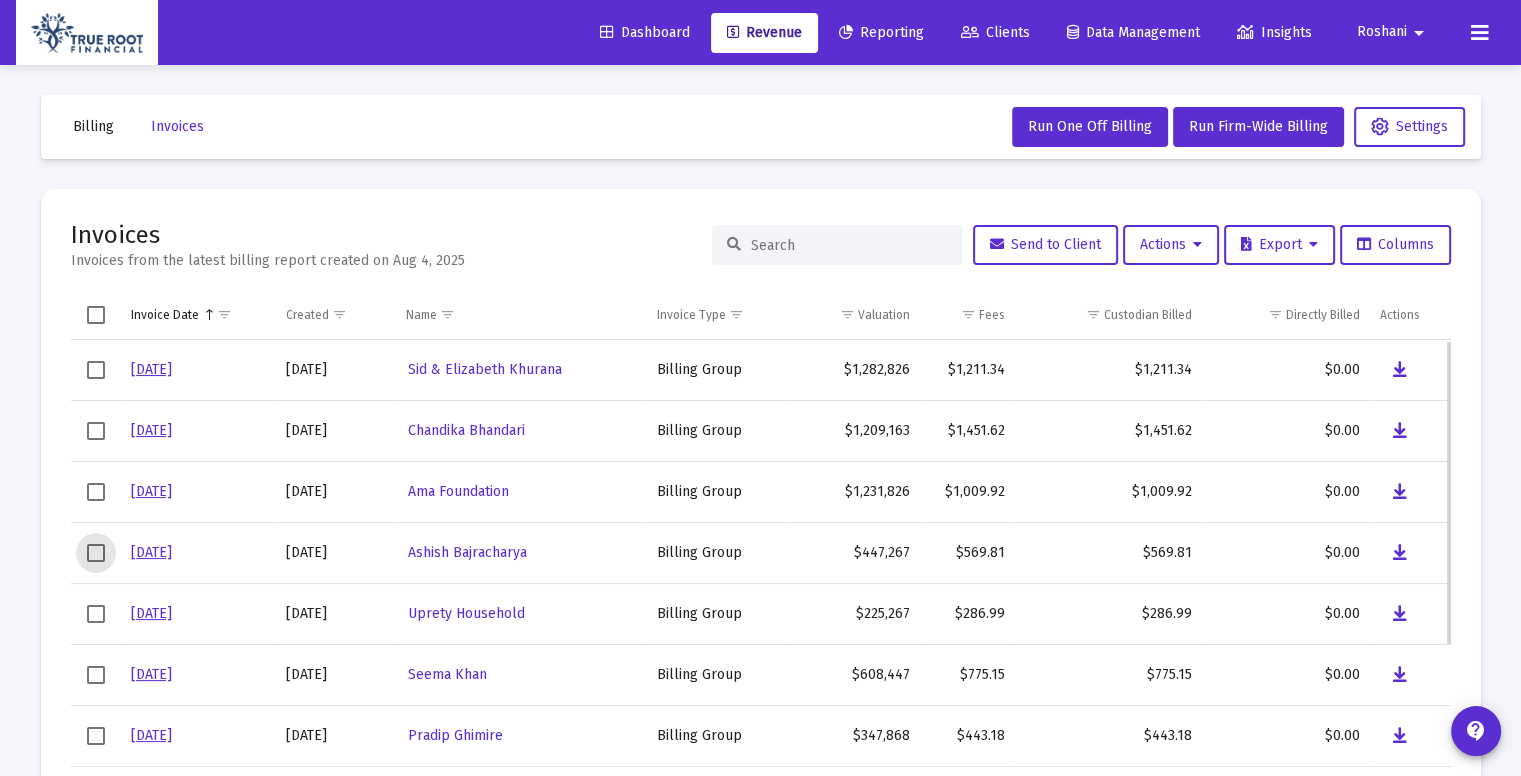 click at bounding box center [96, 553] 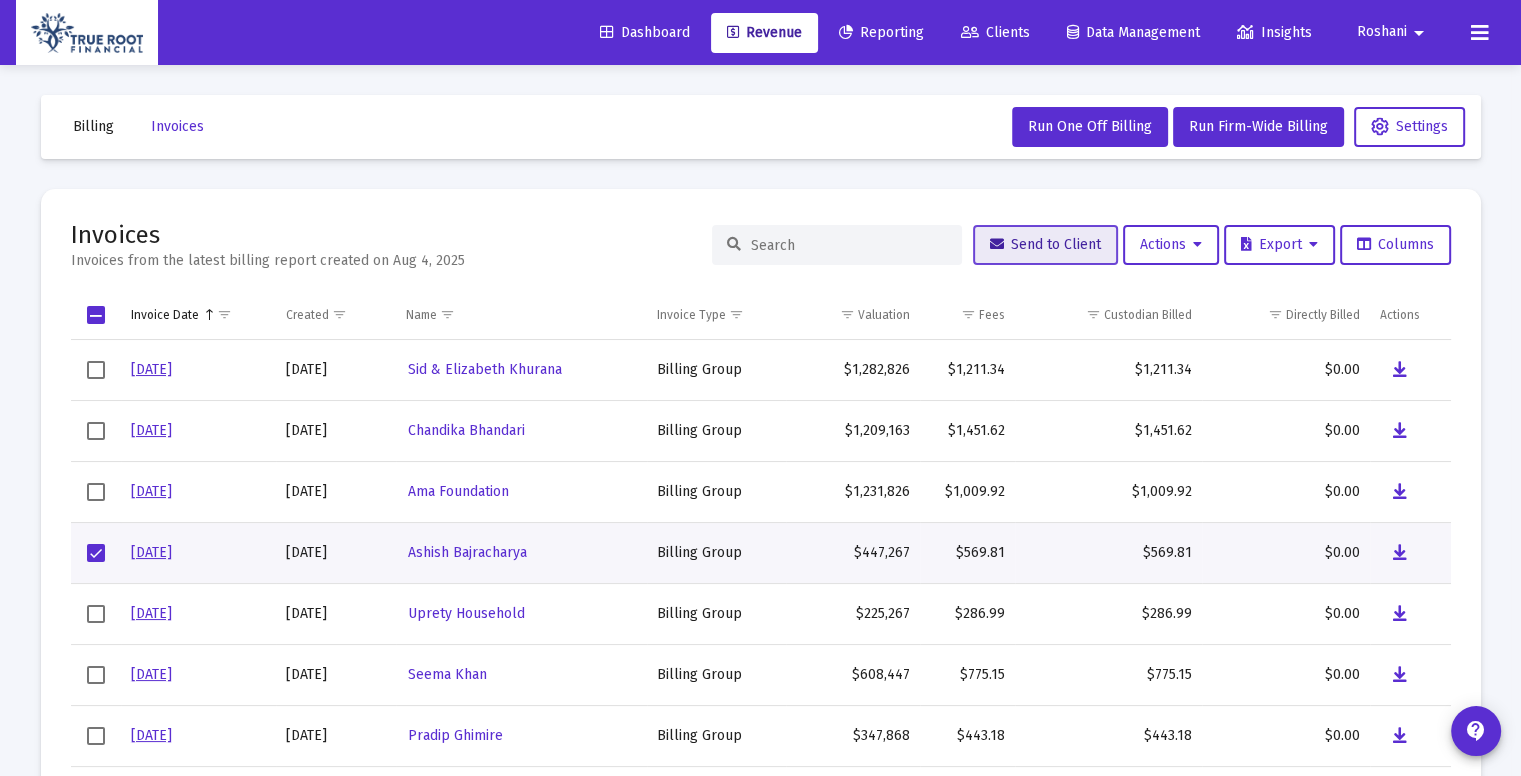 click on "Send to Client" 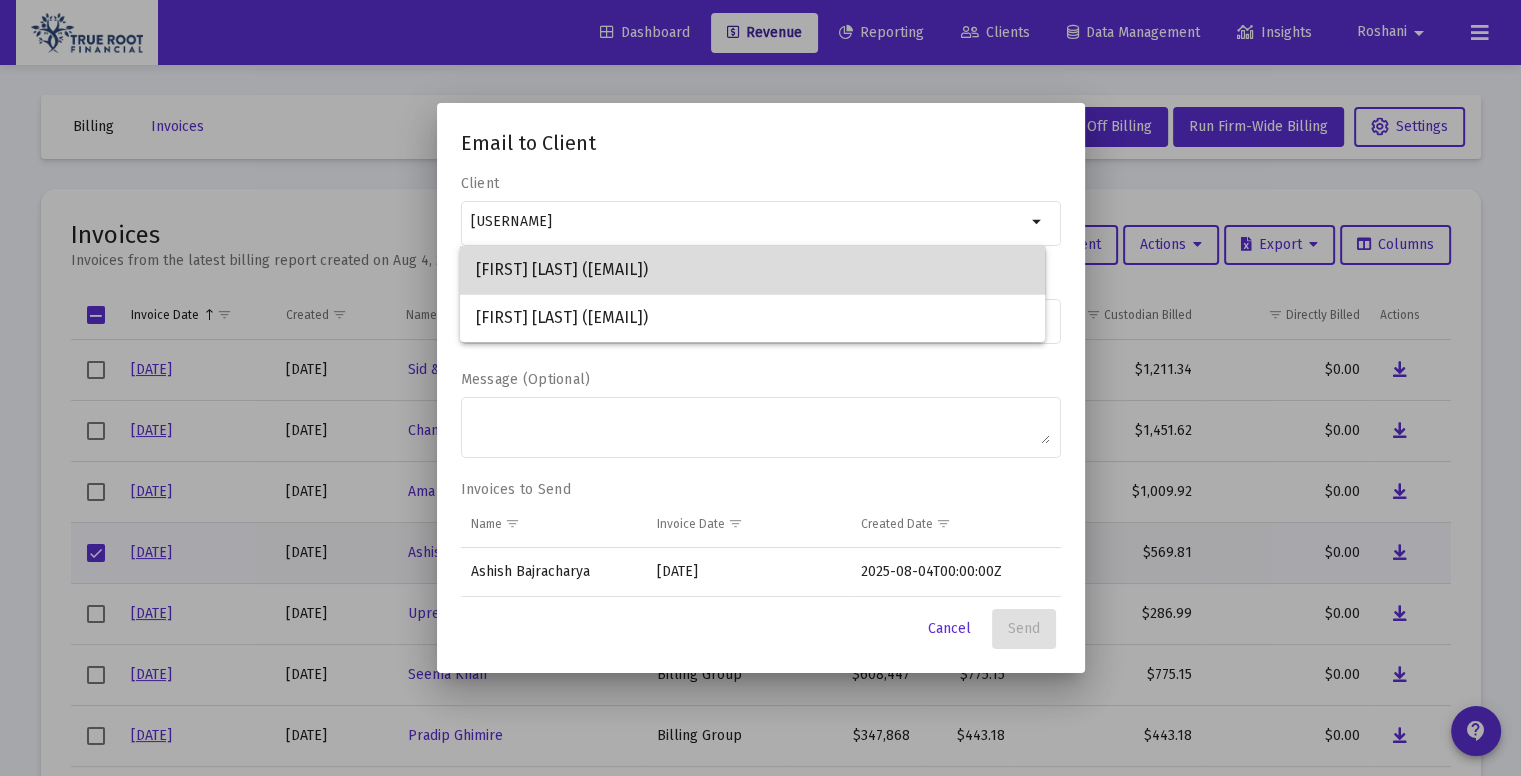 click on "[FIRST] [LAST] ([EMAIL])" at bounding box center (752, 270) 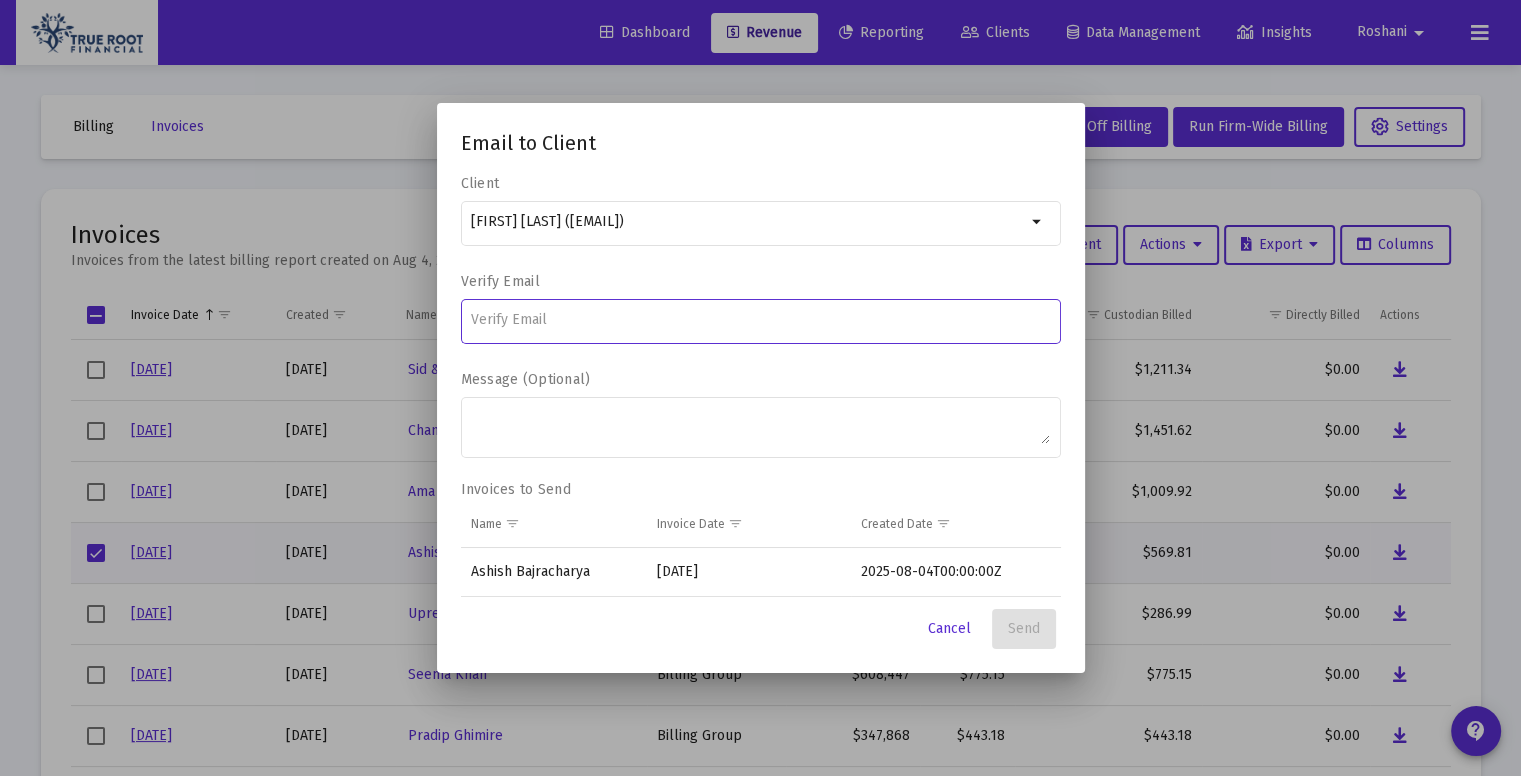 click at bounding box center [760, 320] 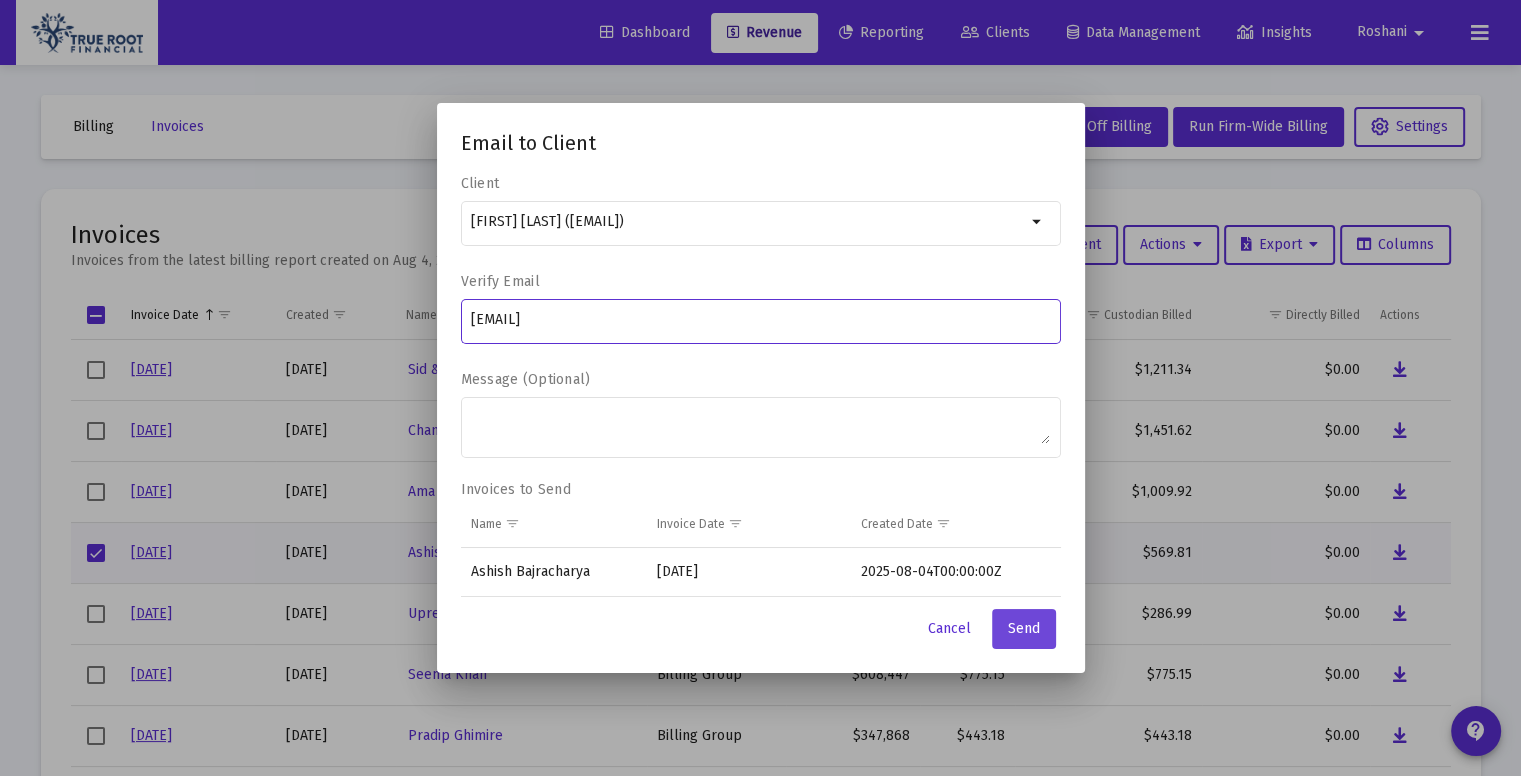 type on "[EMAIL]" 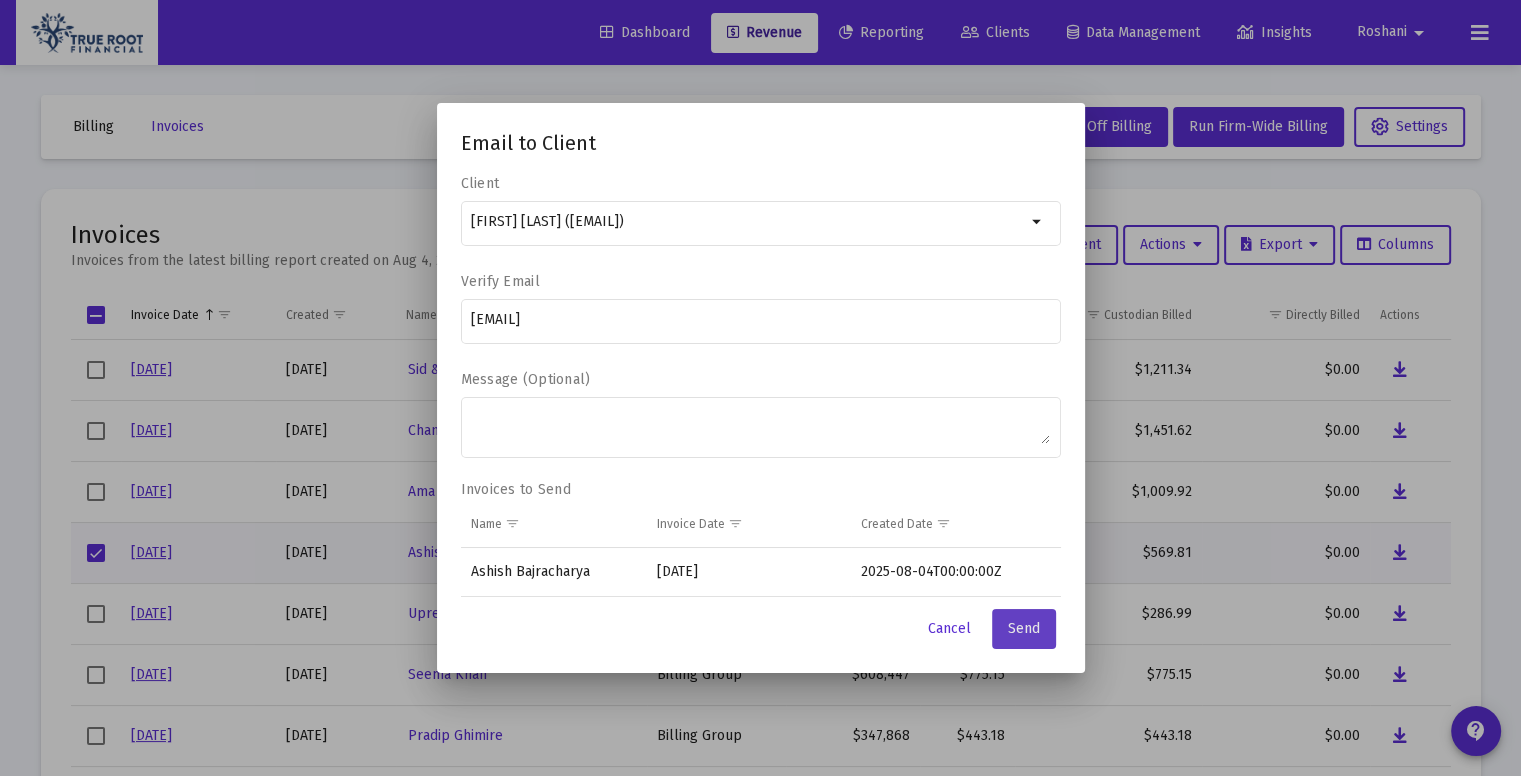 click on "Send" at bounding box center (1024, 628) 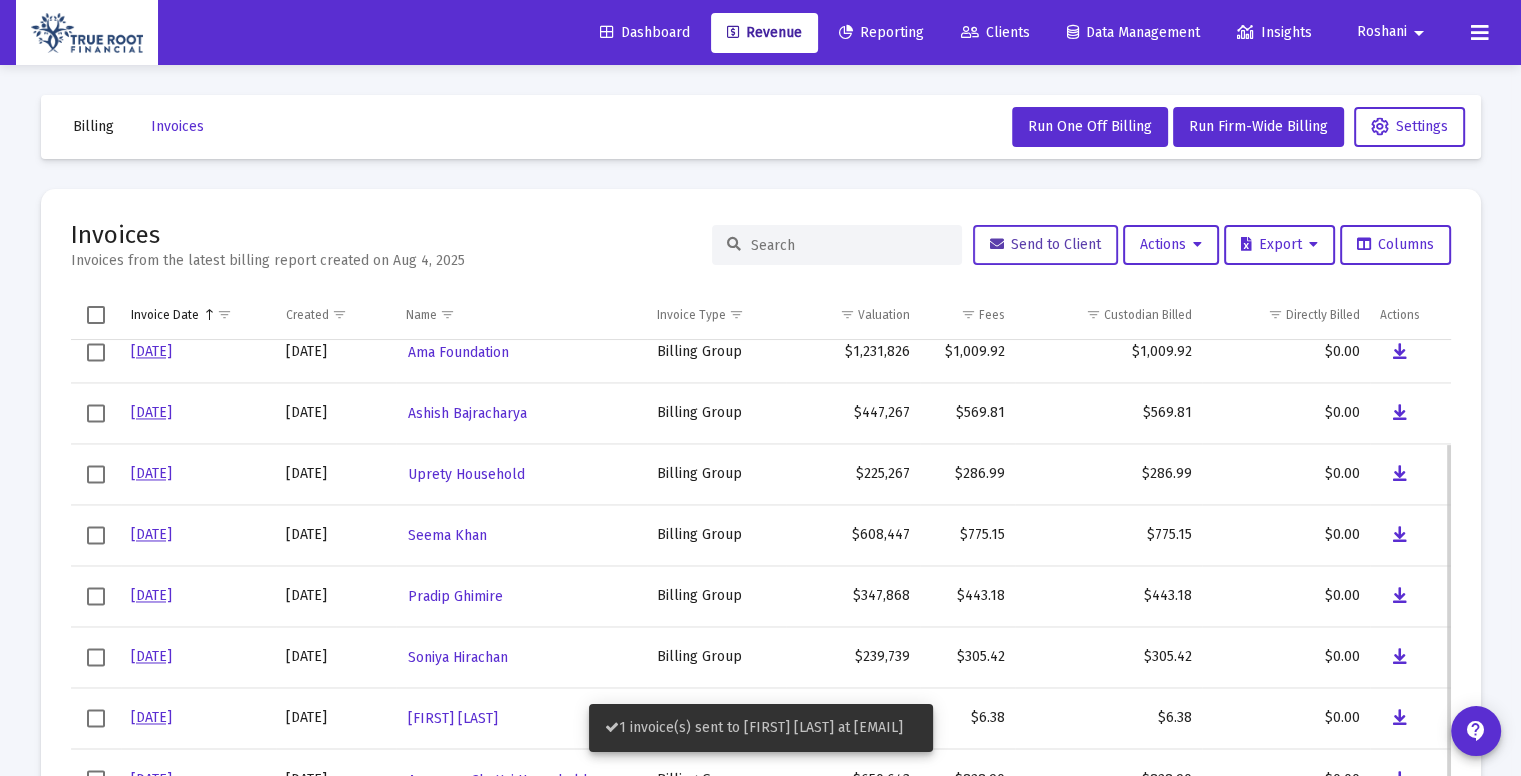 scroll, scrollTop: 156, scrollLeft: 0, axis: vertical 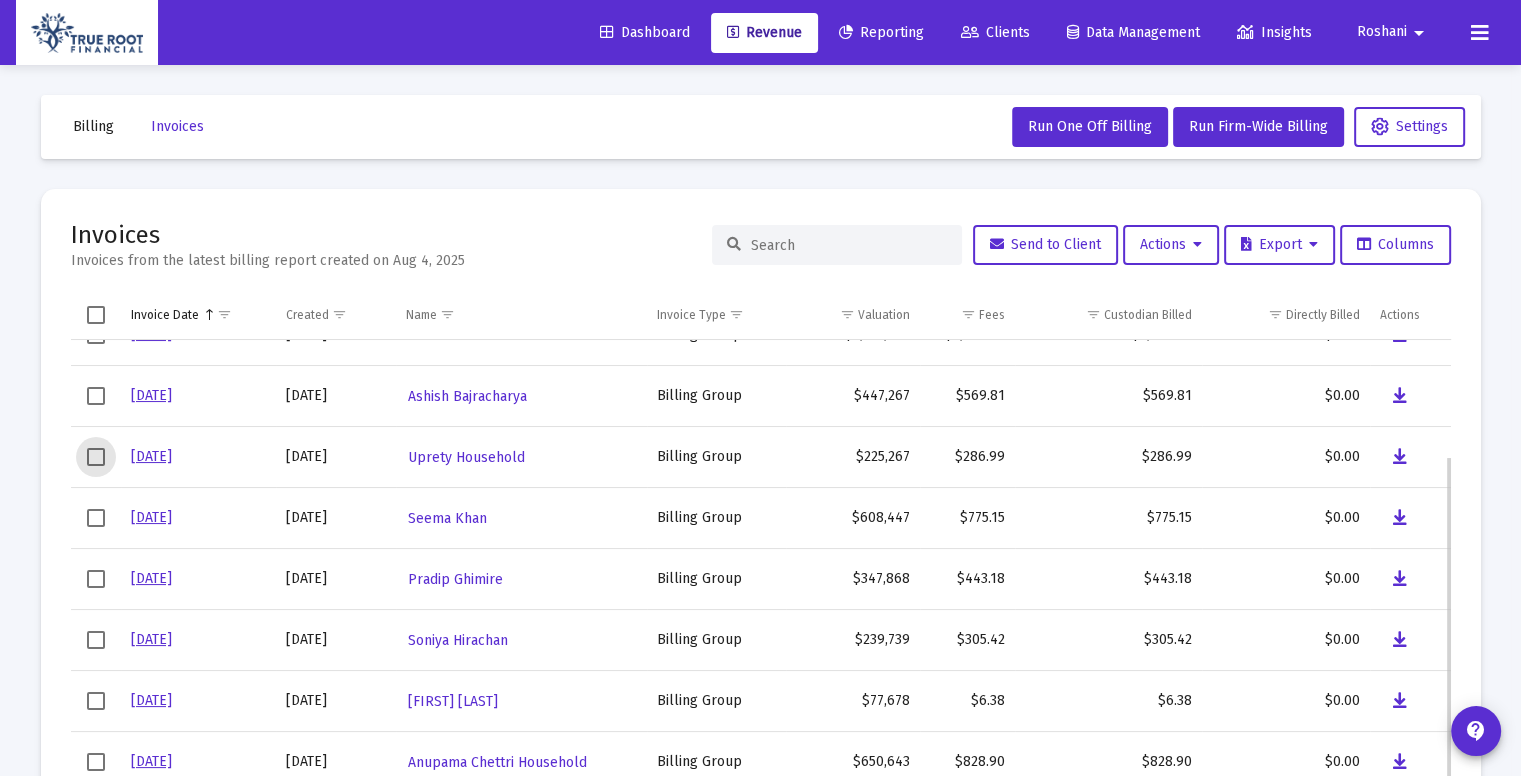 click at bounding box center [96, 457] 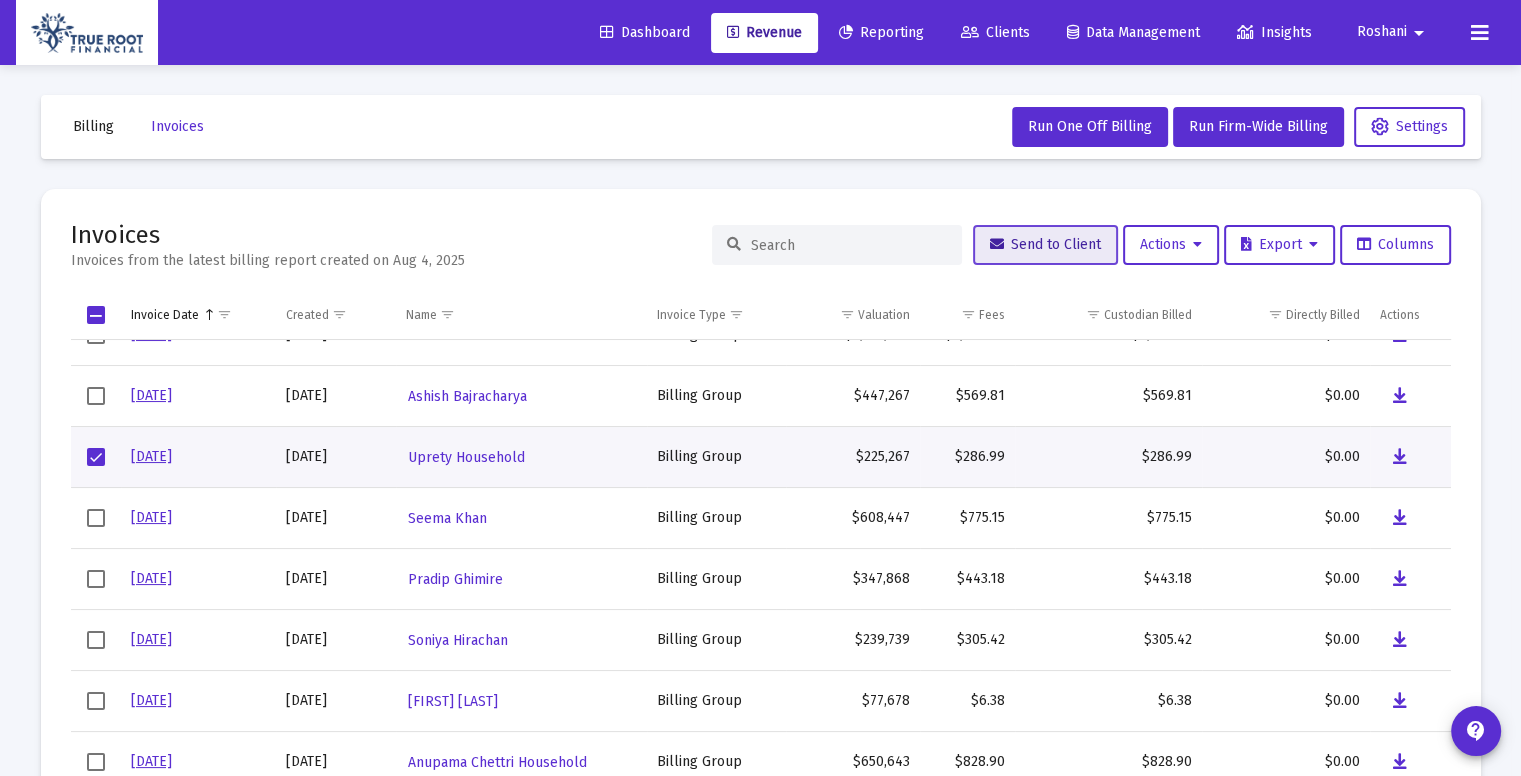 click on "Send to Client" 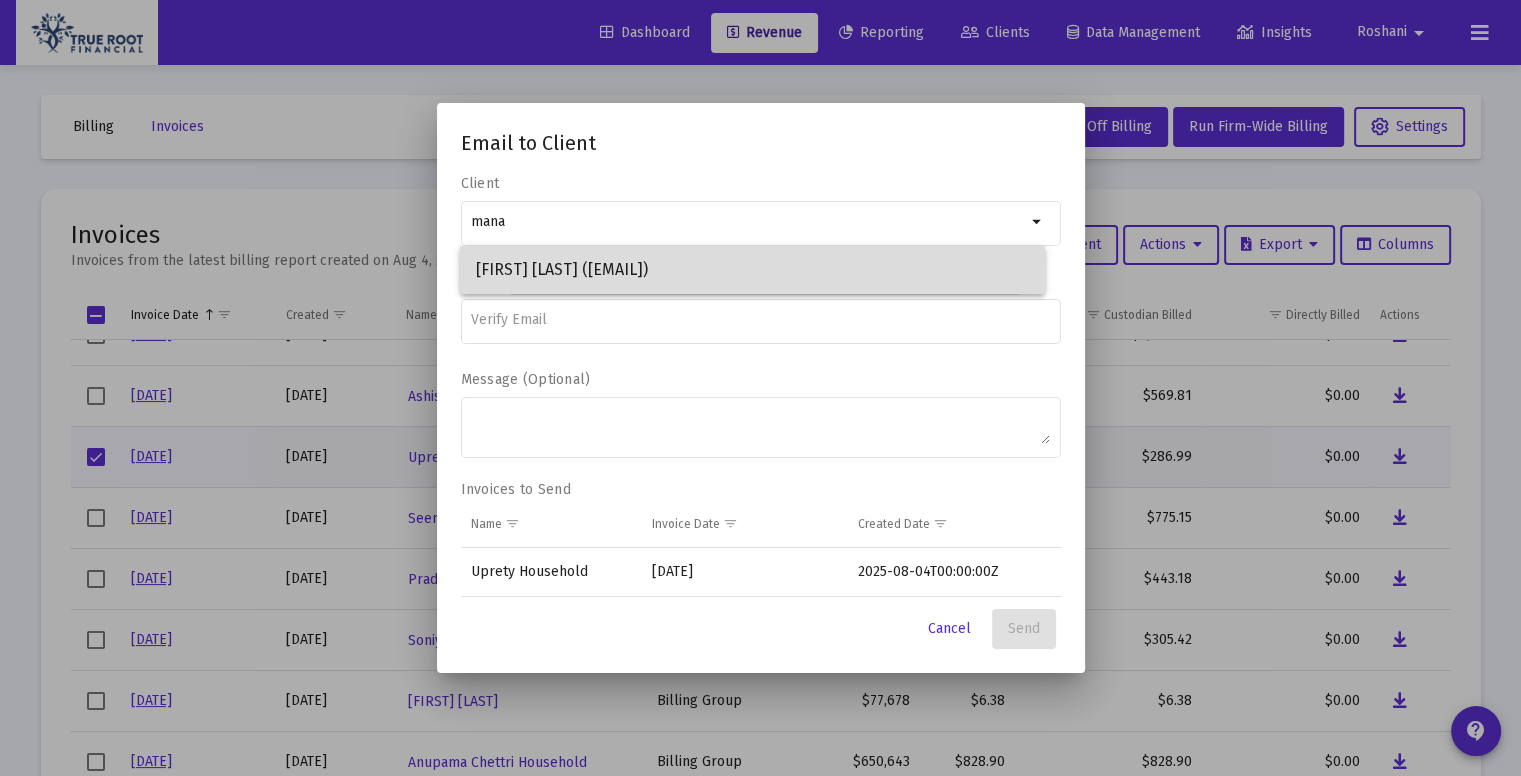 click on "[FIRST] [LAST] ([EMAIL])" at bounding box center (752, 270) 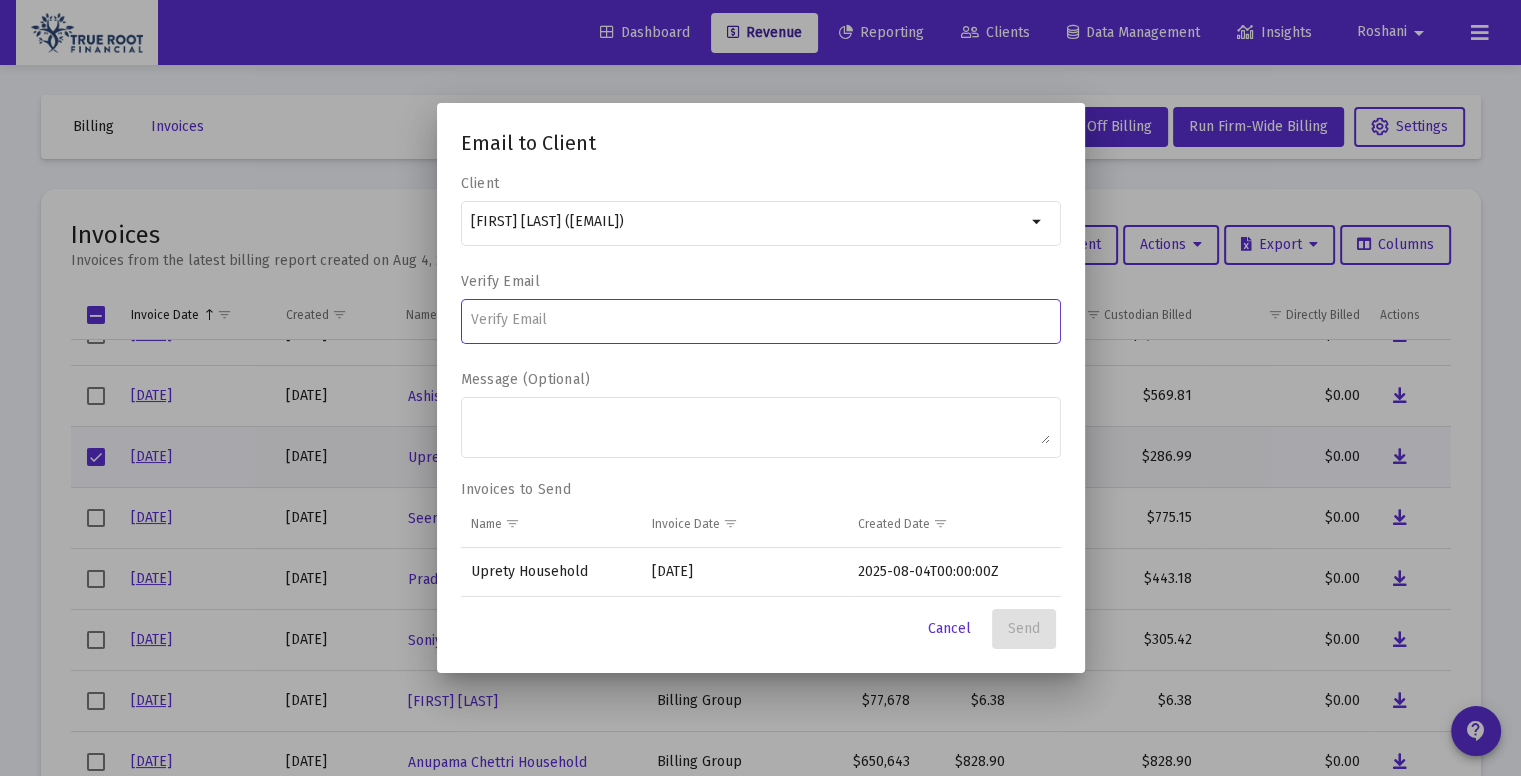 click at bounding box center (760, 320) 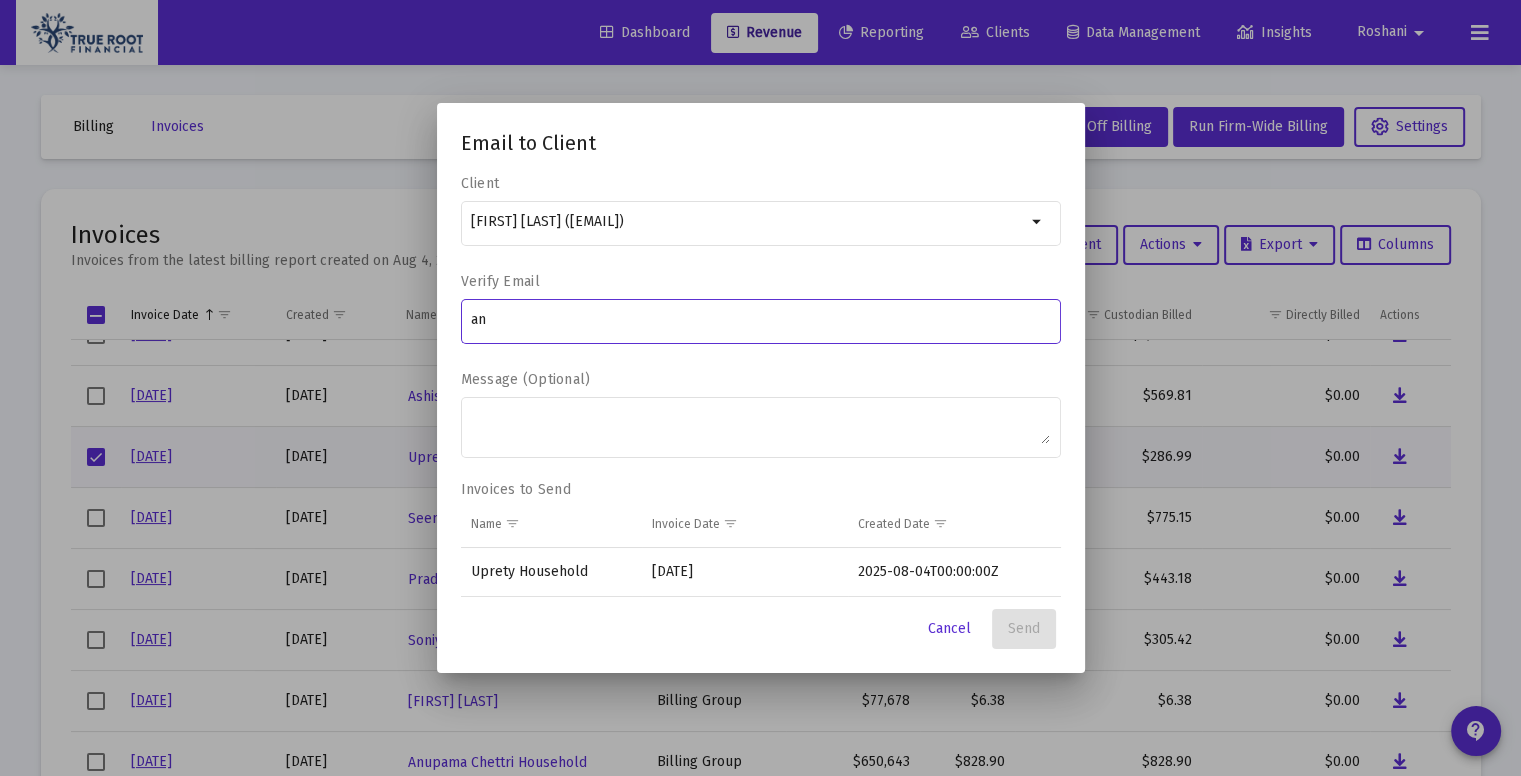 type on "[USERNAME]" 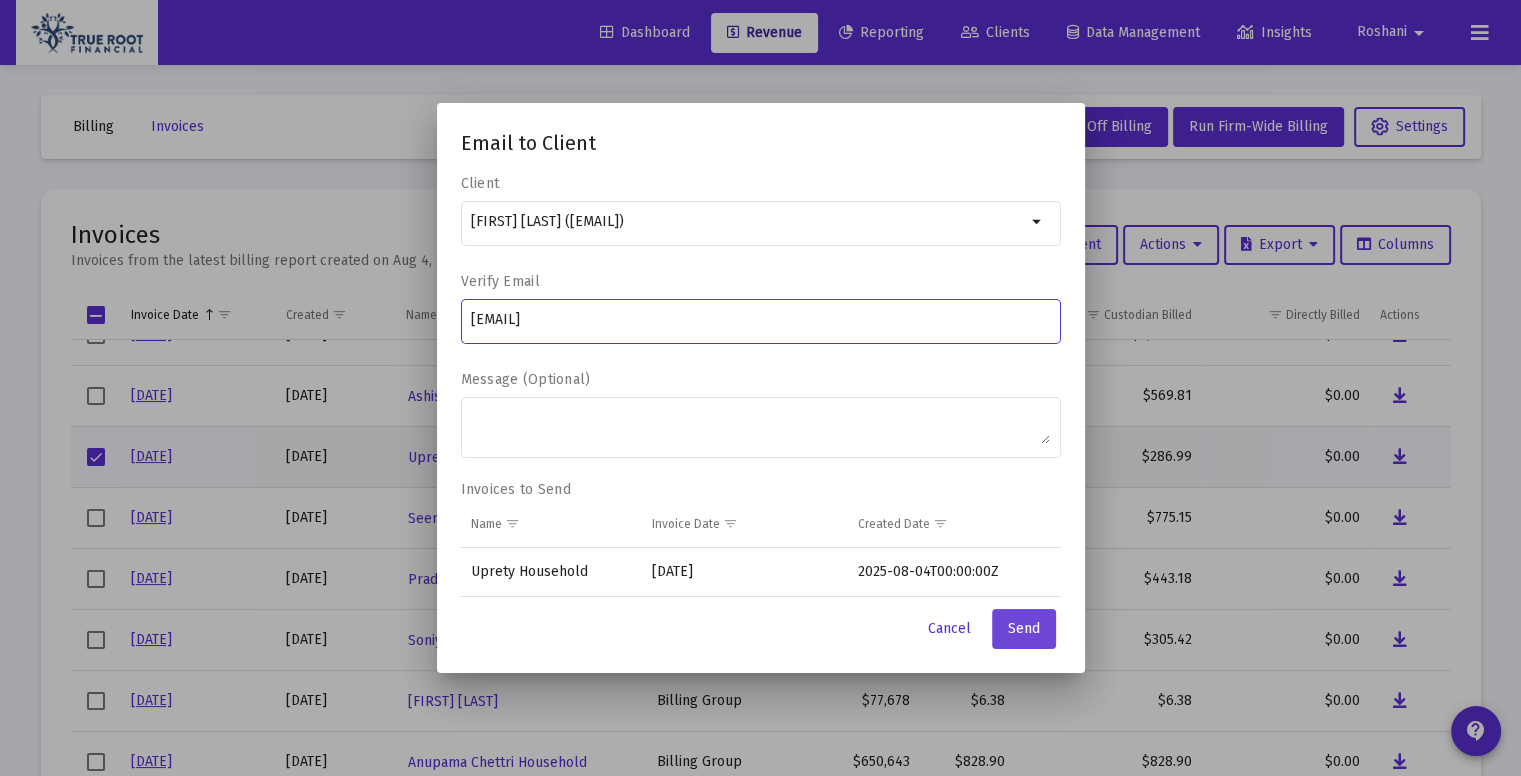type on "[EMAIL]" 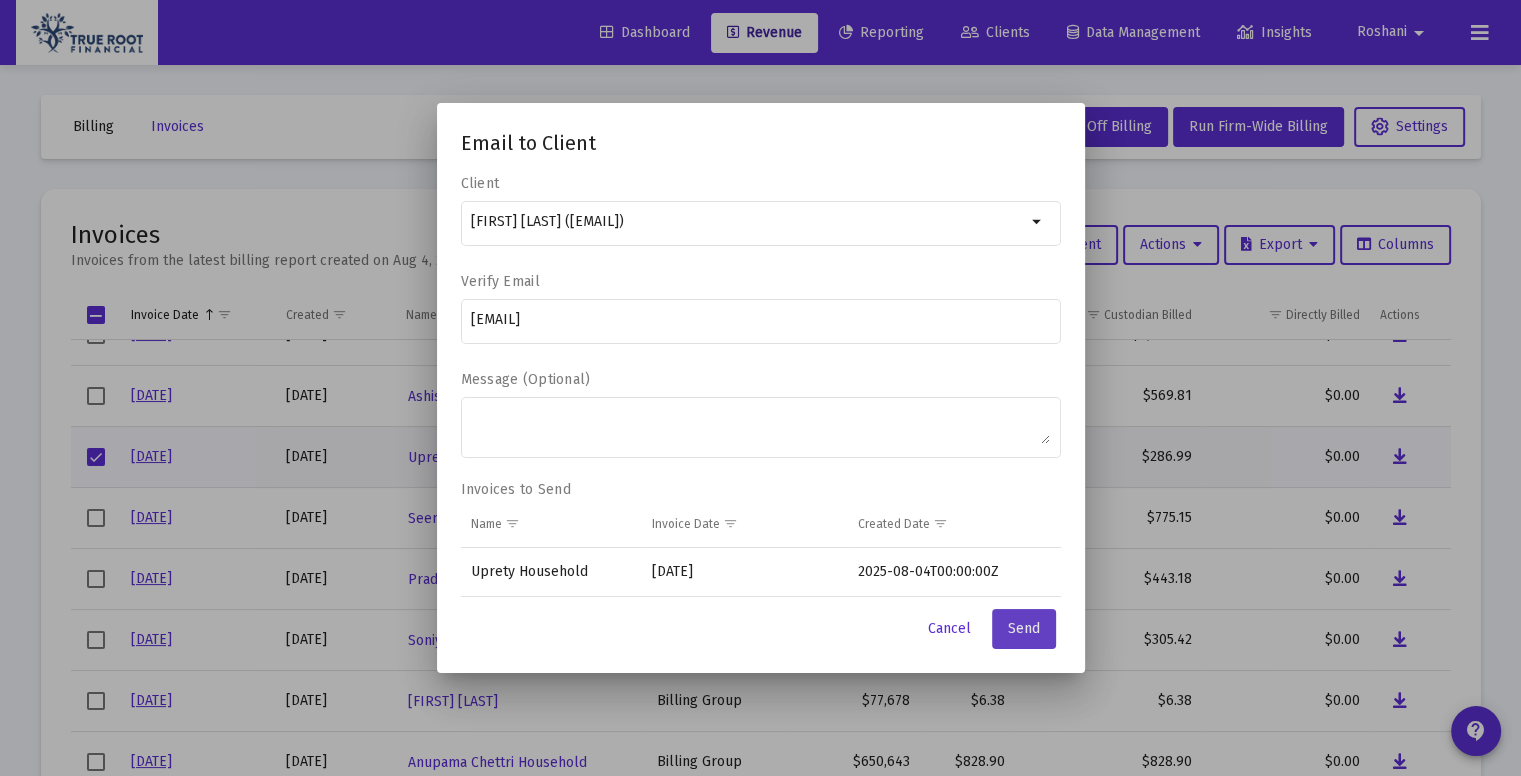 click on "Send" at bounding box center (1024, 628) 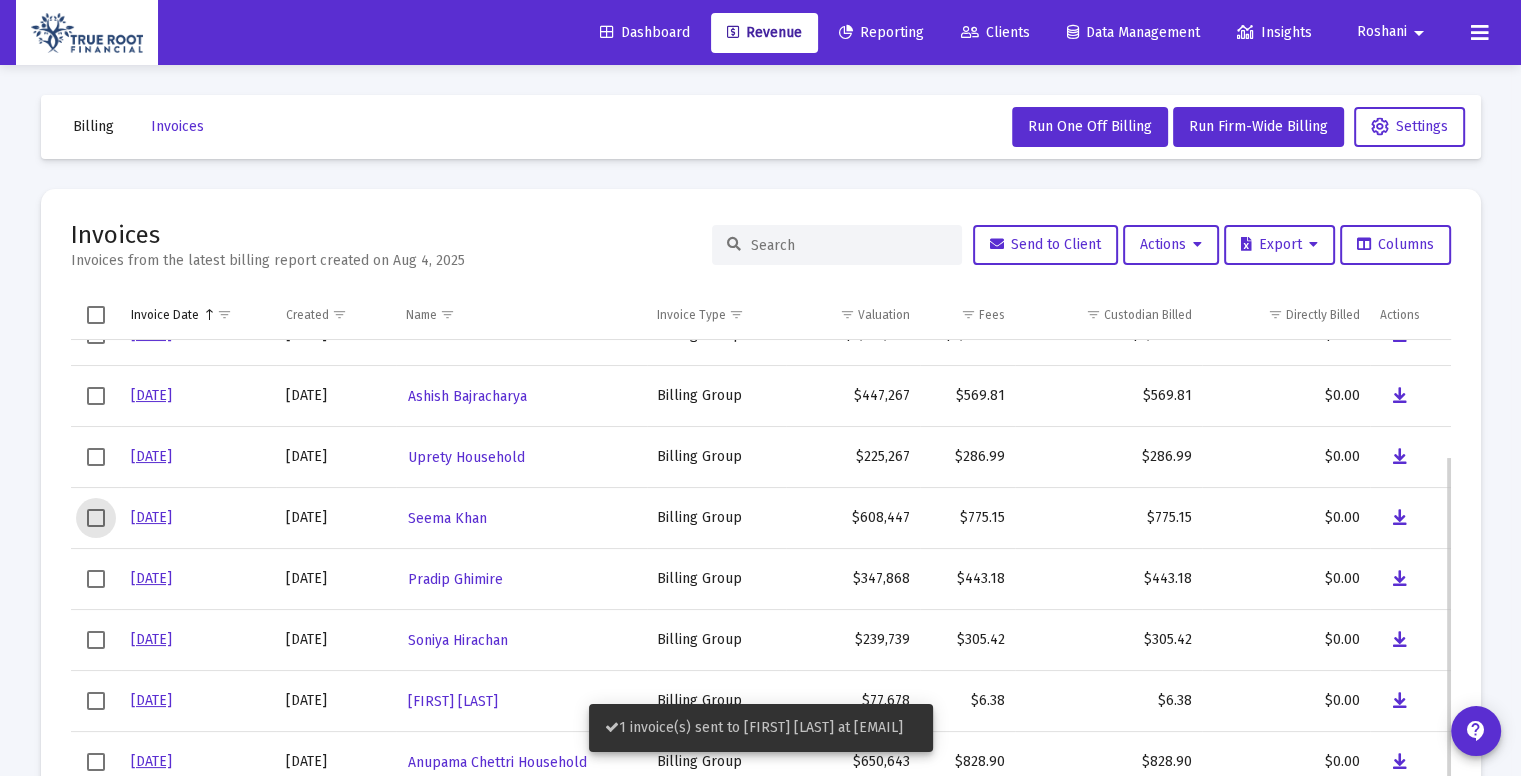 click at bounding box center [96, 518] 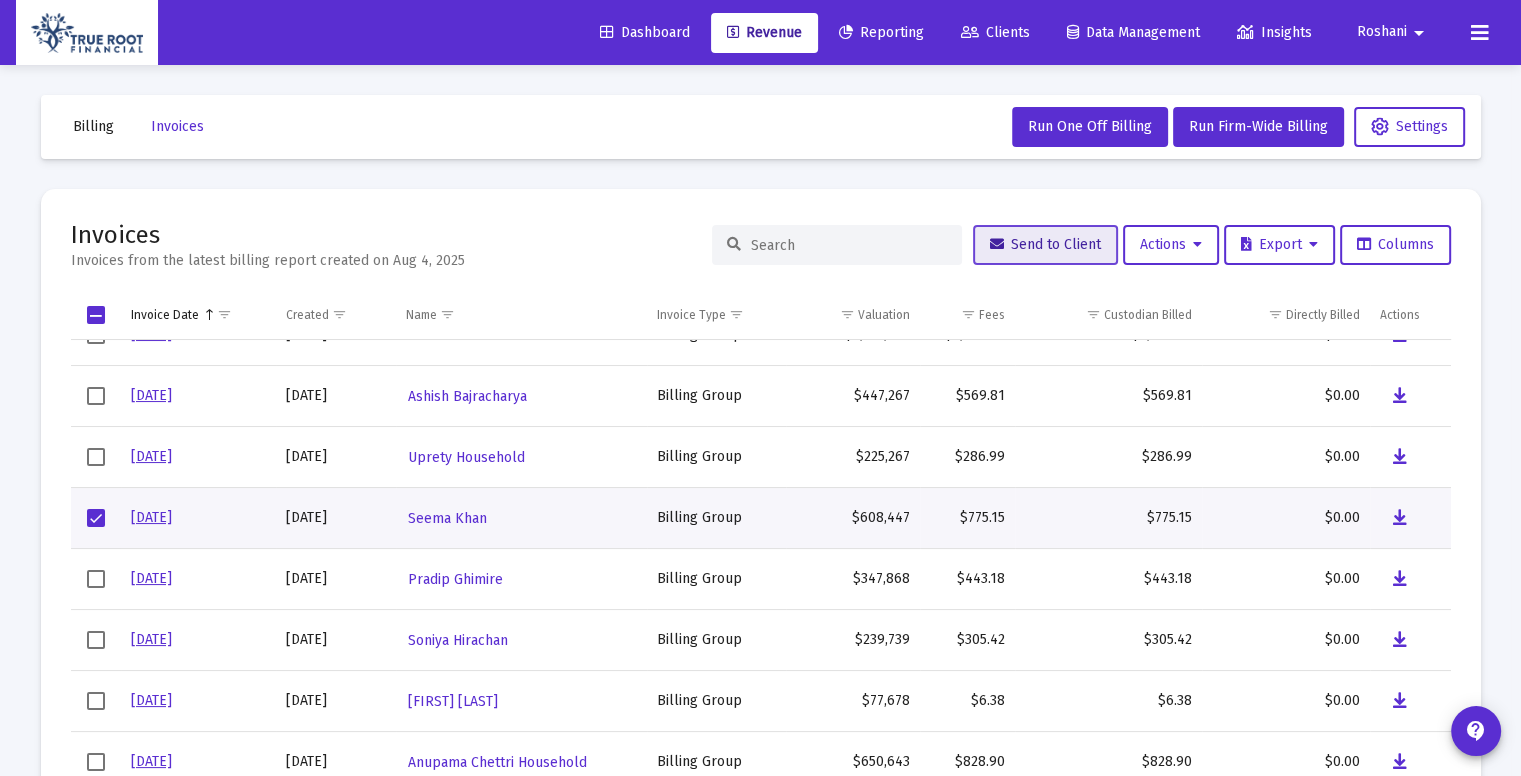 click on "Send to Client" 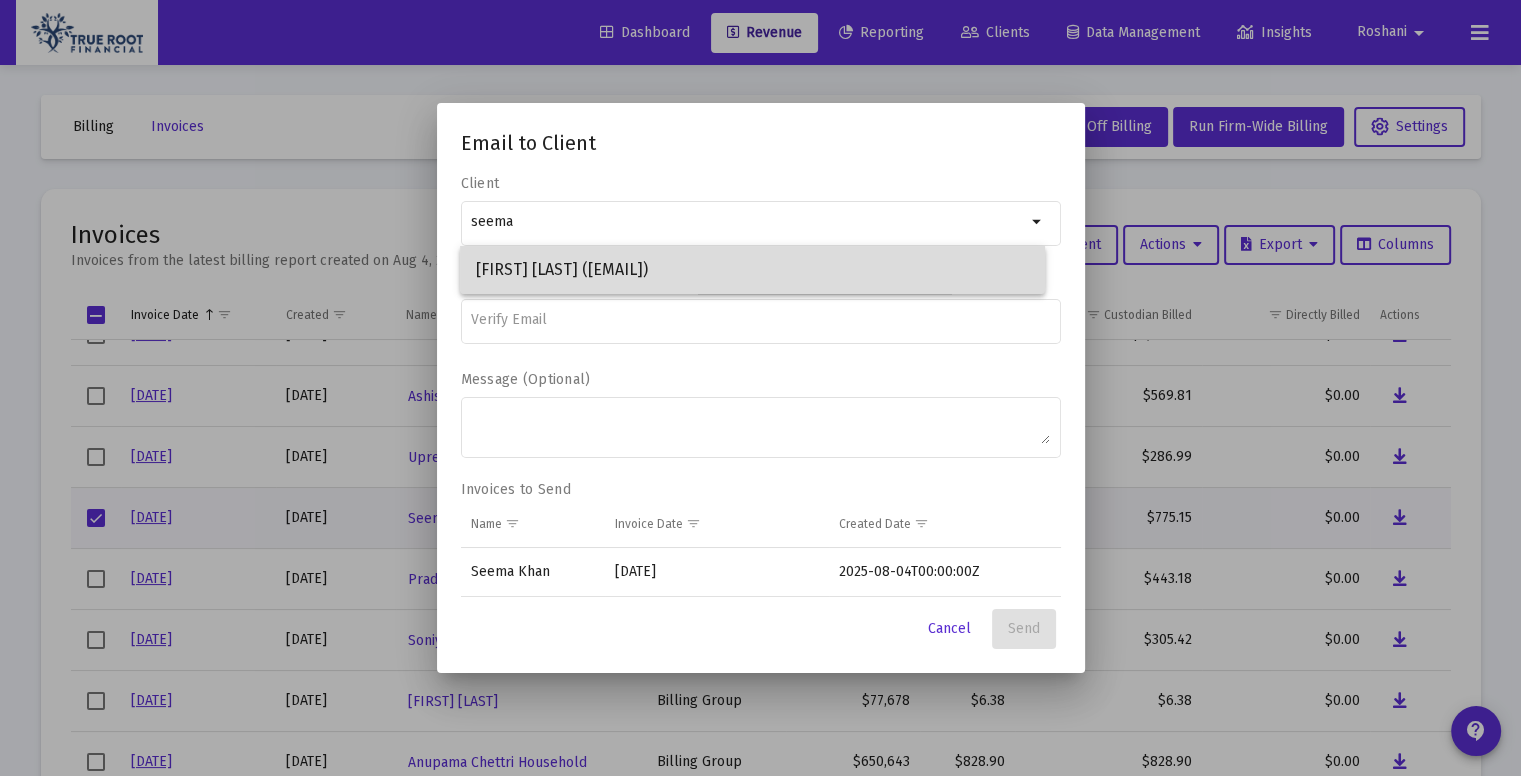 click on "[FIRST] [LAST] ([EMAIL])" at bounding box center [752, 270] 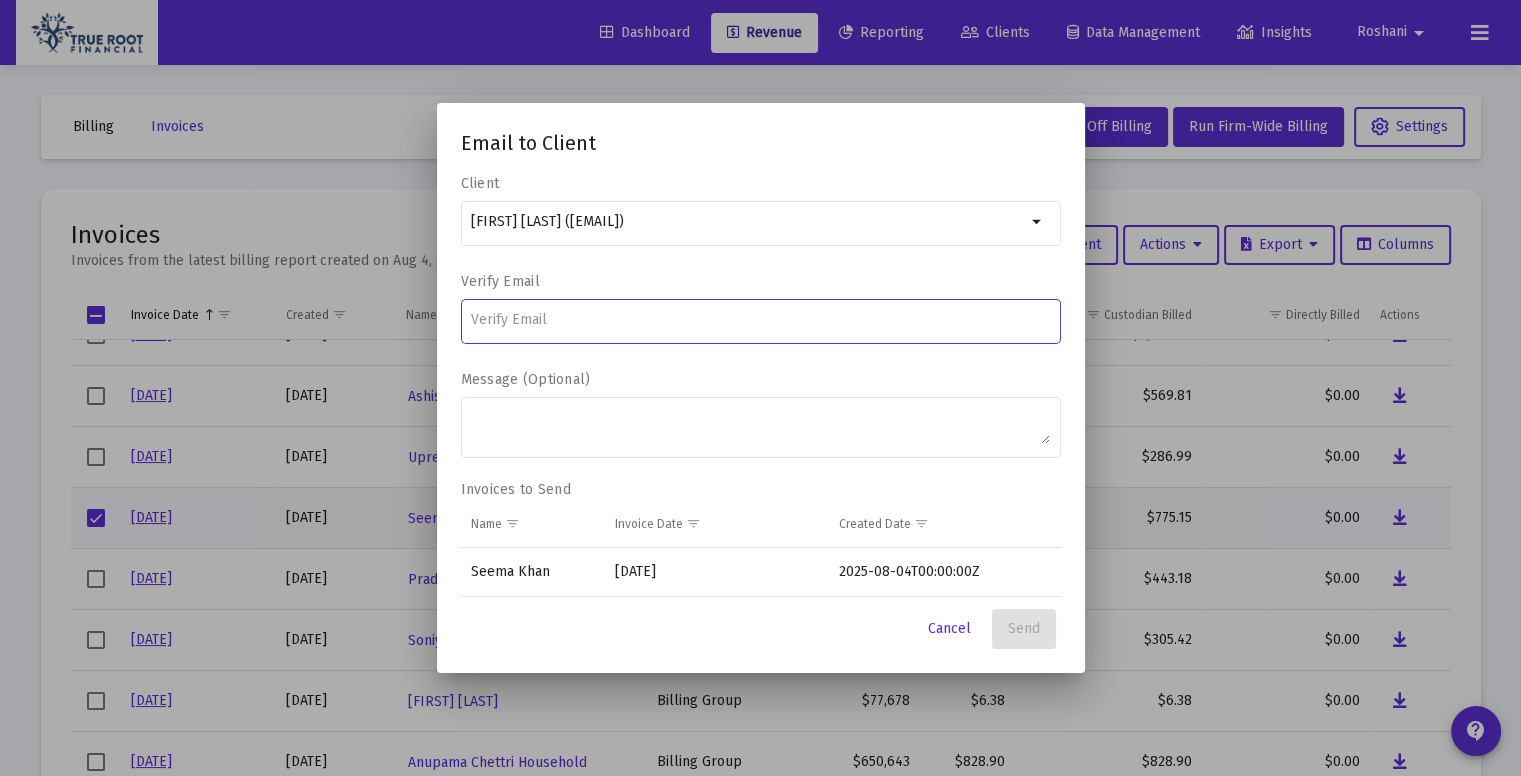 click at bounding box center [760, 320] 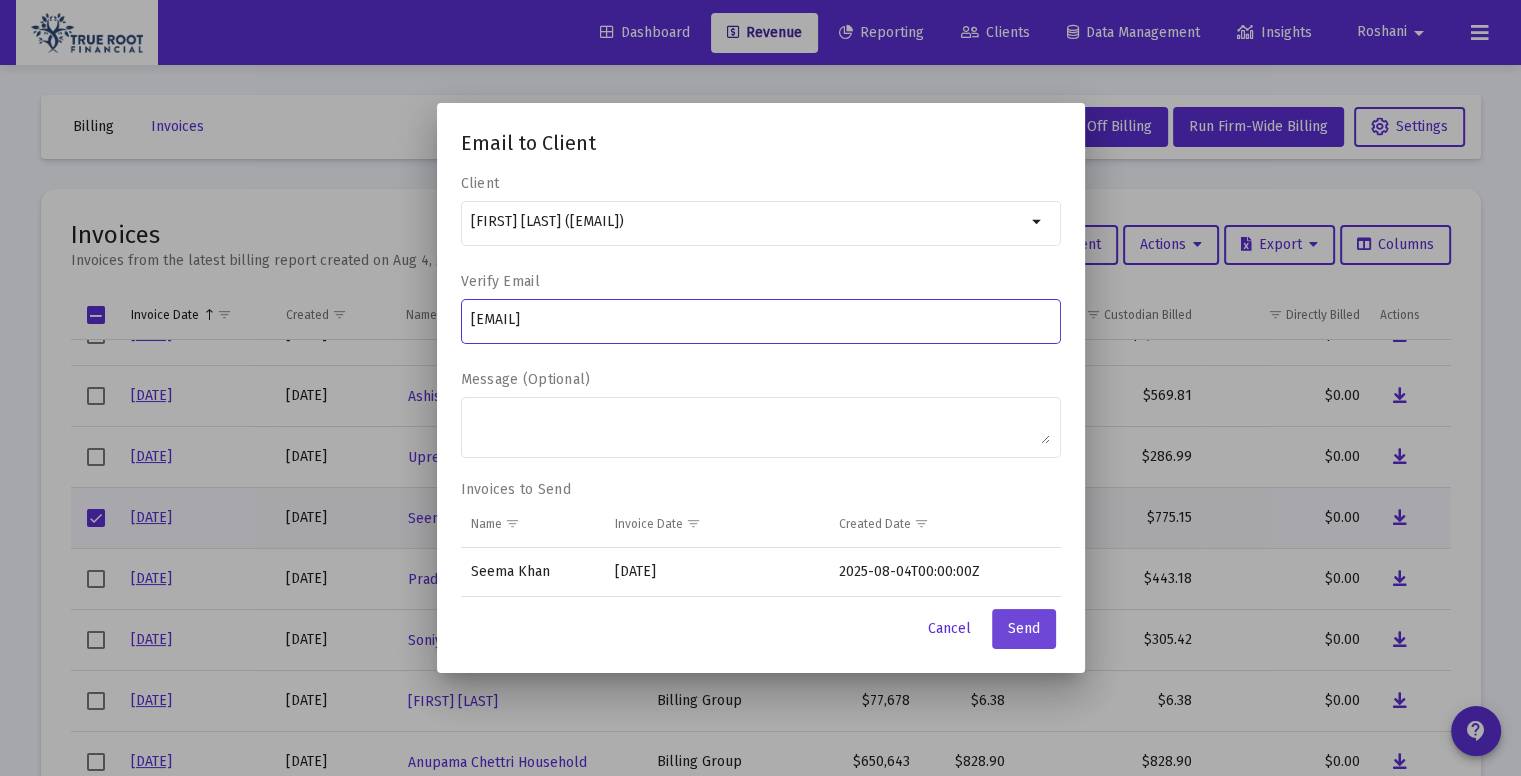 type on "[EMAIL]" 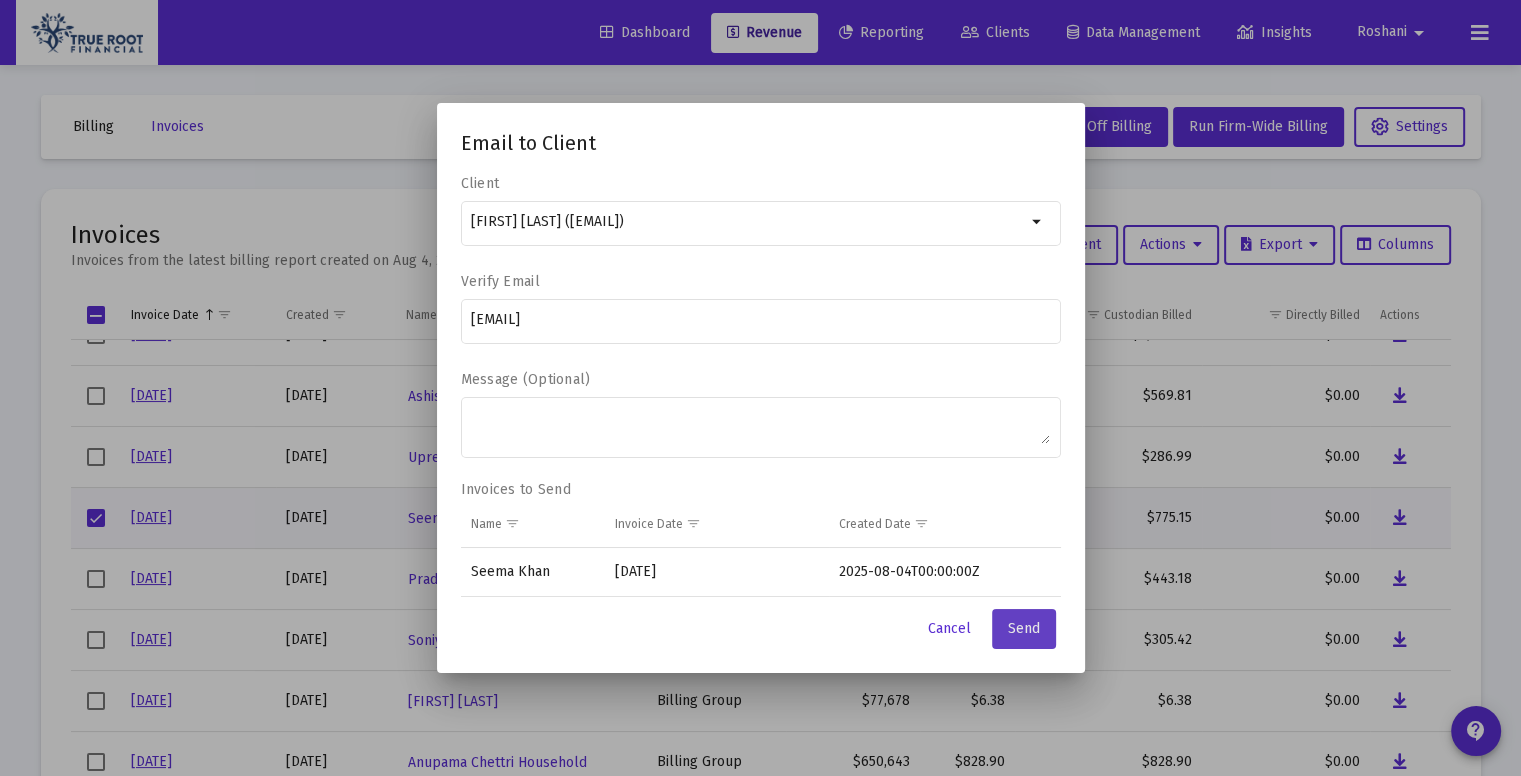 click on "Send" at bounding box center (1024, 628) 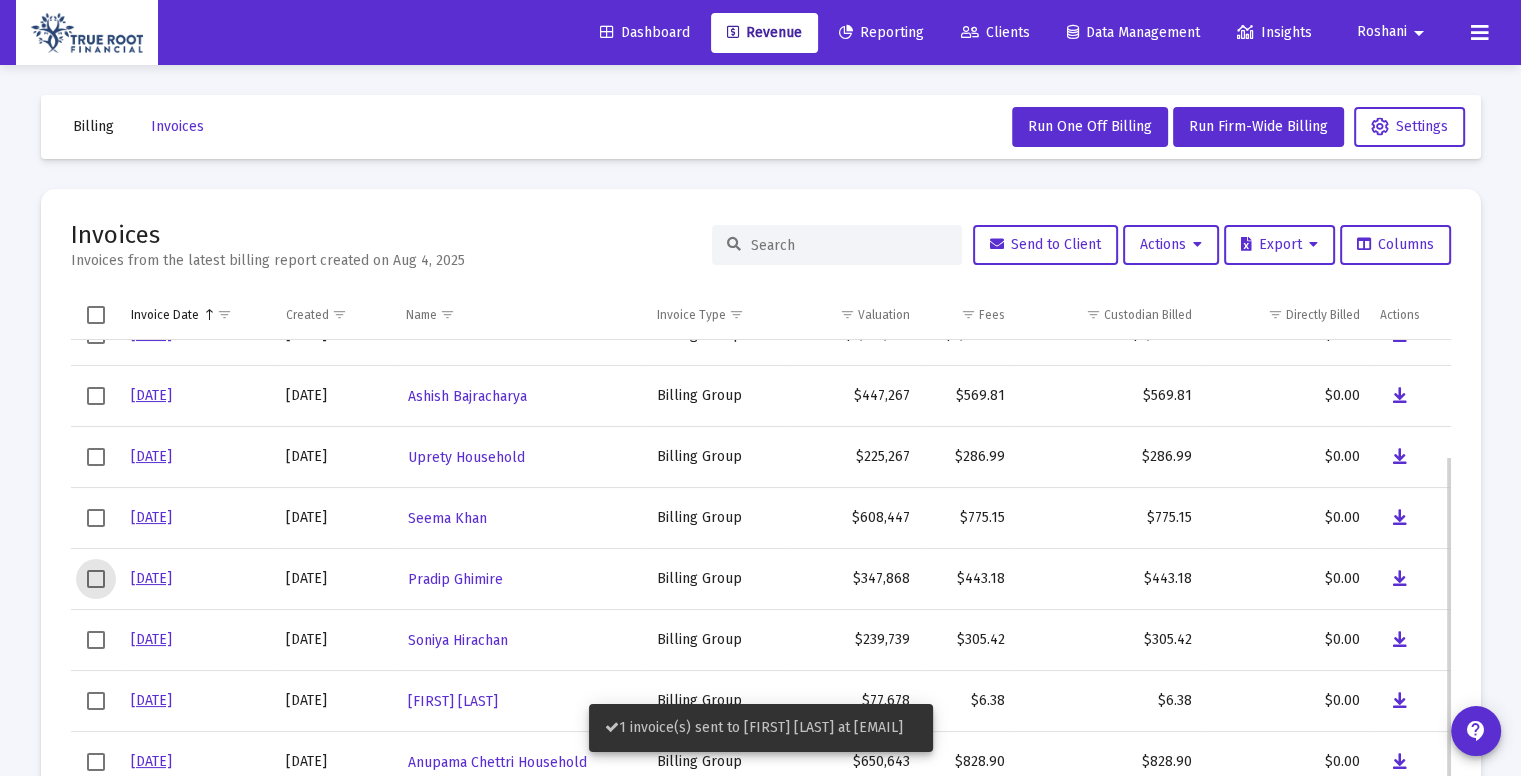click at bounding box center [96, 579] 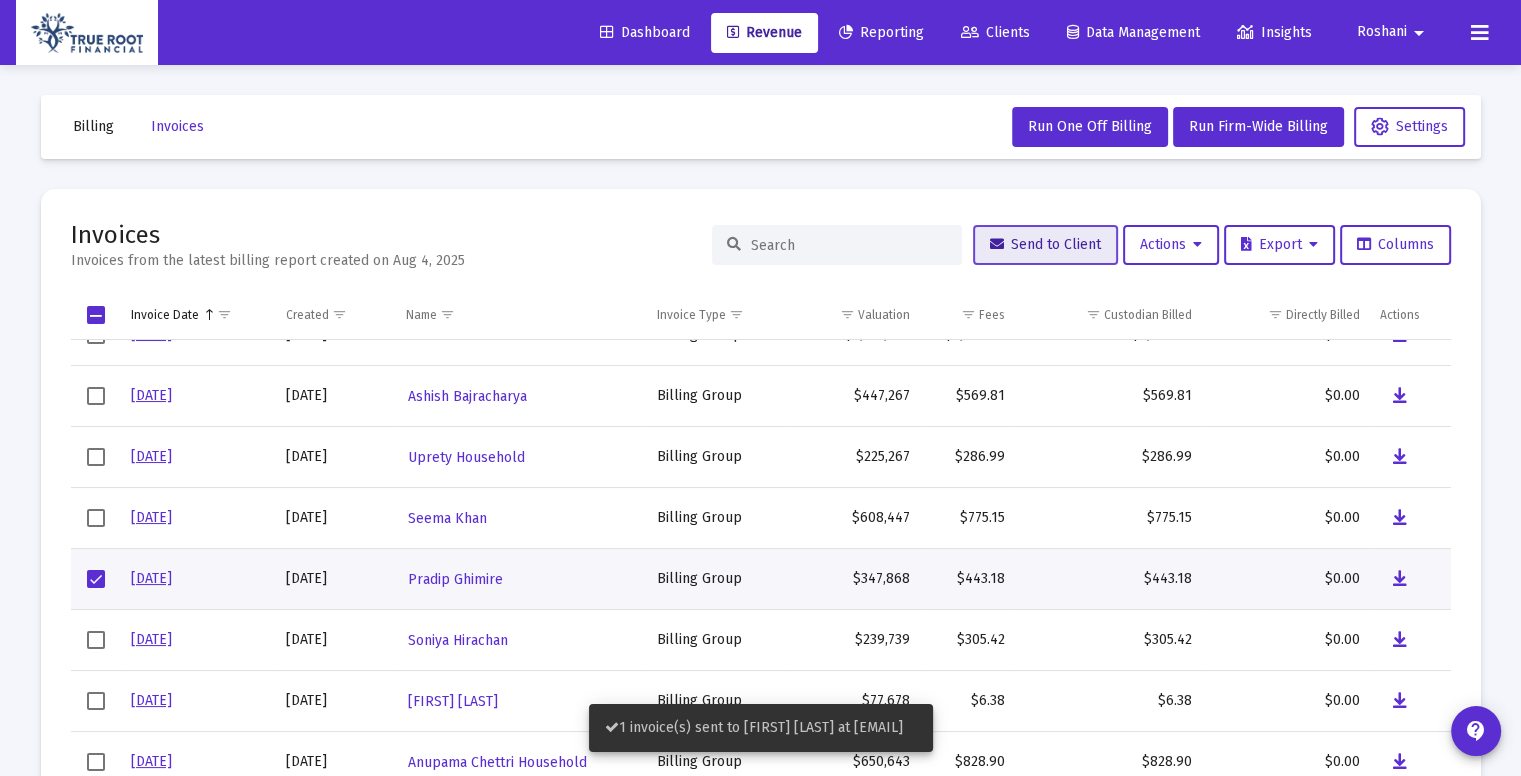 click on "Send to Client" 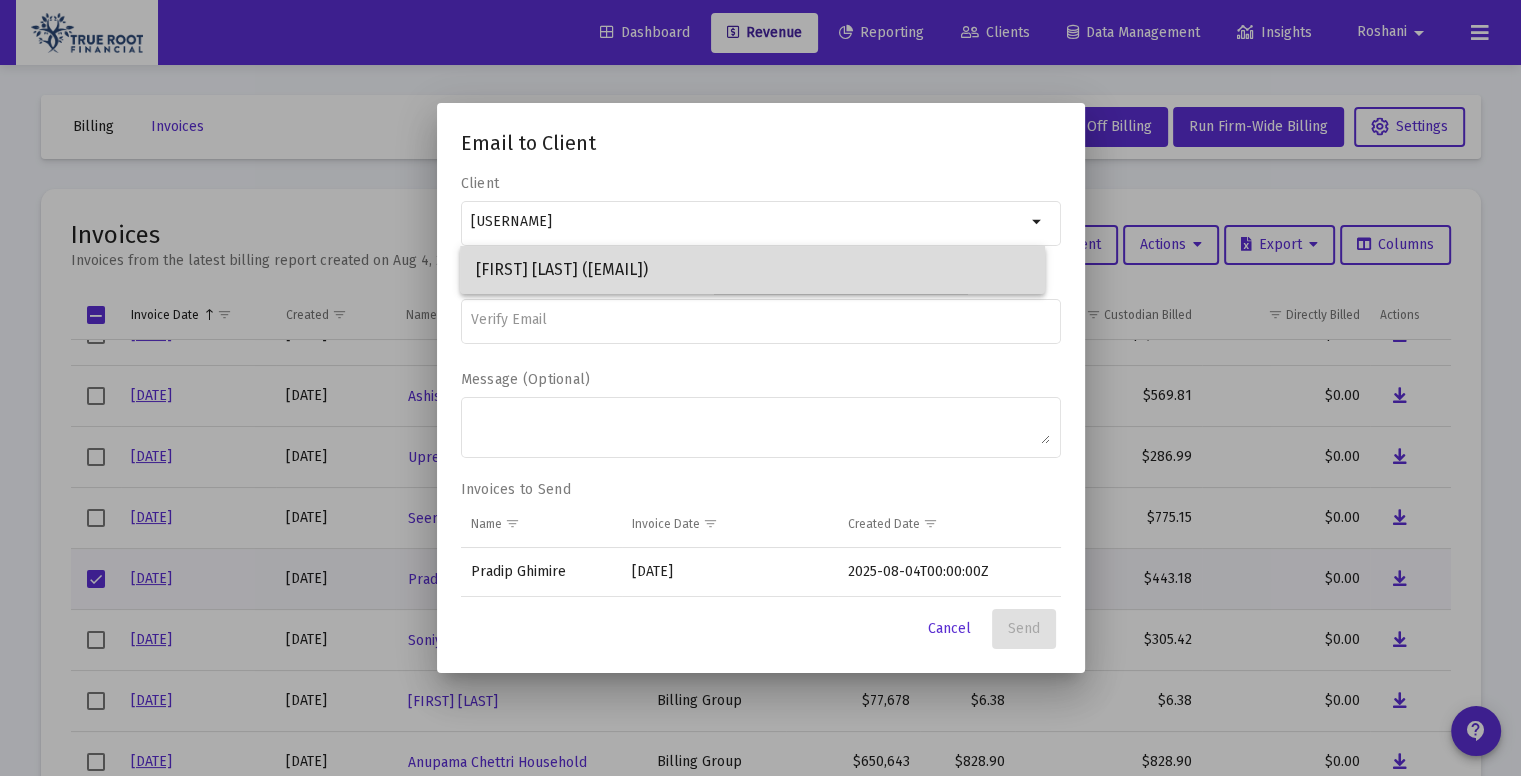 click on "[FIRST] [LAST] ([EMAIL])" at bounding box center [752, 270] 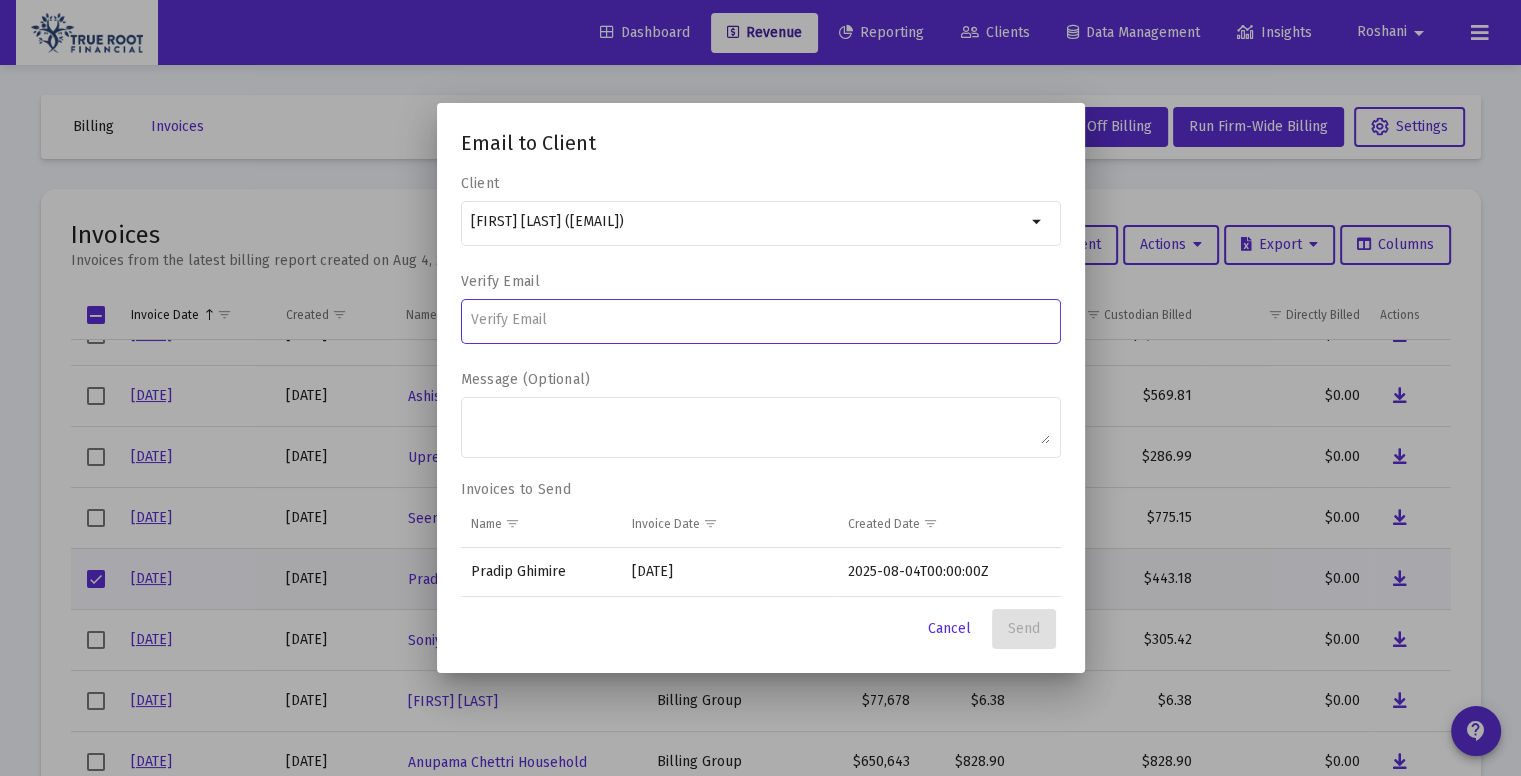 click at bounding box center (760, 320) 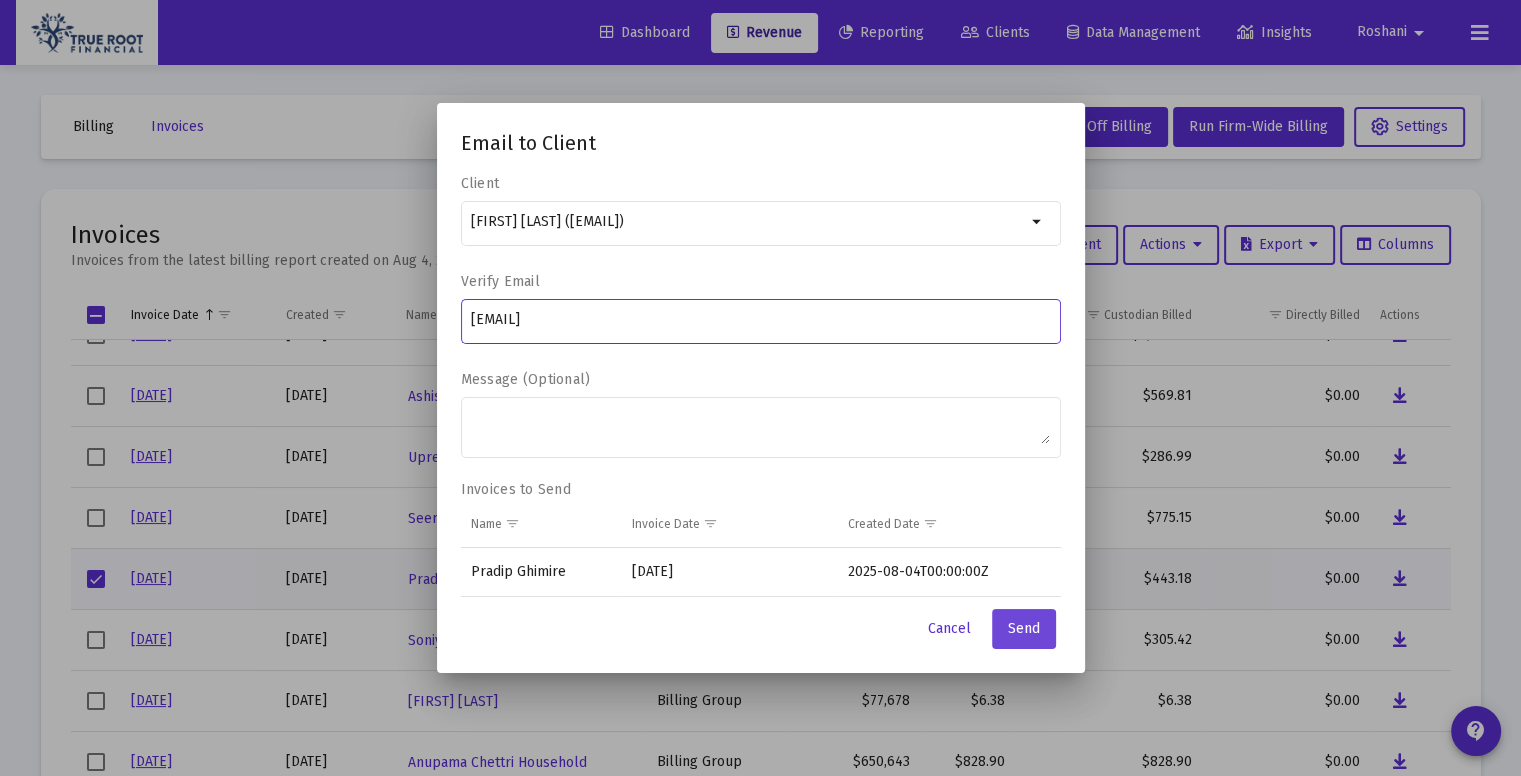 type on "[EMAIL]" 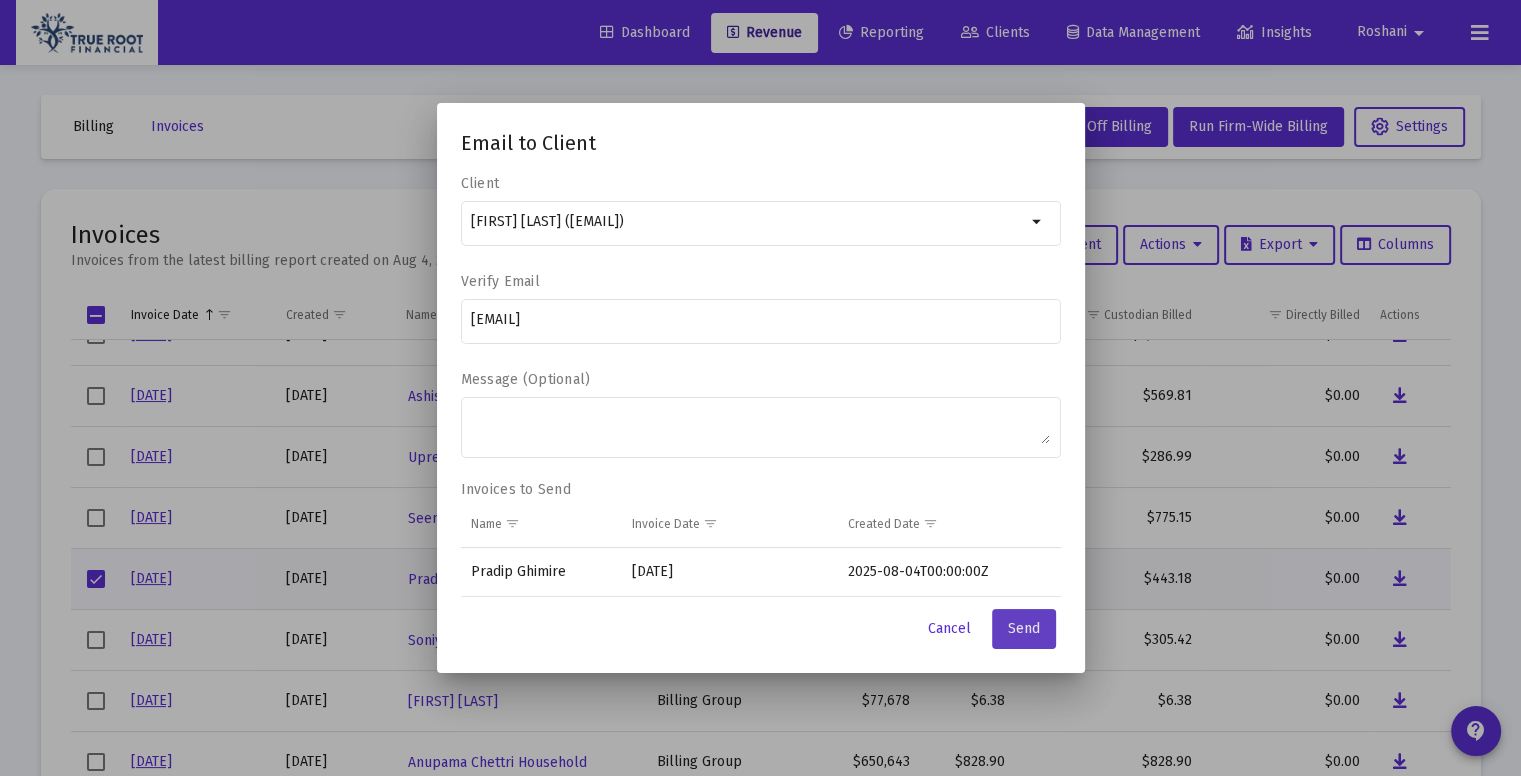 click on "Send" at bounding box center (1024, 628) 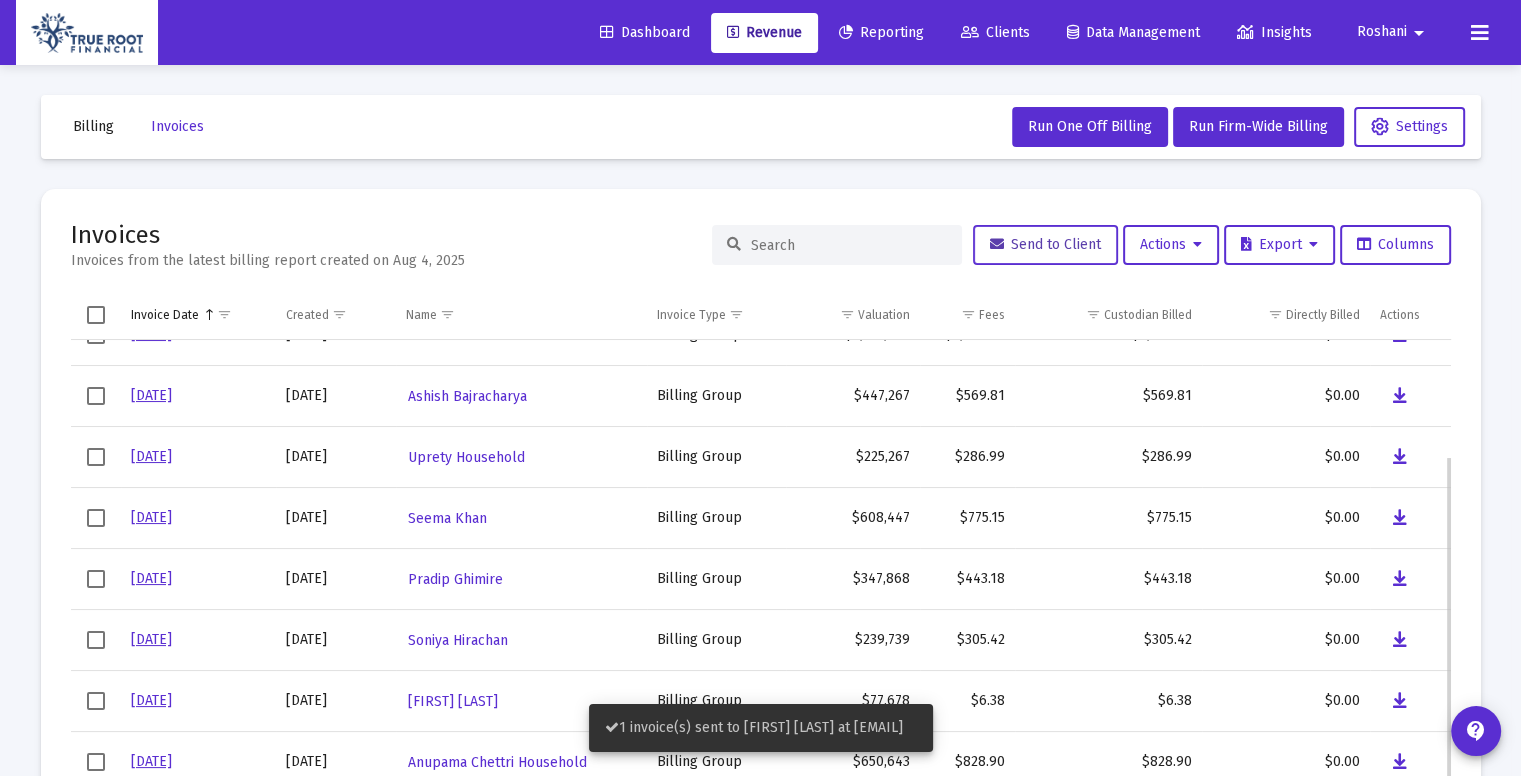 scroll, scrollTop: 75, scrollLeft: 0, axis: vertical 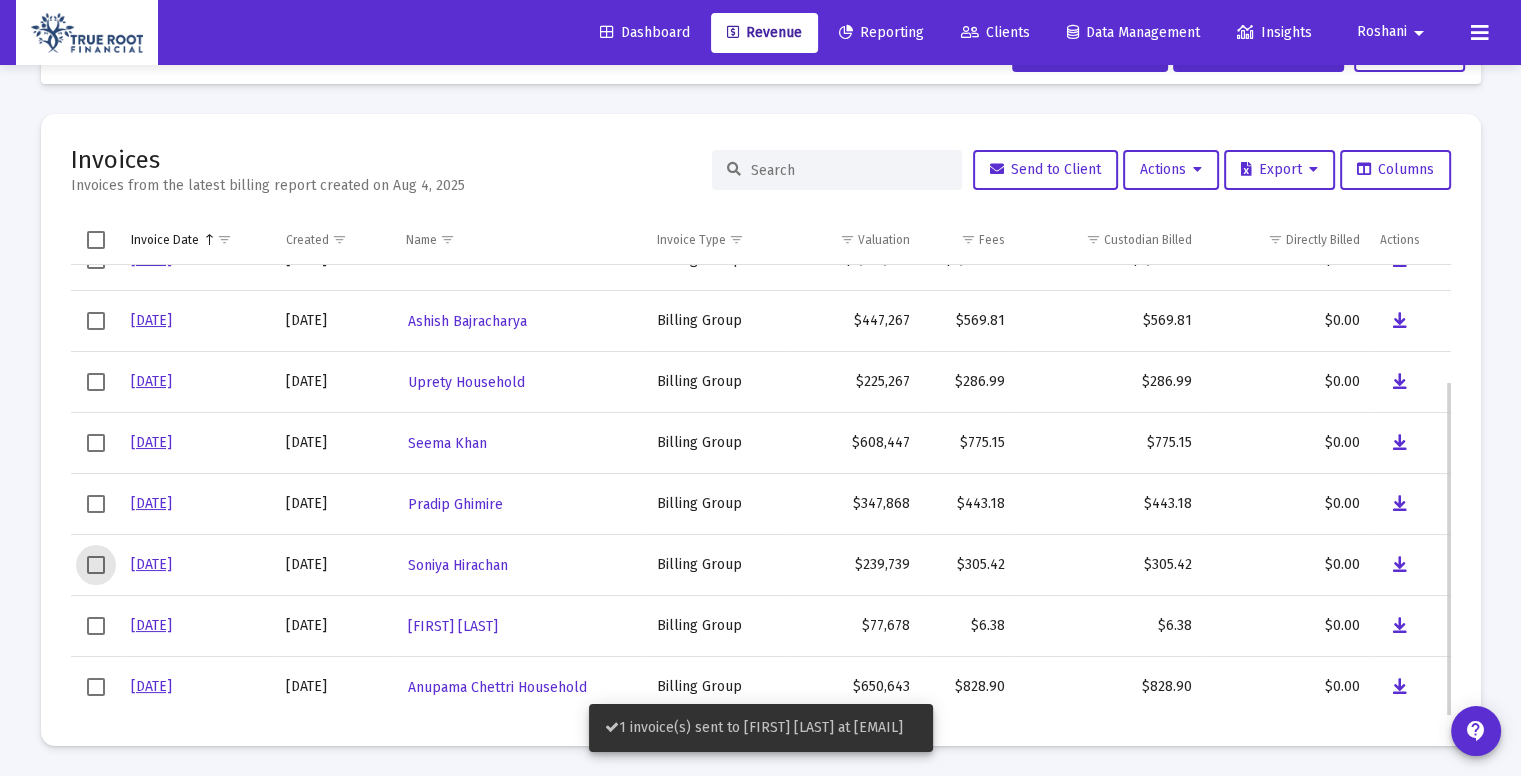 click at bounding box center (96, 565) 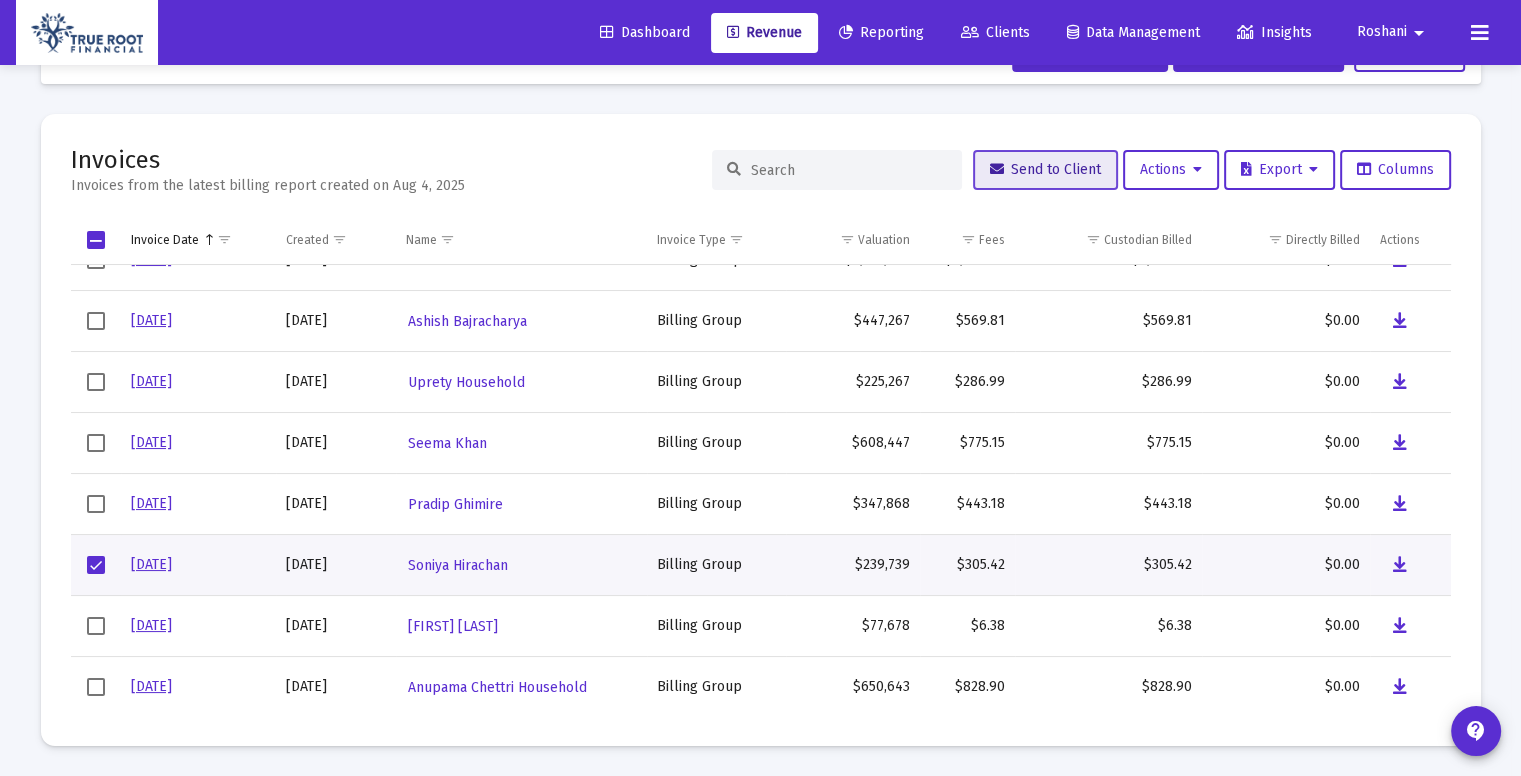 click on "Send to Client" 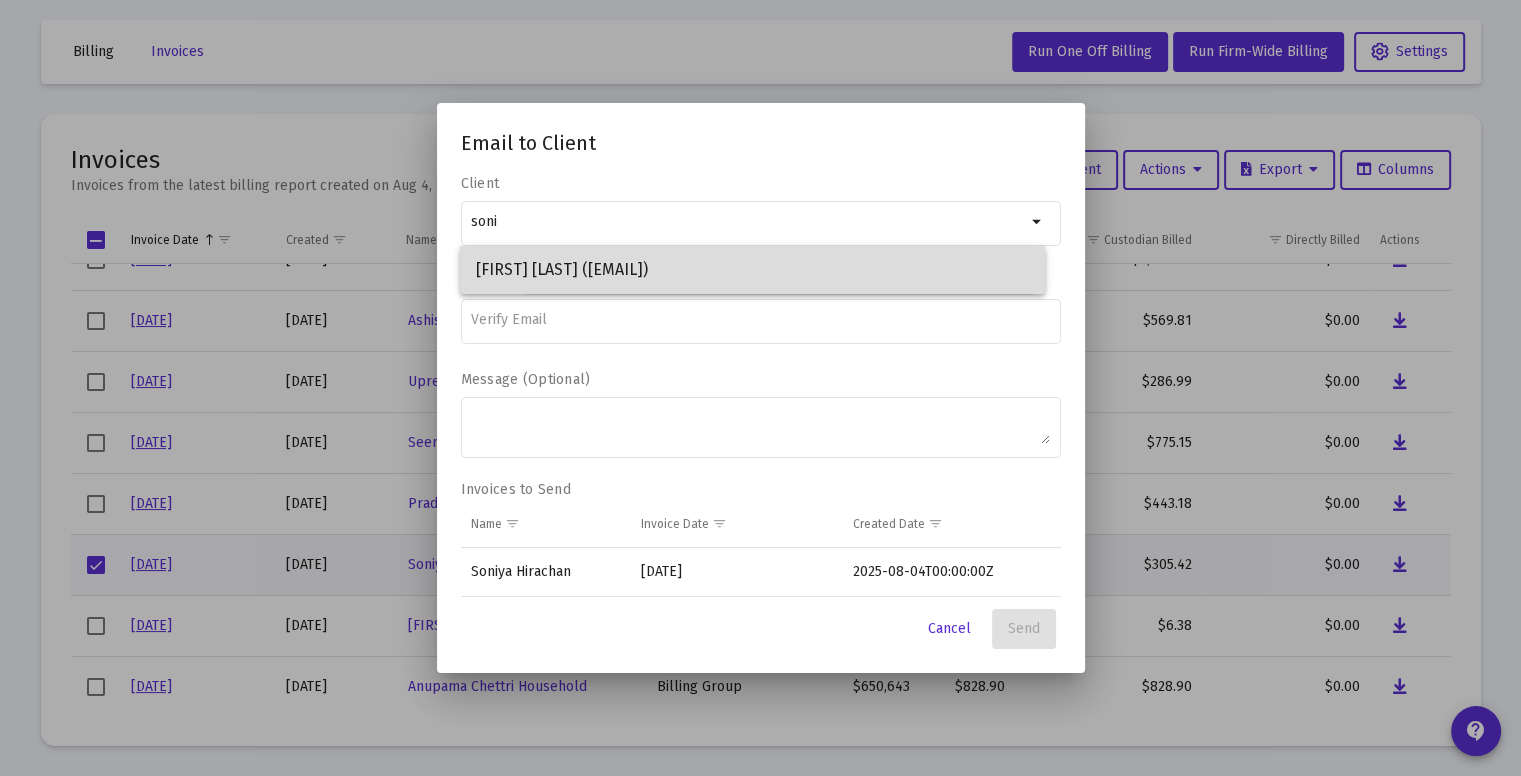 click on "[FIRST] [LAST] ([EMAIL])" at bounding box center [752, 270] 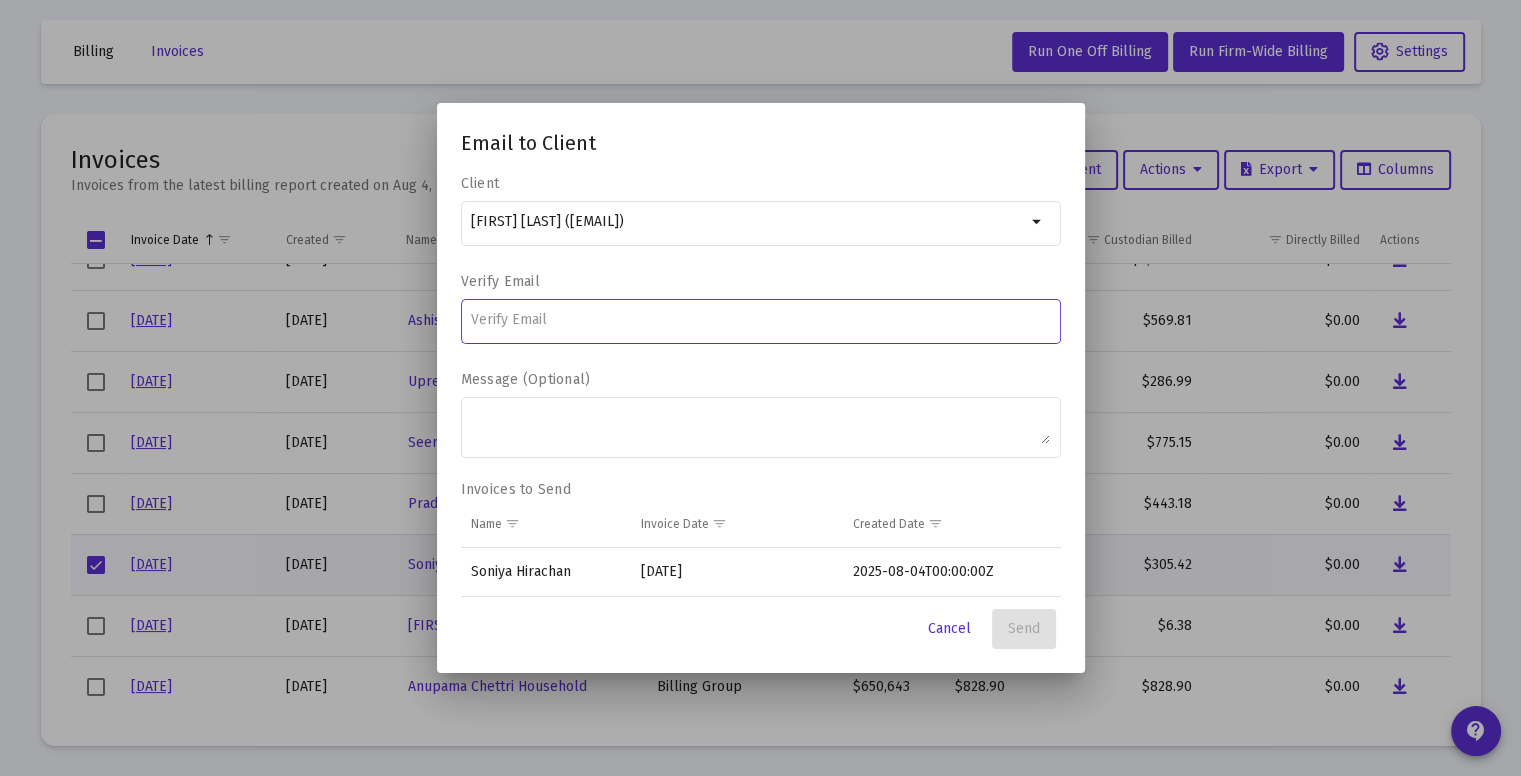 click at bounding box center (760, 320) 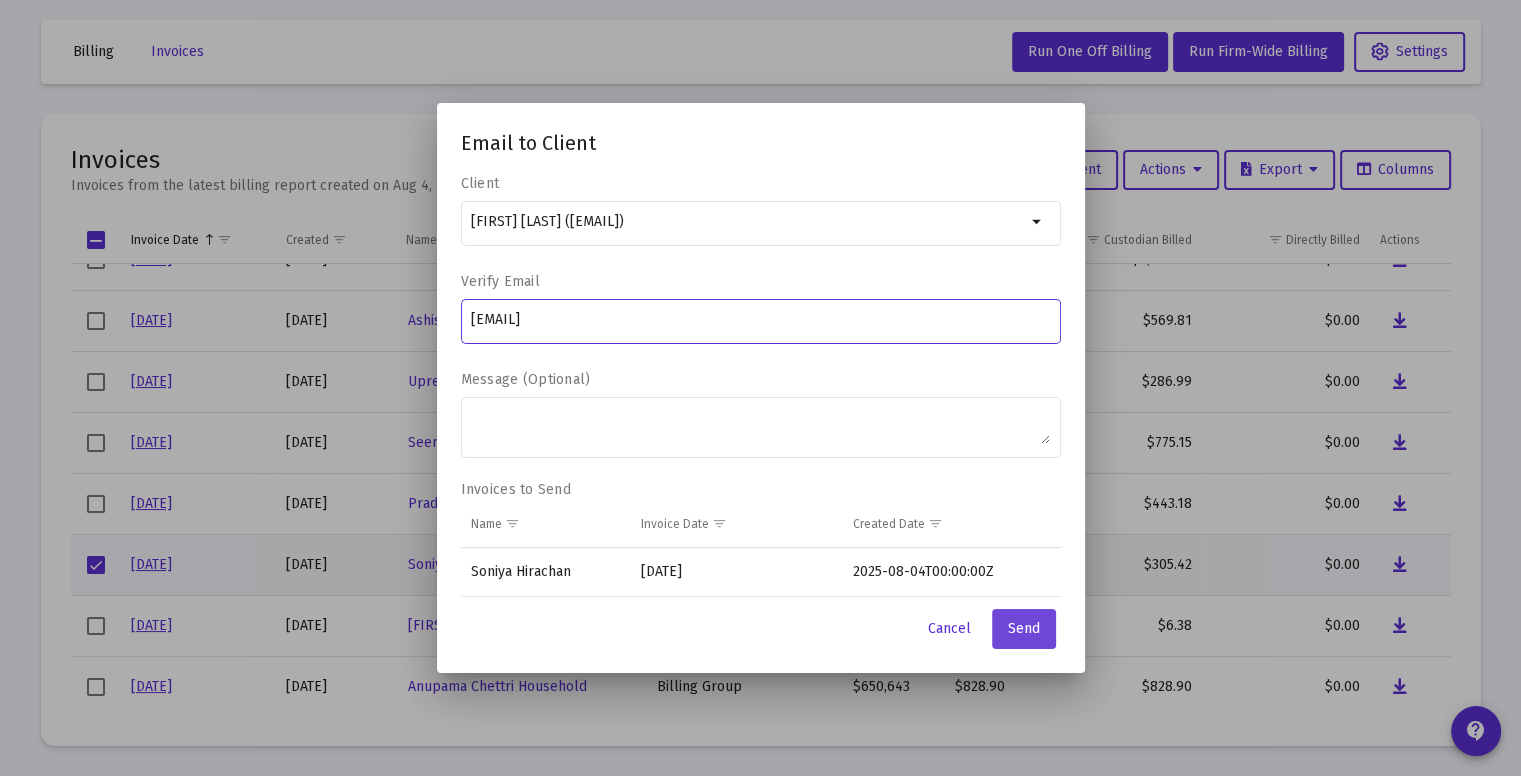 type on "[EMAIL]" 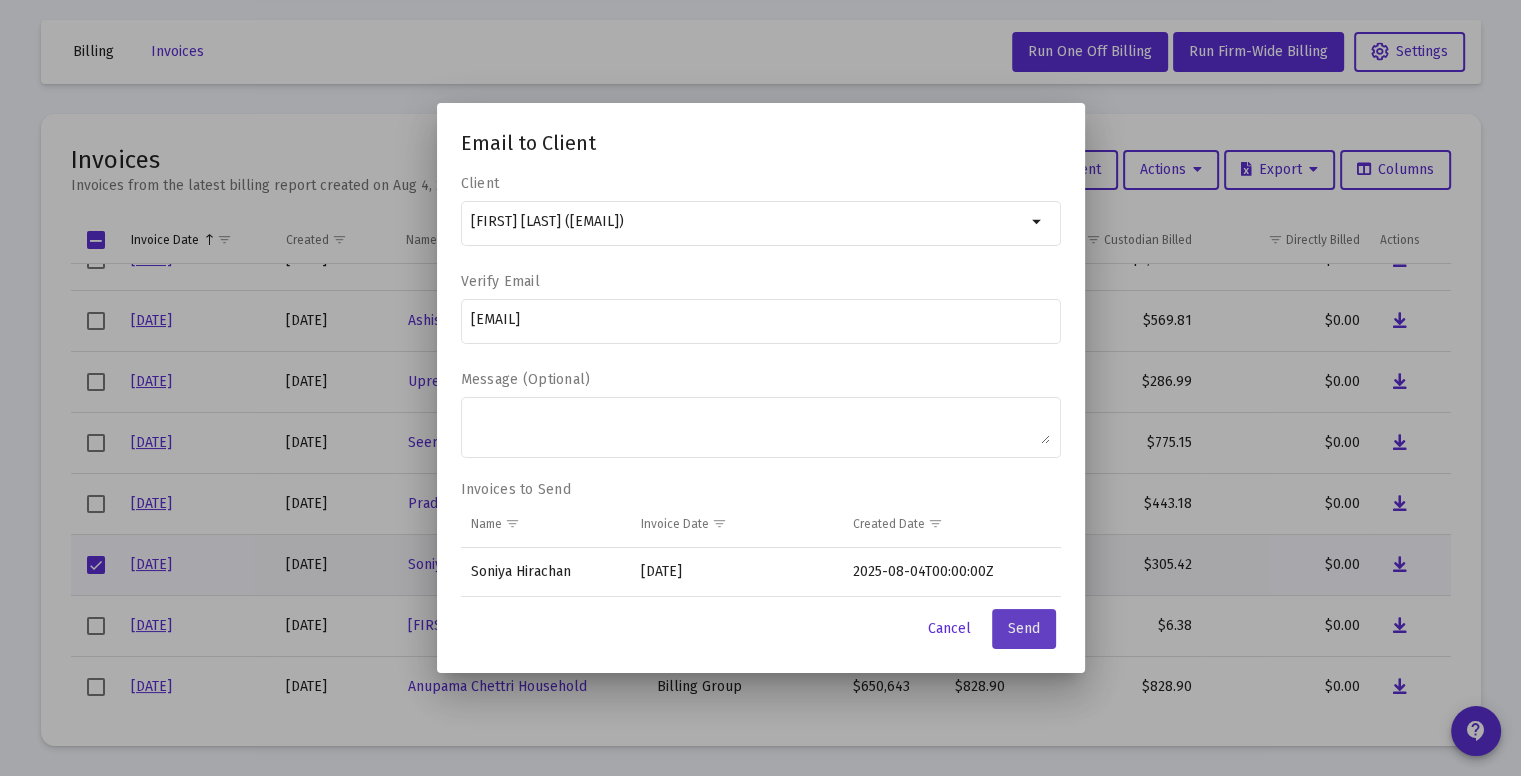 click on "Send" at bounding box center [1024, 628] 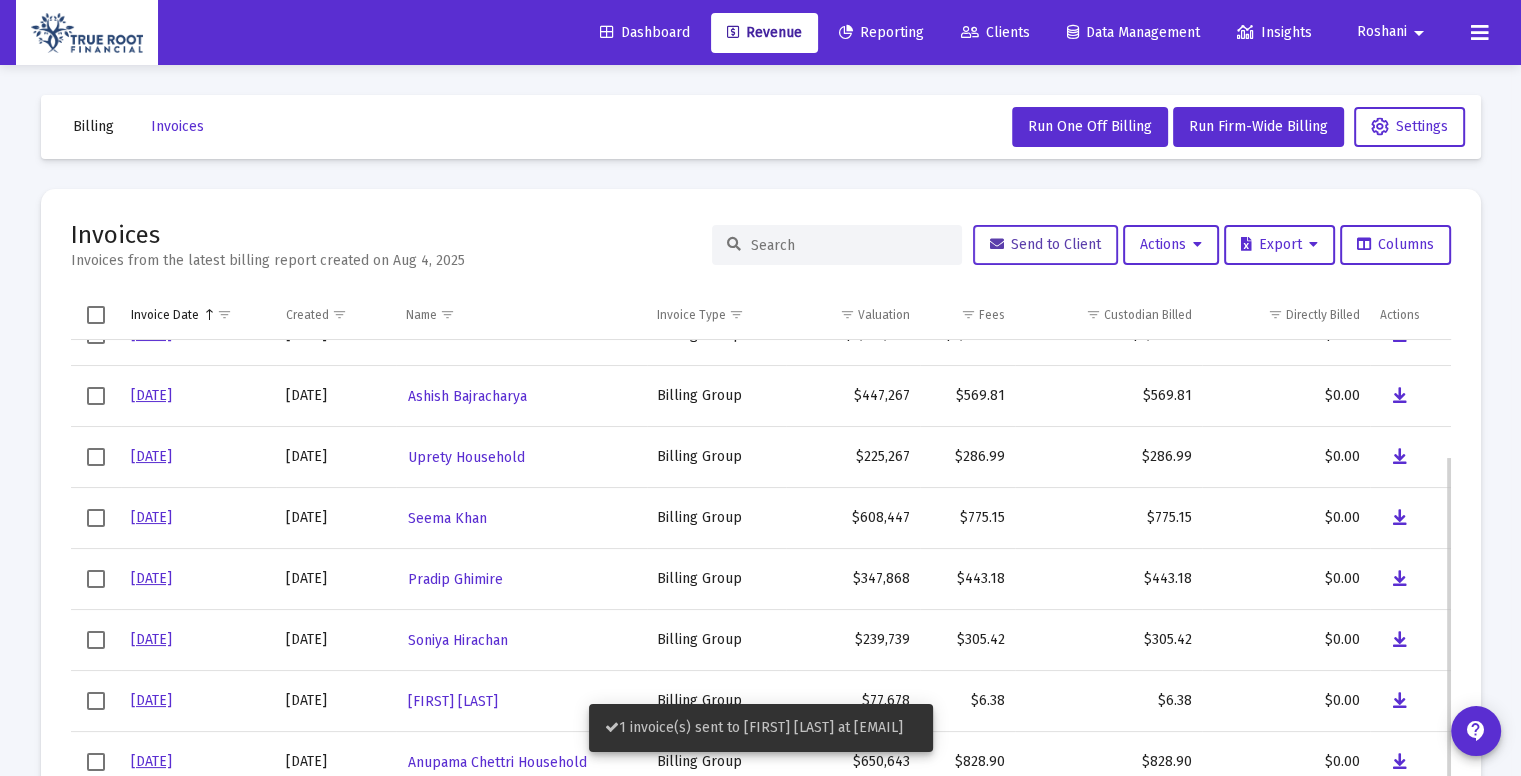 scroll, scrollTop: 75, scrollLeft: 0, axis: vertical 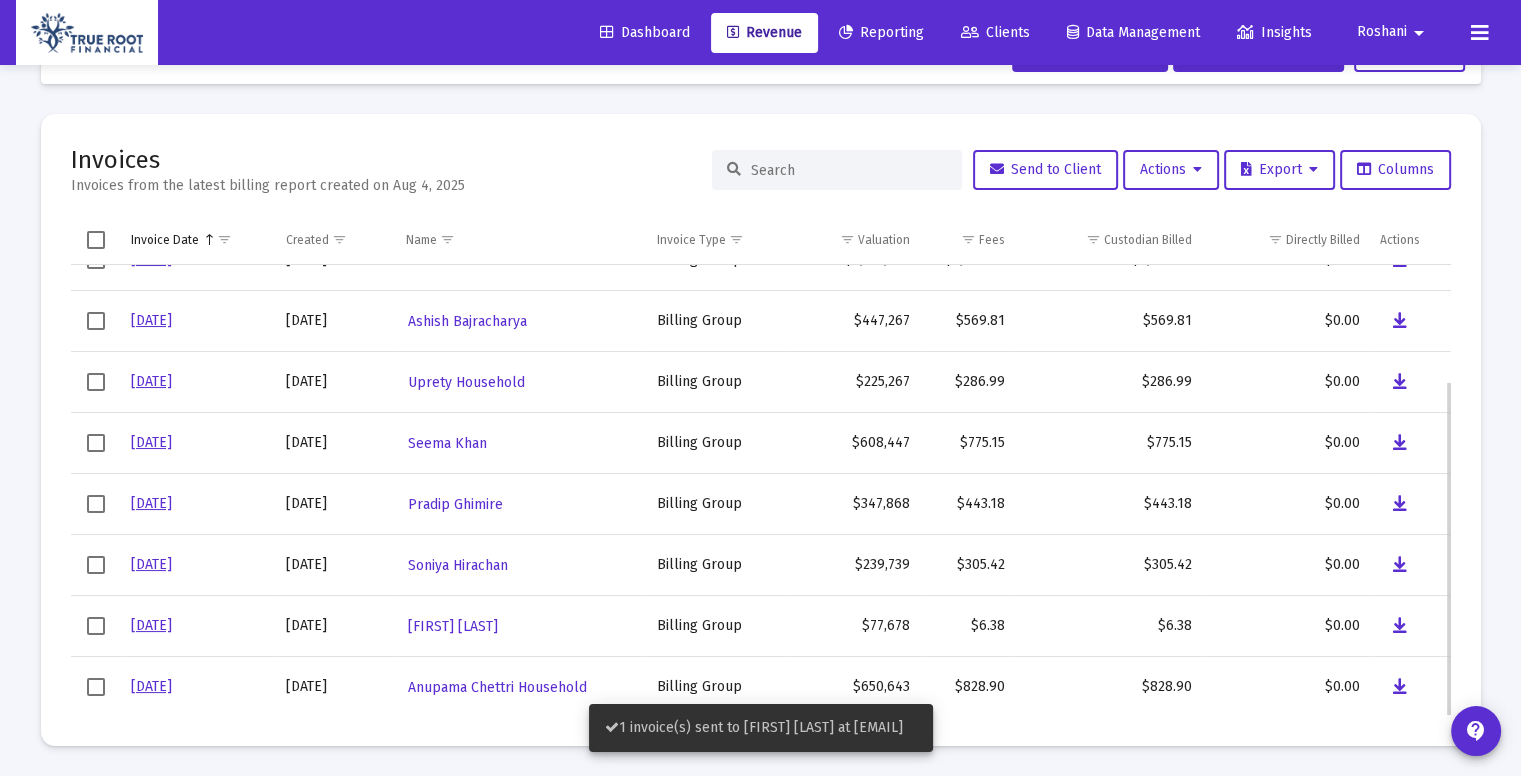 click at bounding box center [96, 687] 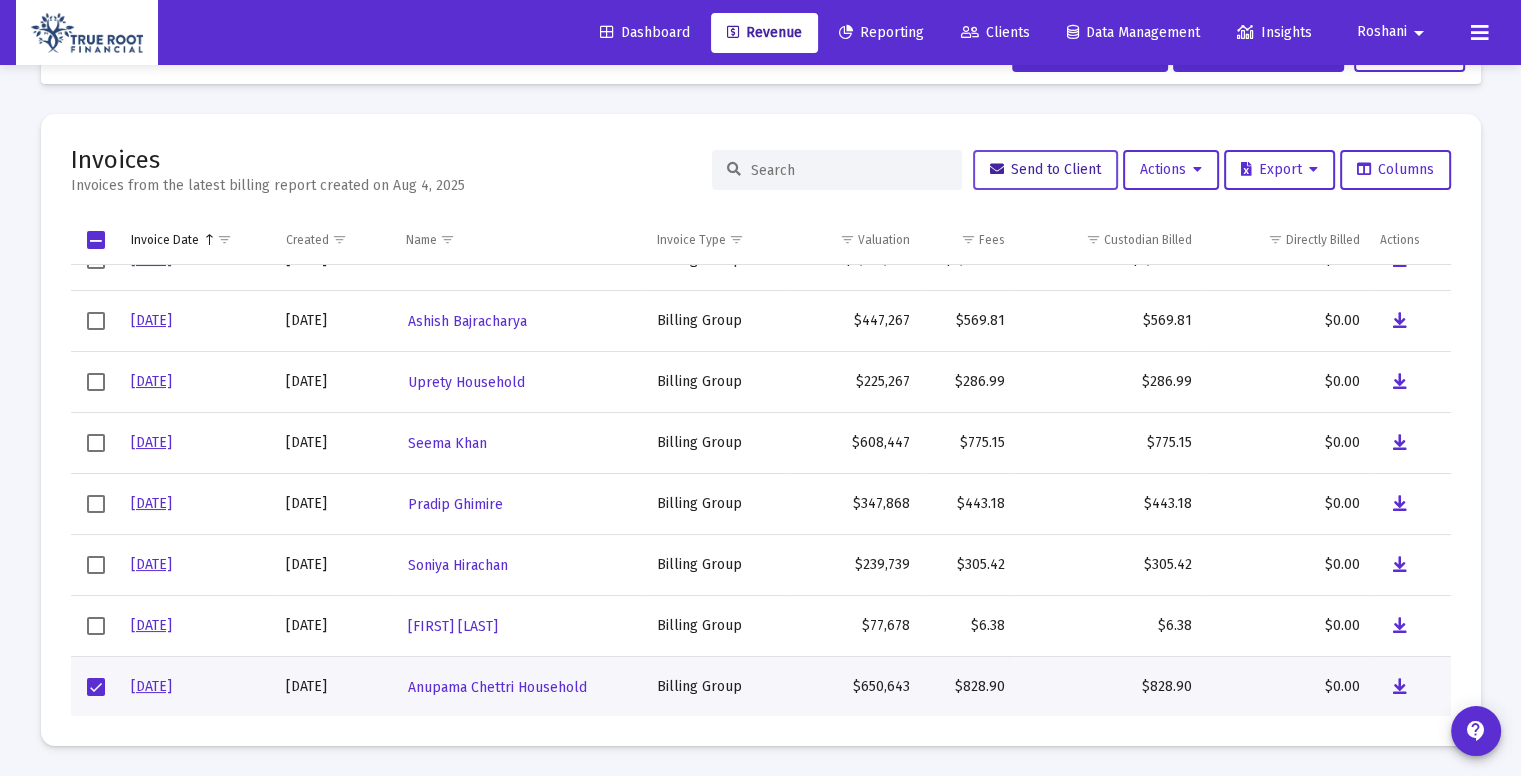 click on "Send to Client" 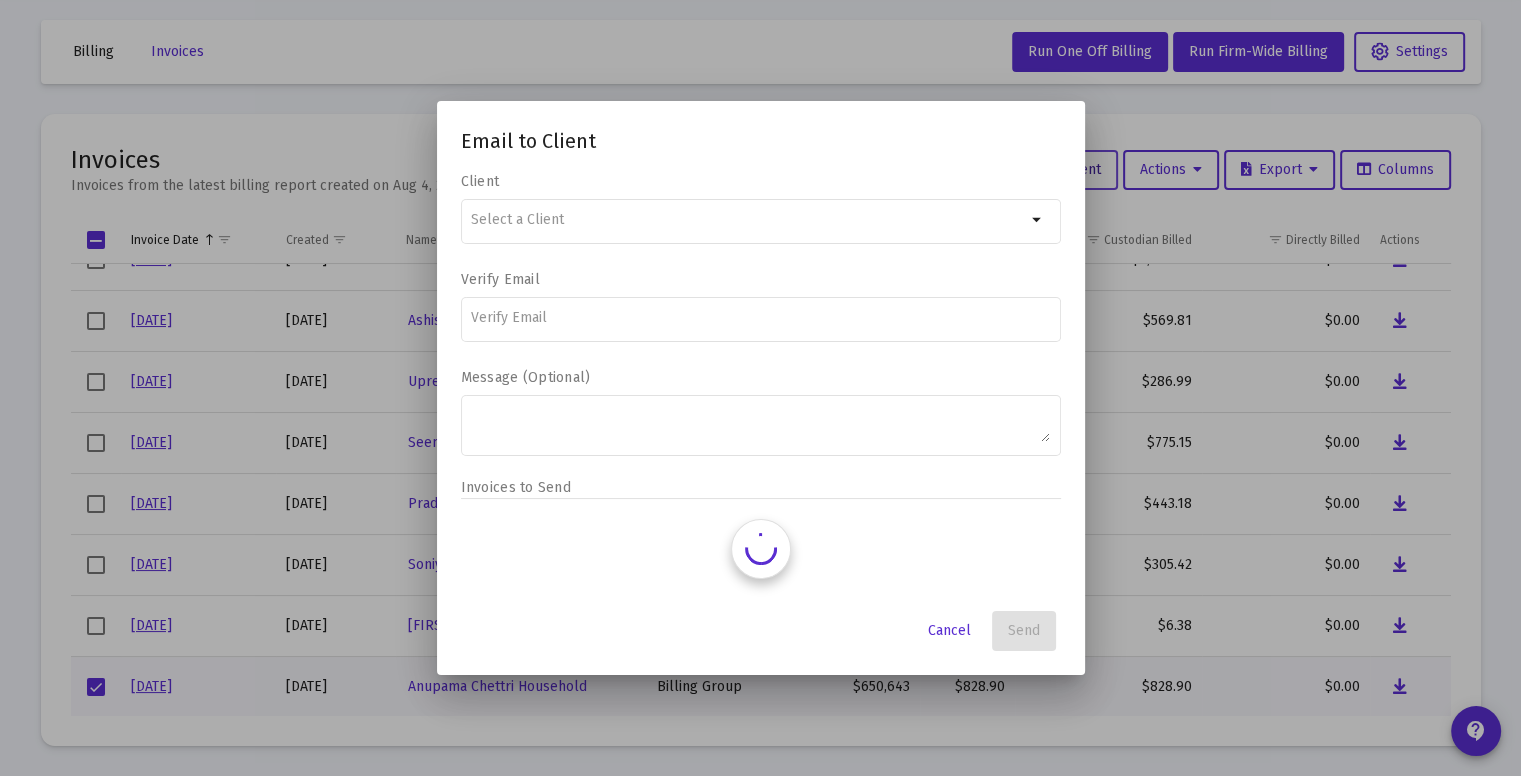 scroll, scrollTop: 0, scrollLeft: 0, axis: both 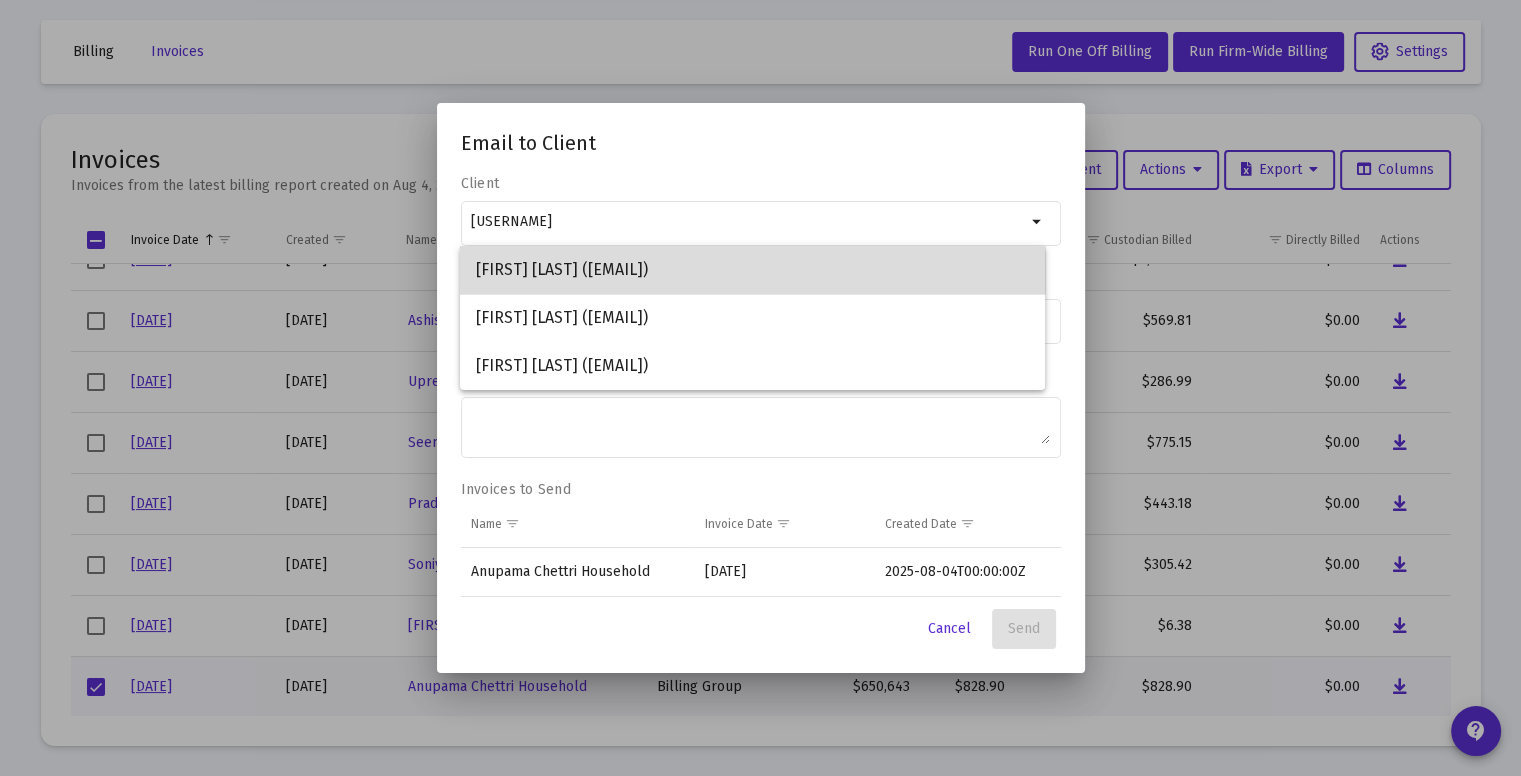 click on "[FIRST] [LAST] ([EMAIL])" at bounding box center (752, 270) 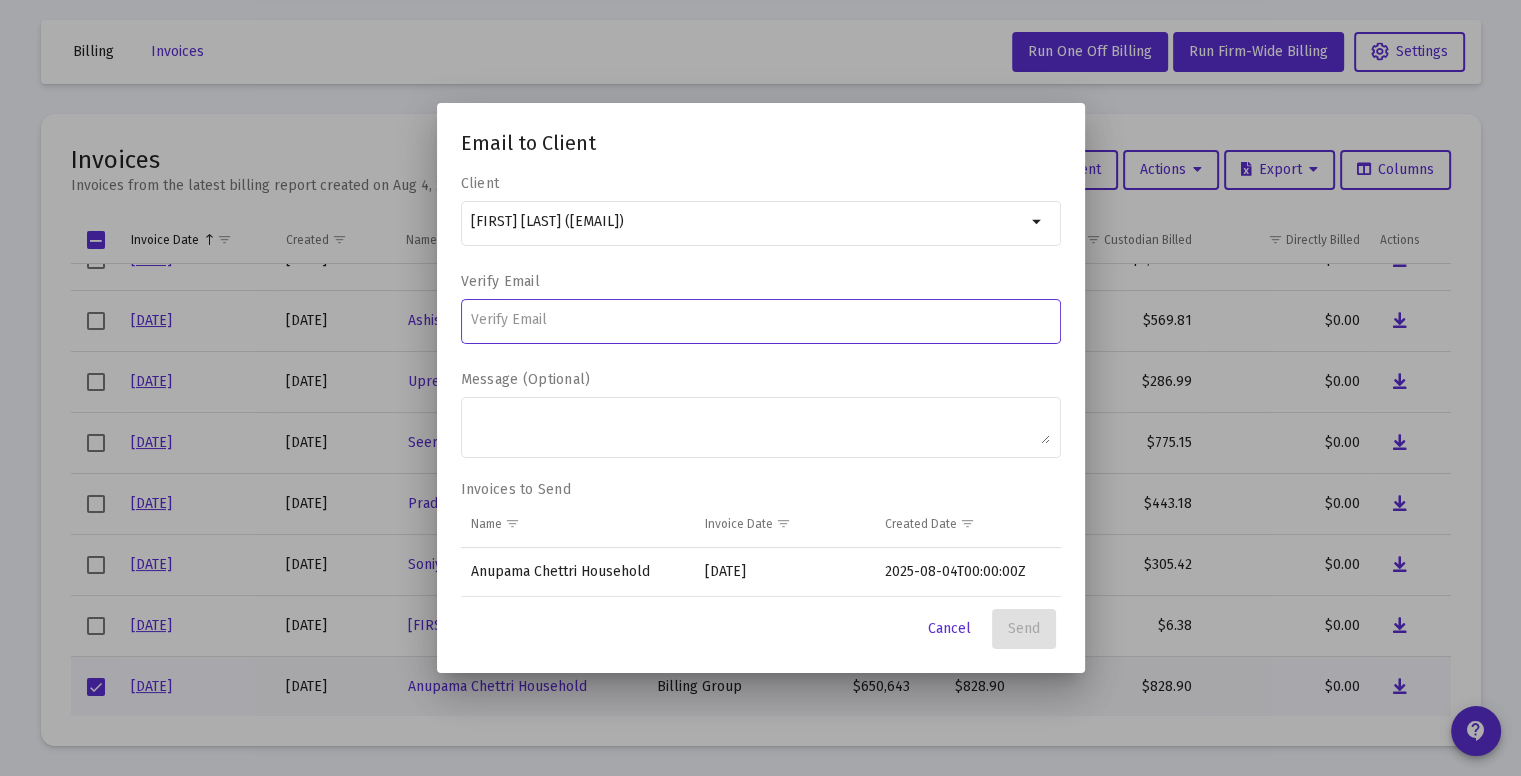 click at bounding box center [760, 320] 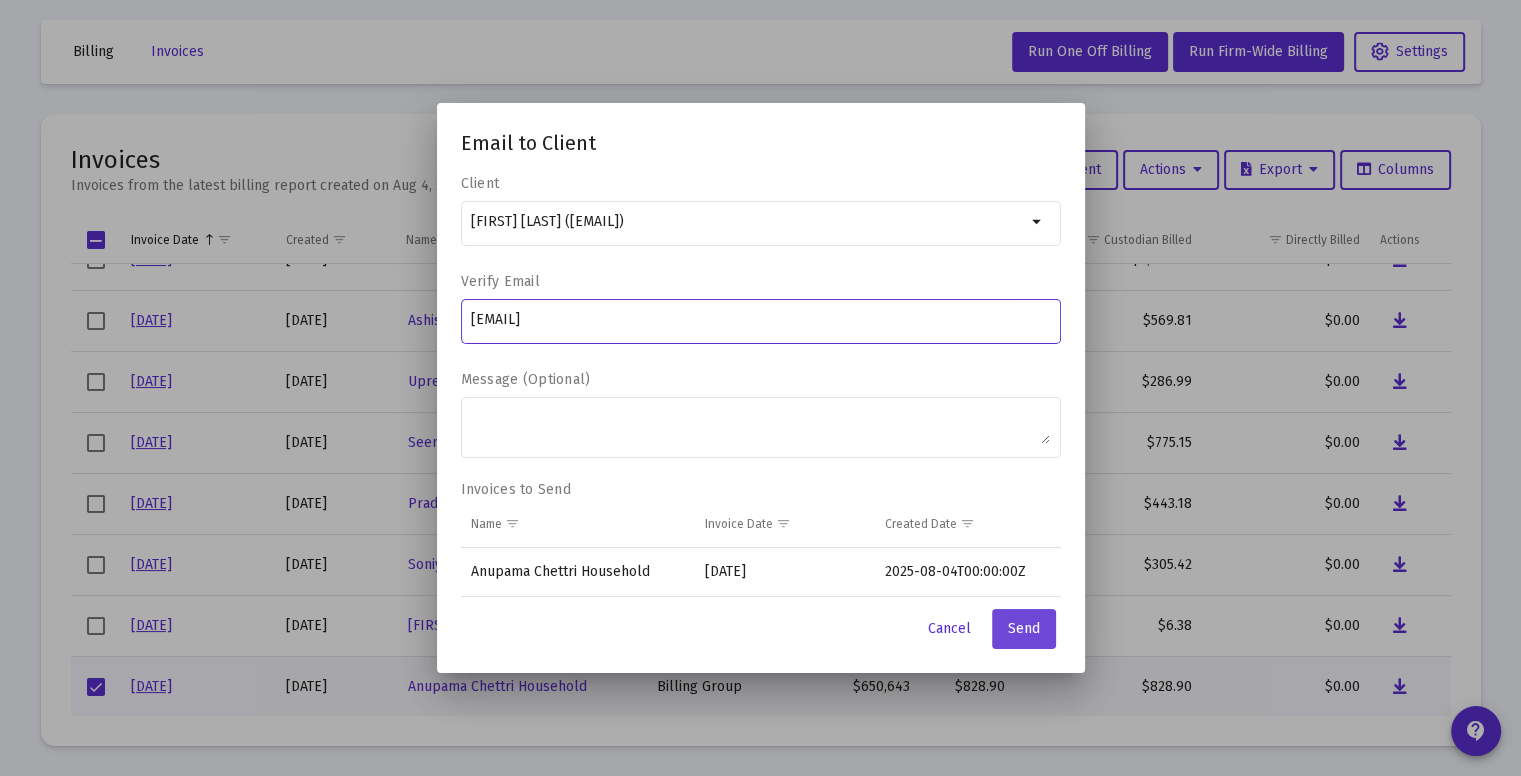 type on "[EMAIL]" 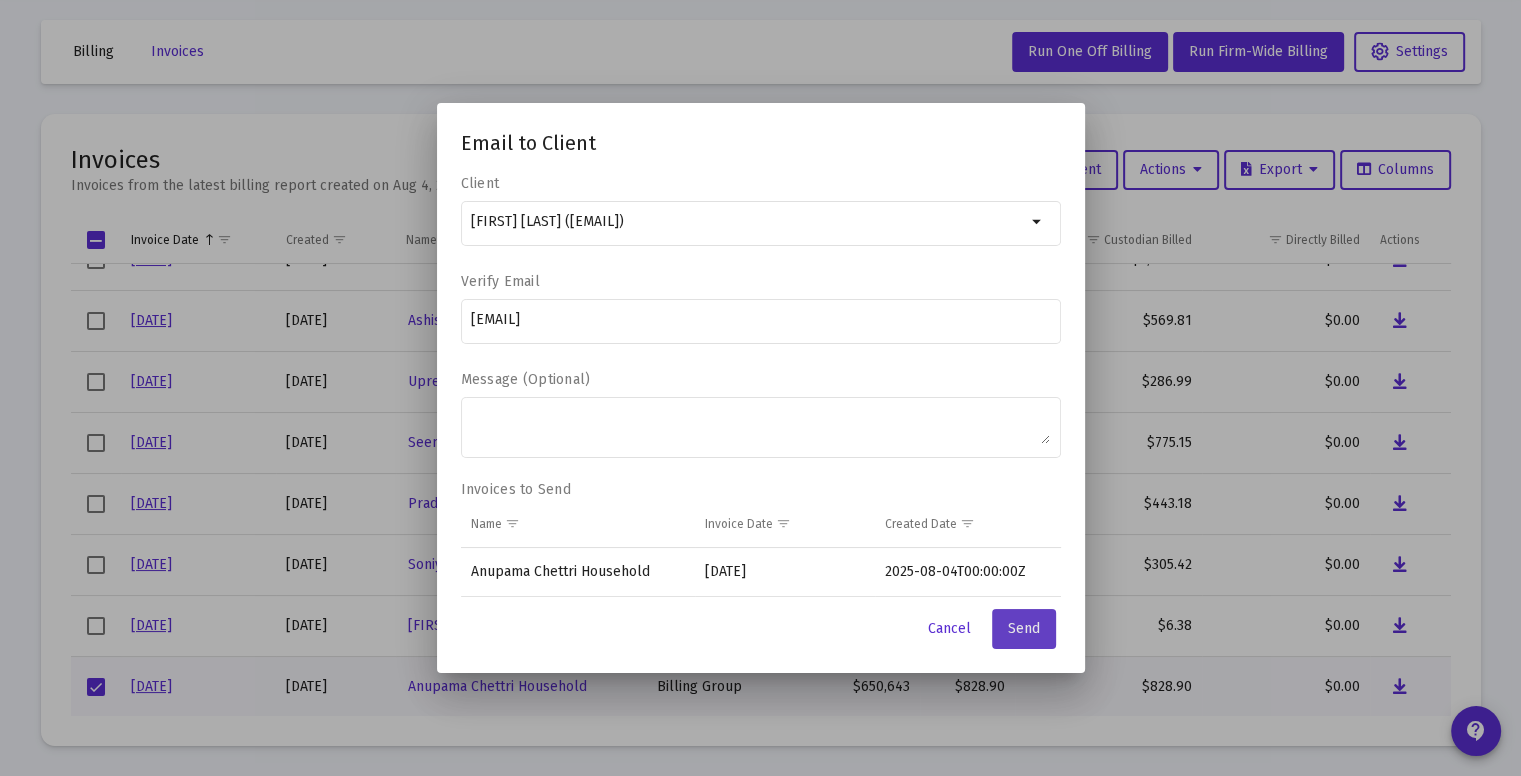 click on "Send" at bounding box center (1024, 628) 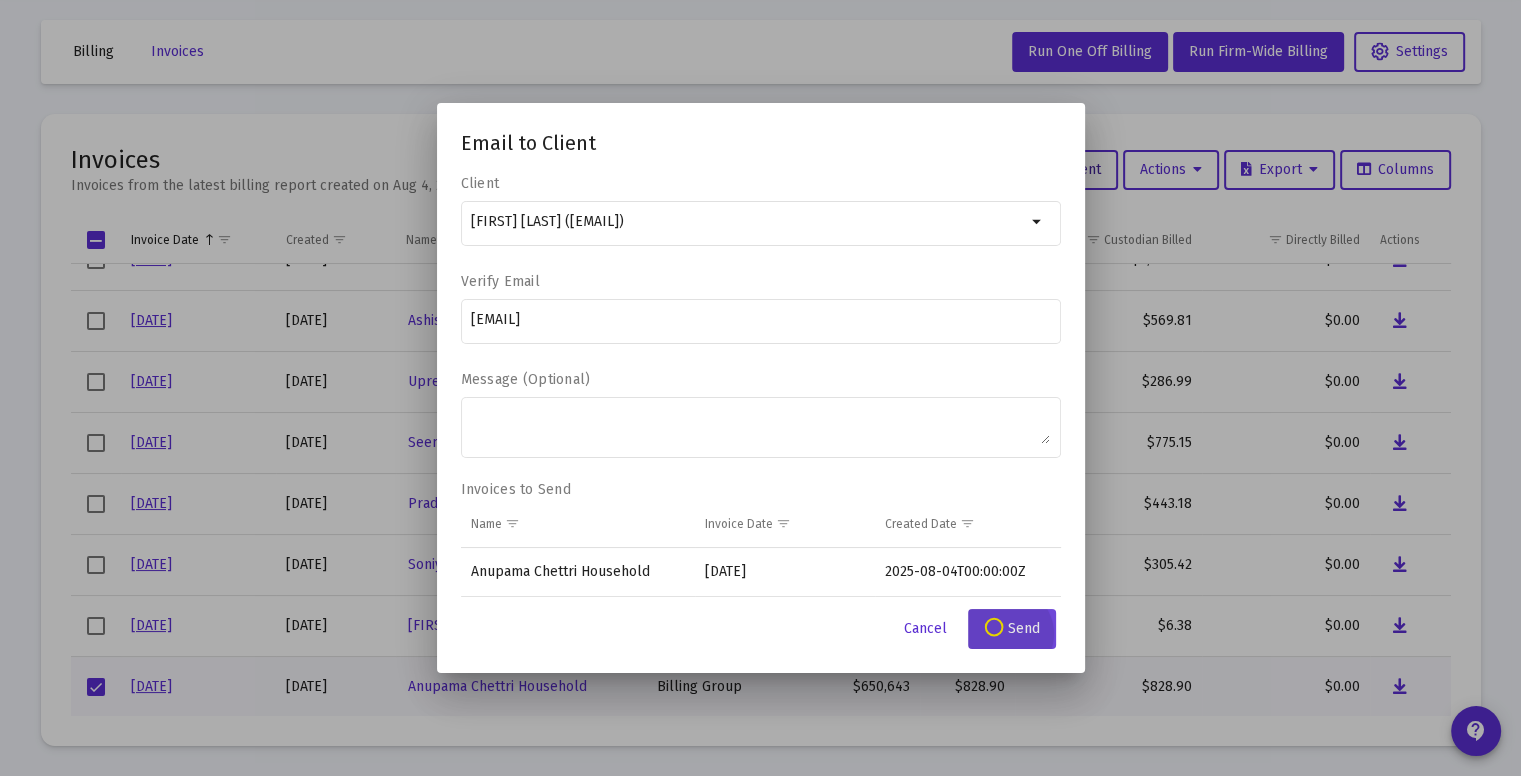 scroll, scrollTop: 75, scrollLeft: 0, axis: vertical 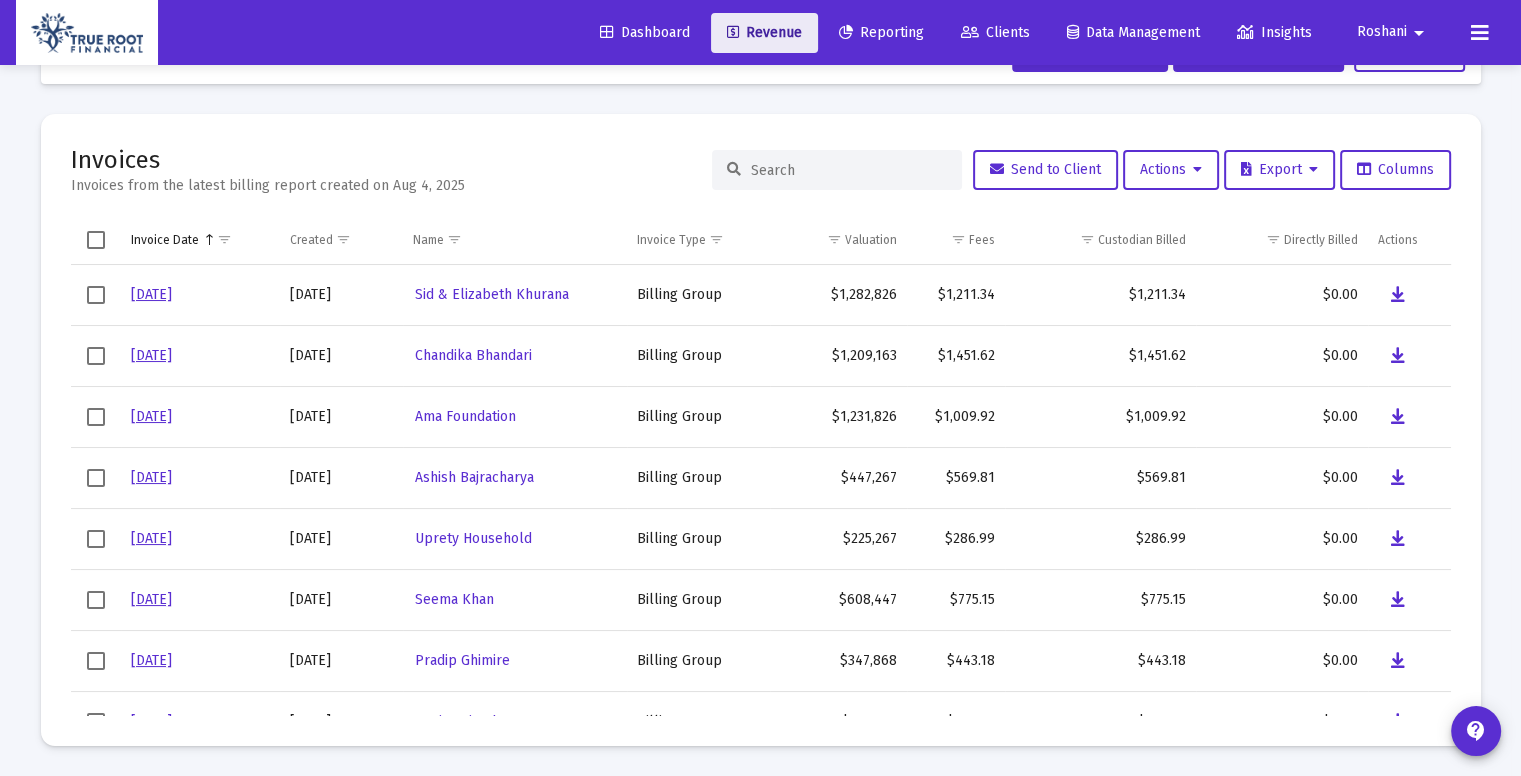click on "Revenue" 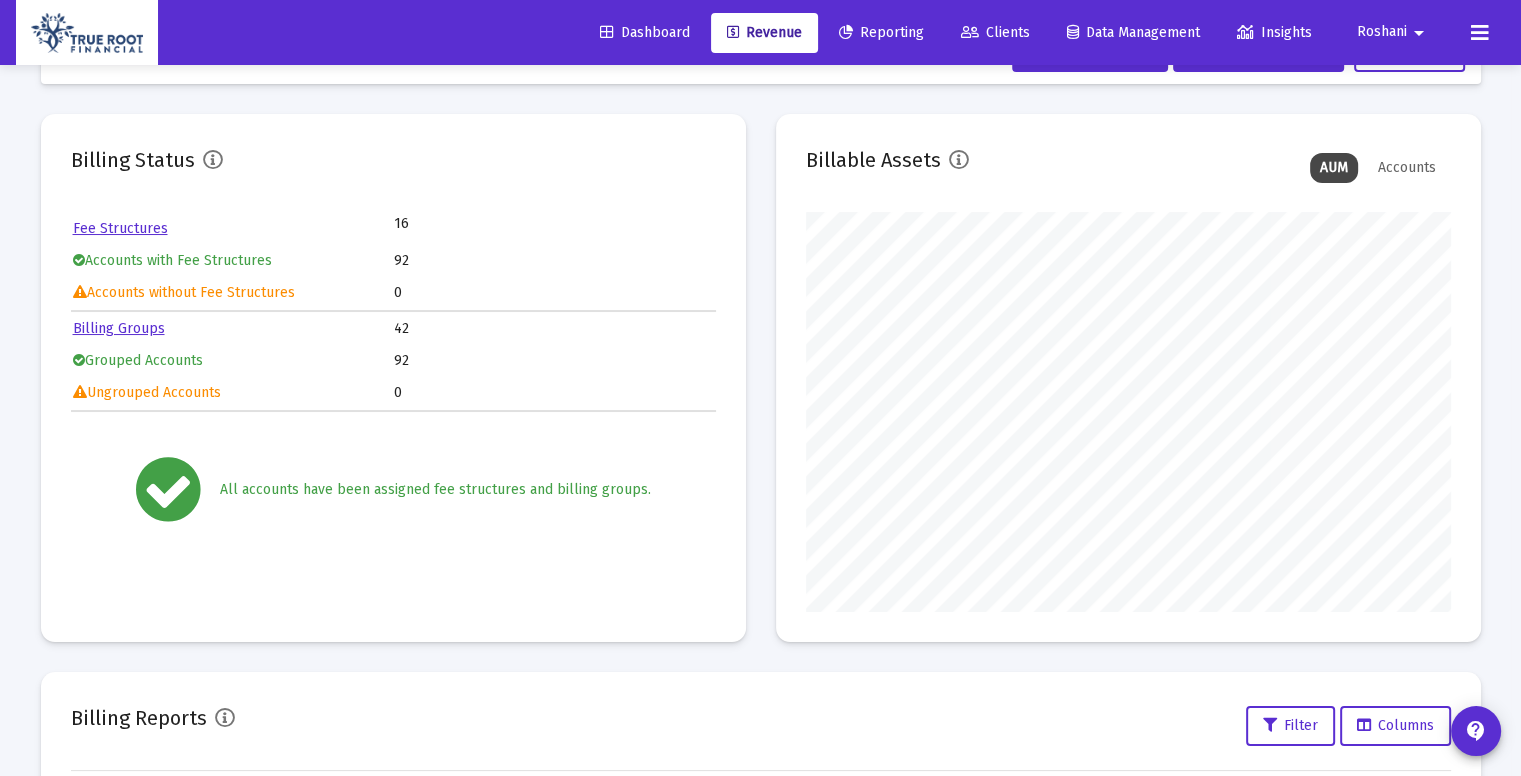 scroll, scrollTop: 999600, scrollLeft: 999355, axis: both 